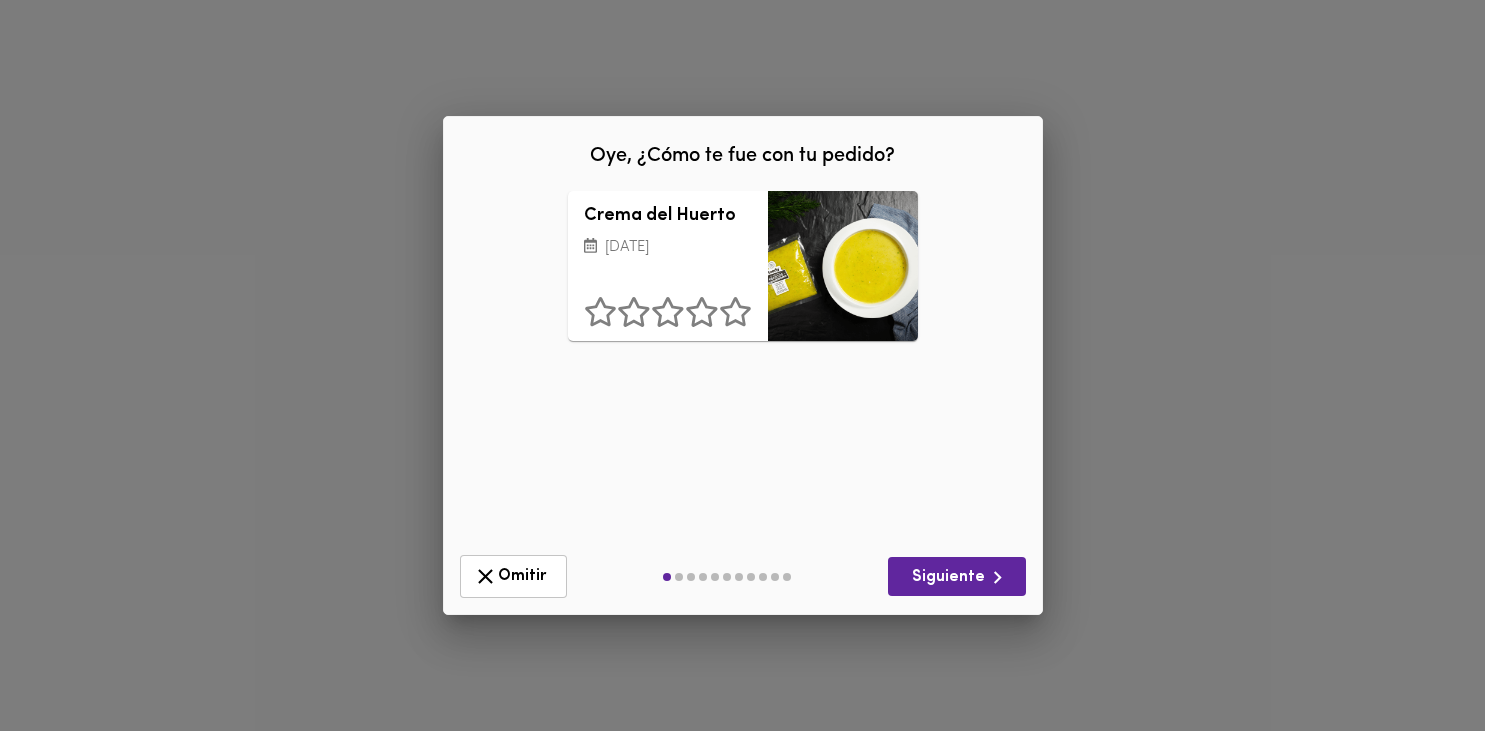 scroll, scrollTop: 0, scrollLeft: 0, axis: both 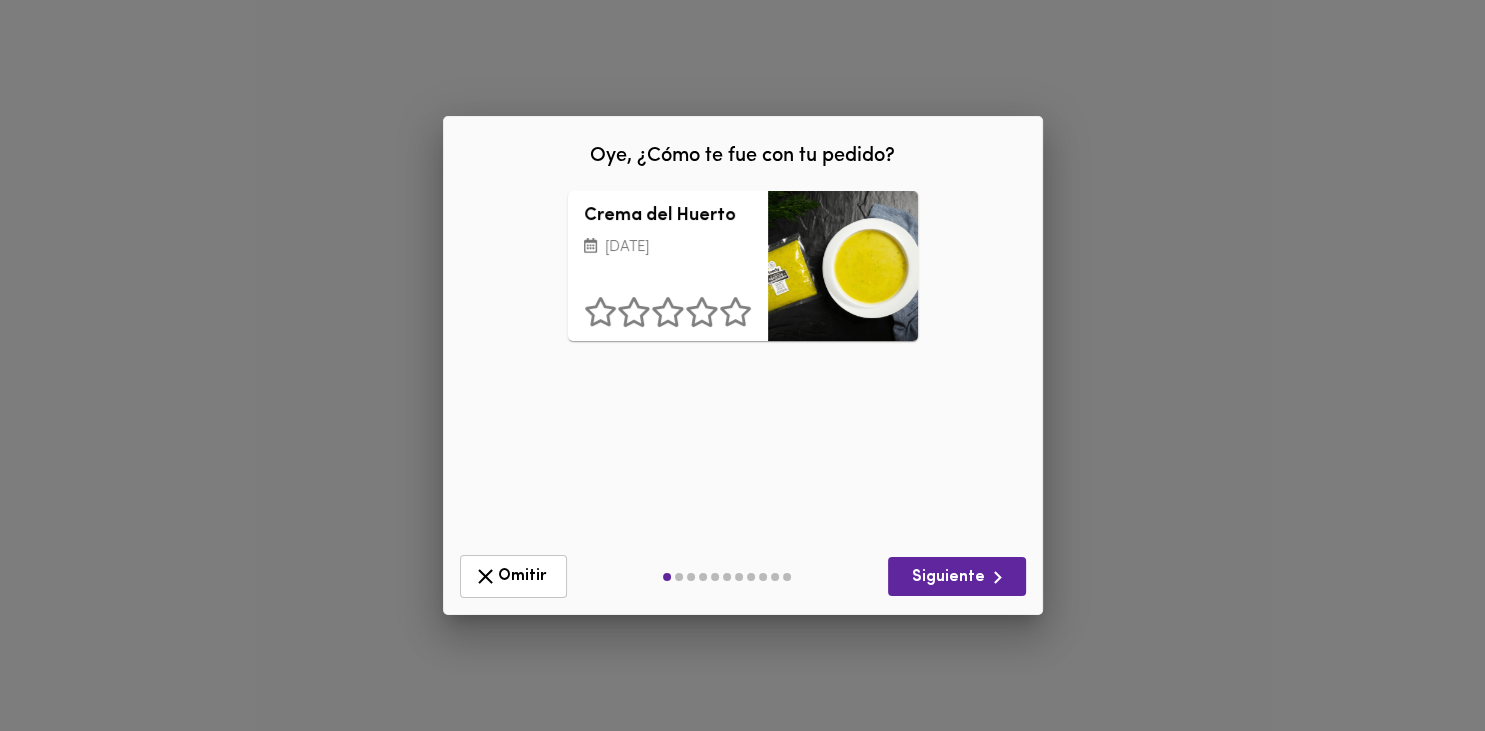 click on "Omitir       Siguiente" at bounding box center (743, 576) 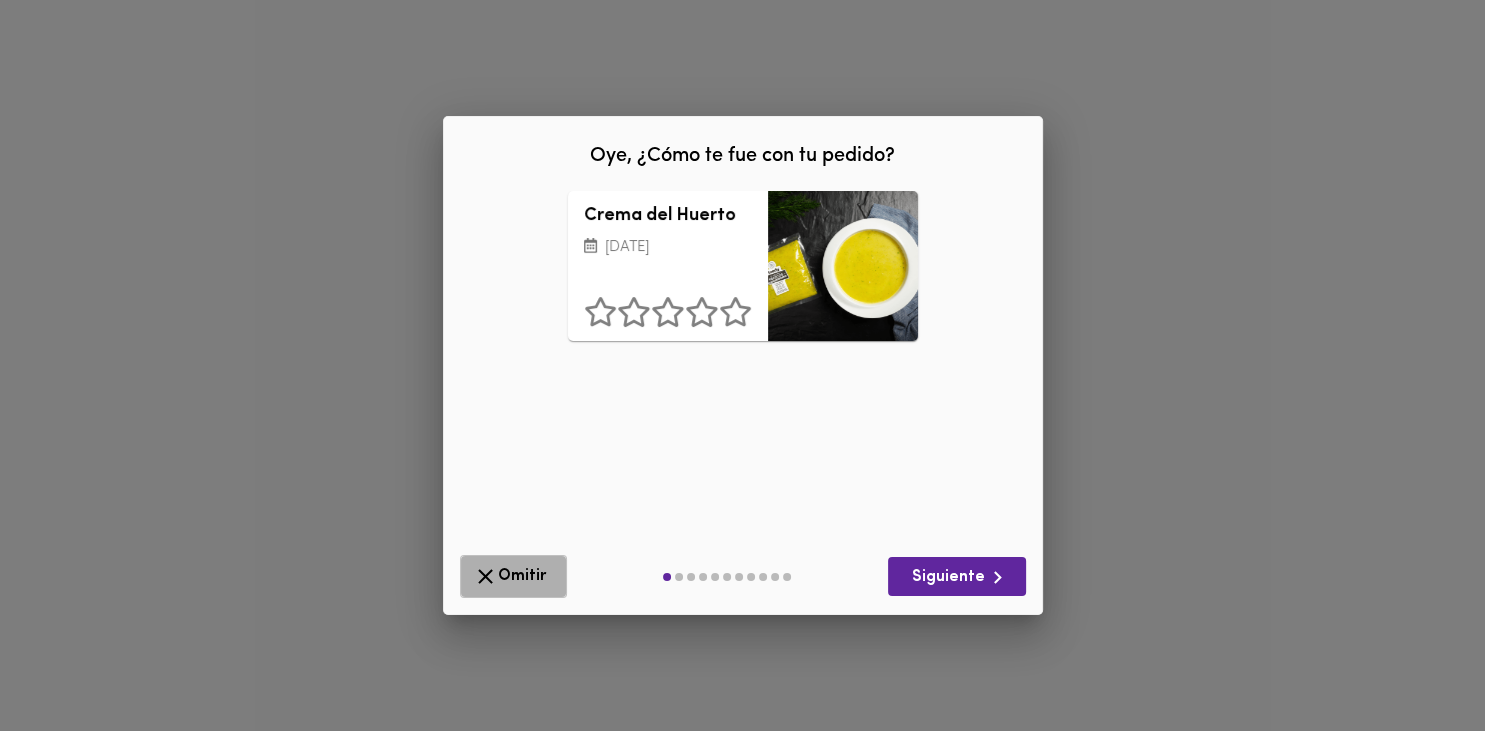 click on "Omitir" at bounding box center (513, 576) 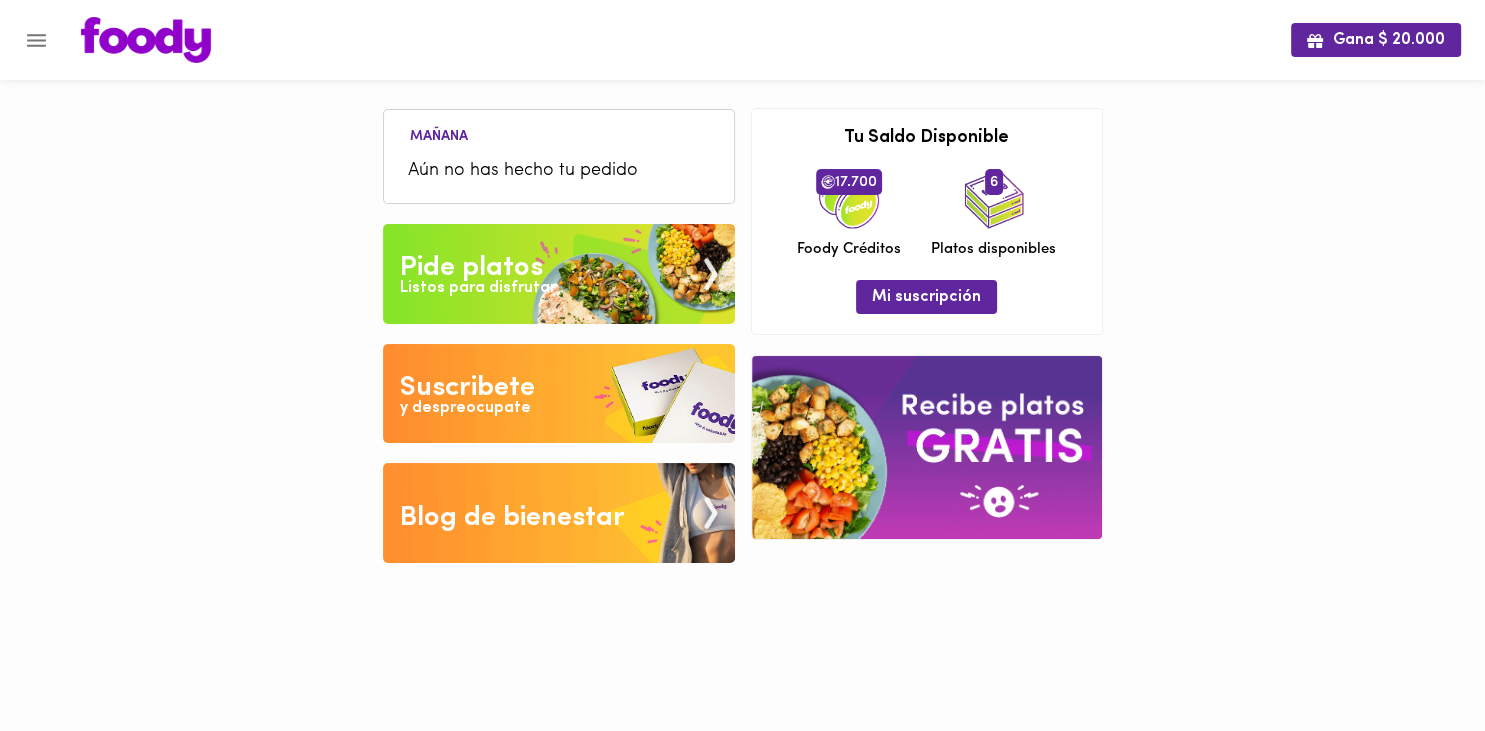 click 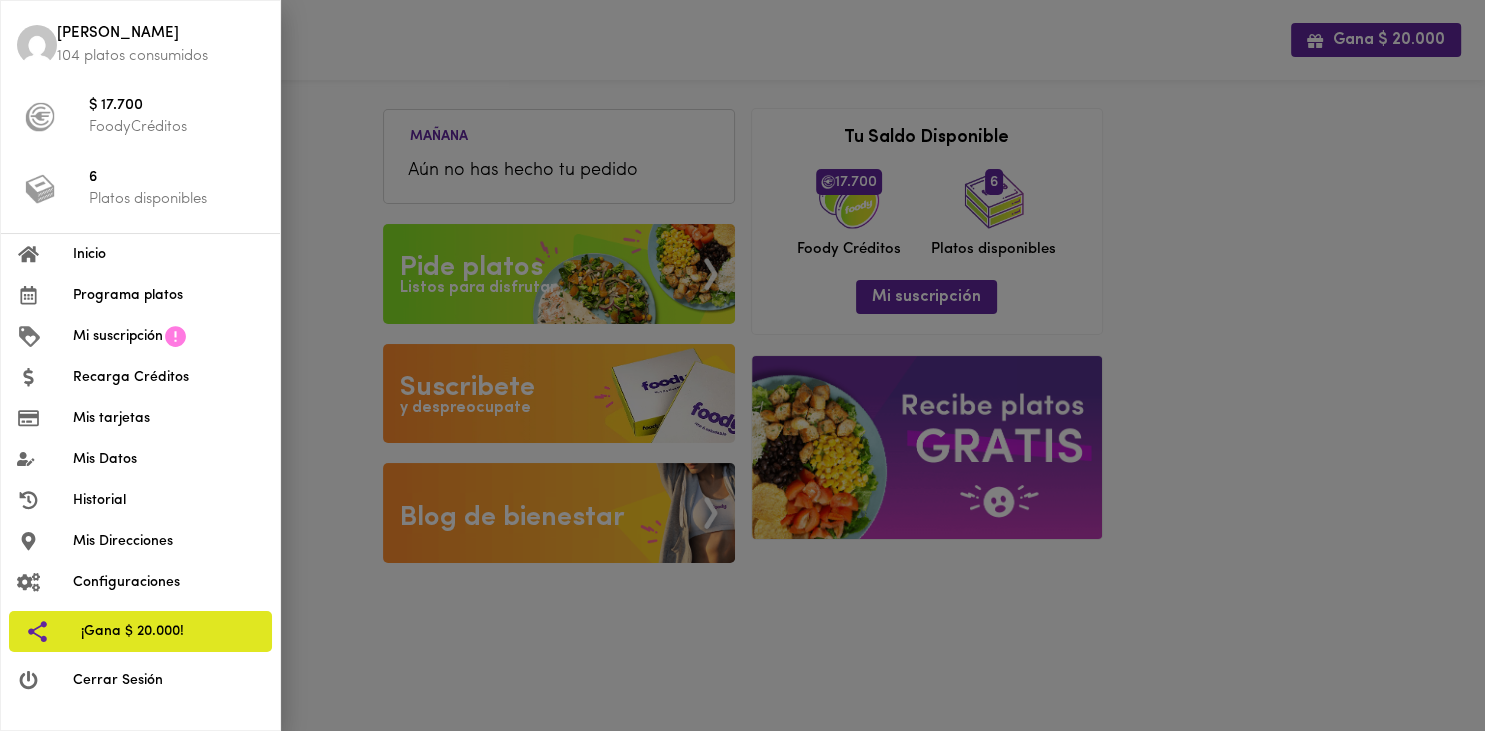 click on "Programa platos" at bounding box center (168, 295) 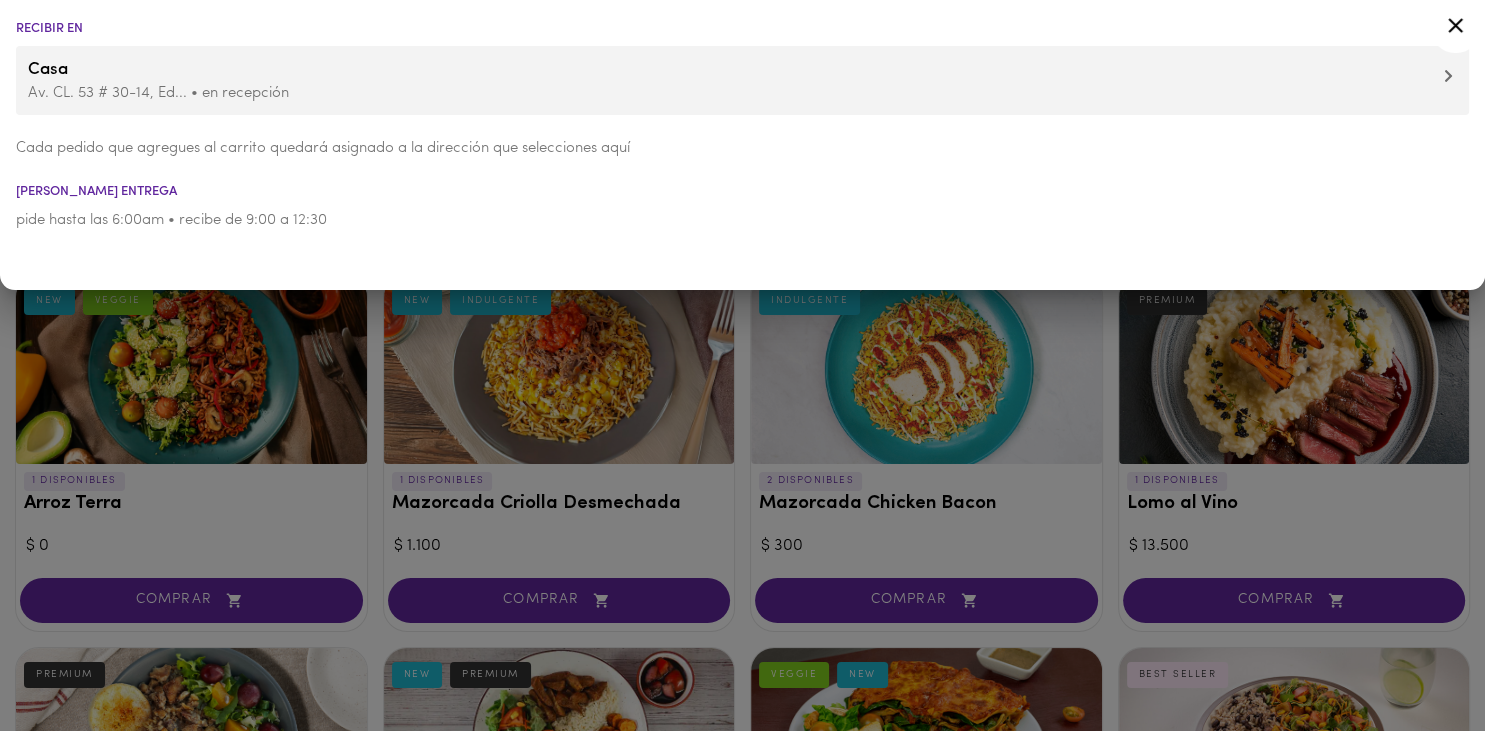 click 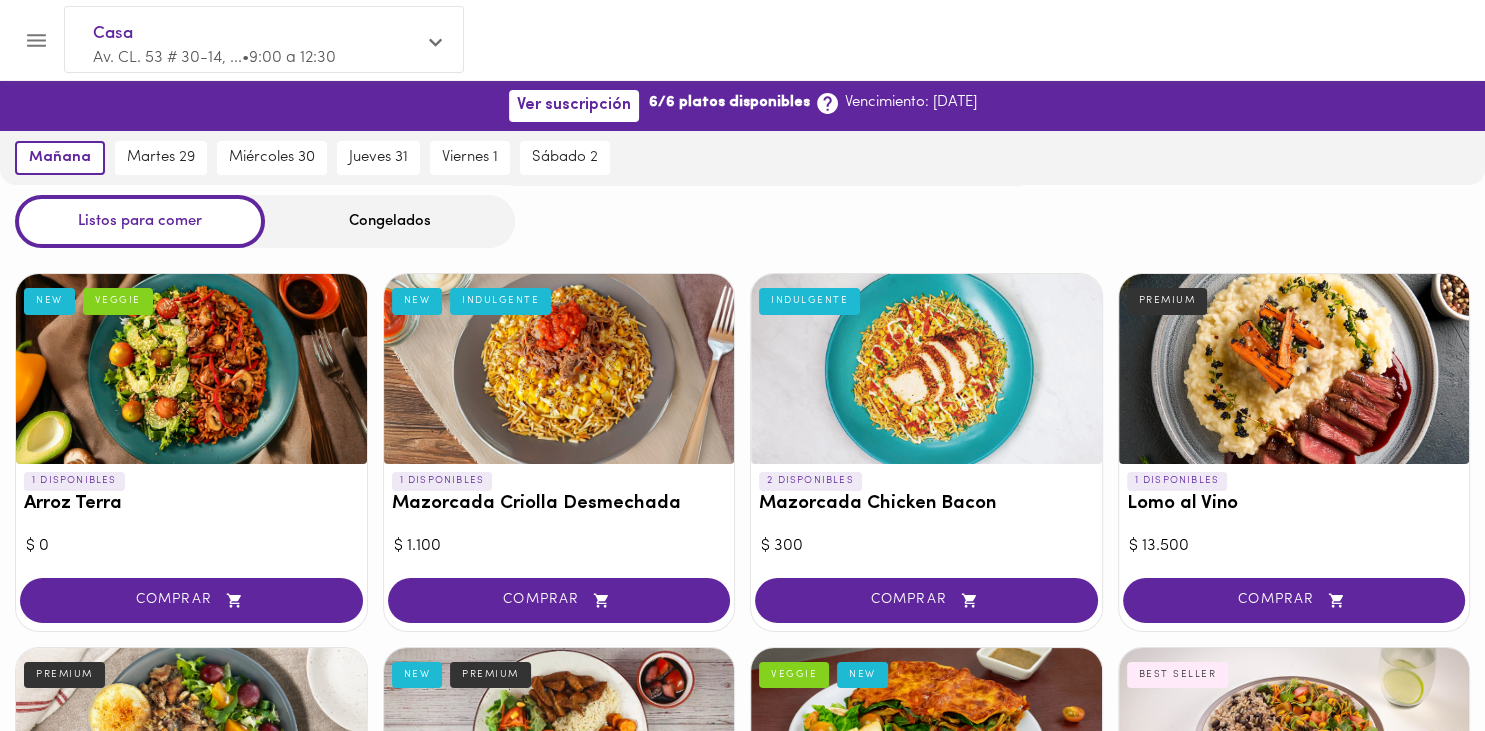 click on "Congelados" at bounding box center [390, 221] 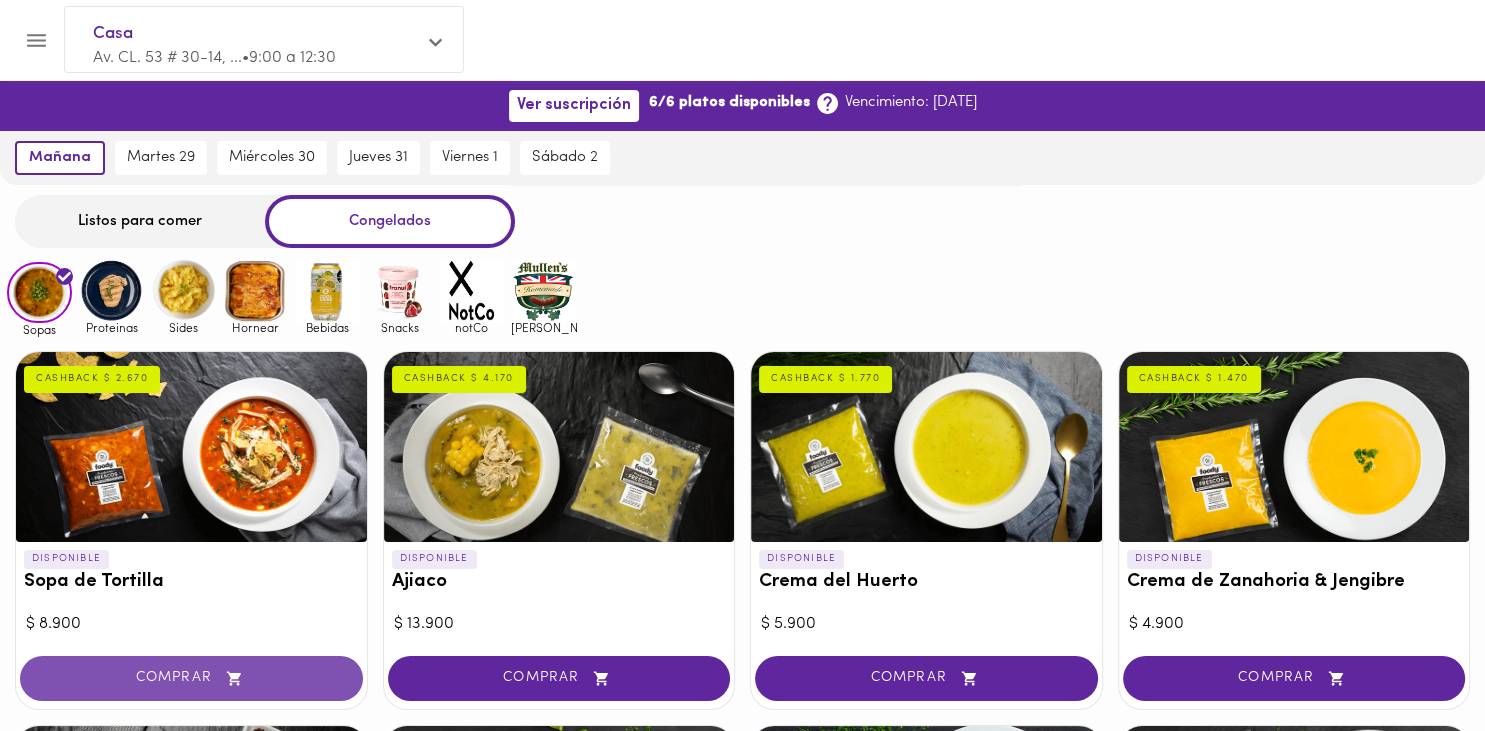 click on "COMPRAR" at bounding box center [191, 678] 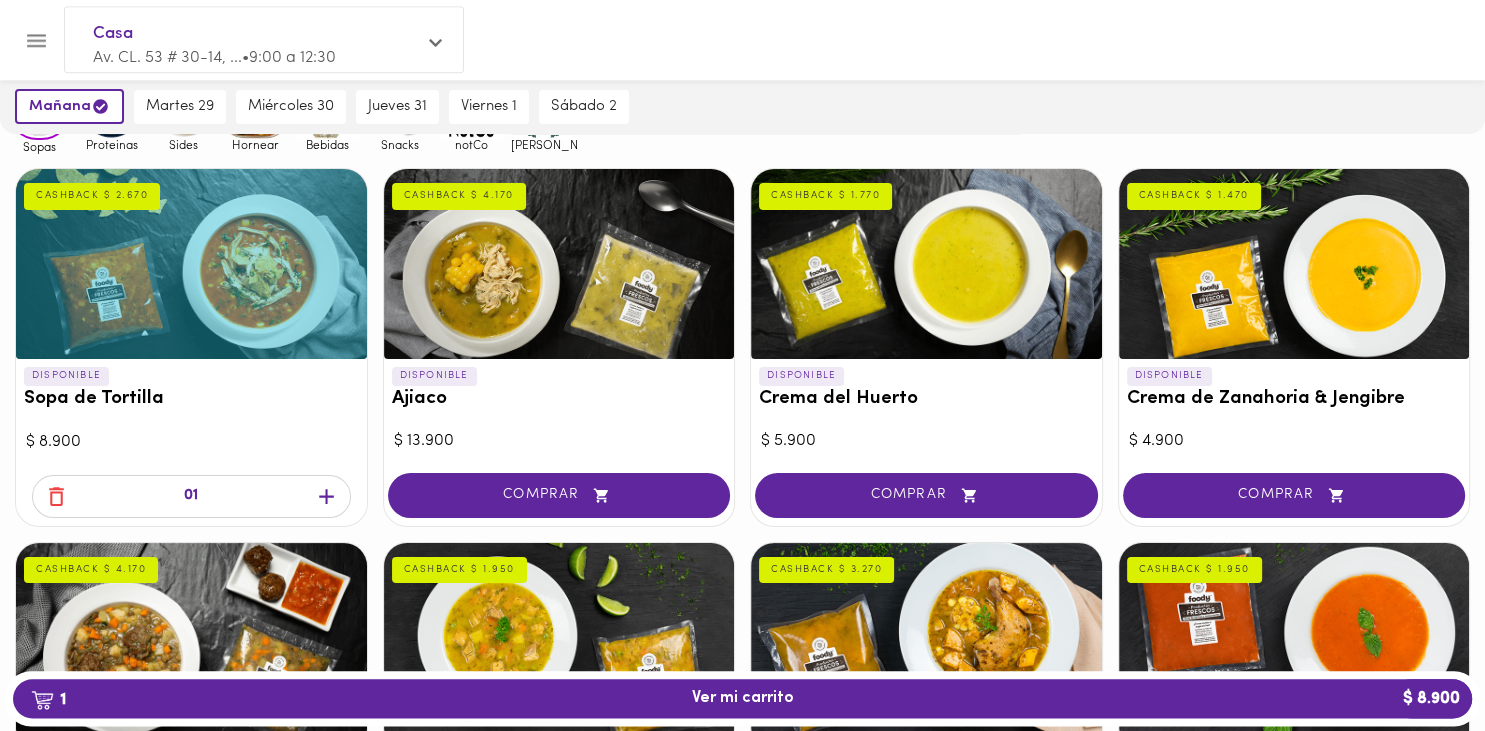 scroll, scrollTop: 188, scrollLeft: 0, axis: vertical 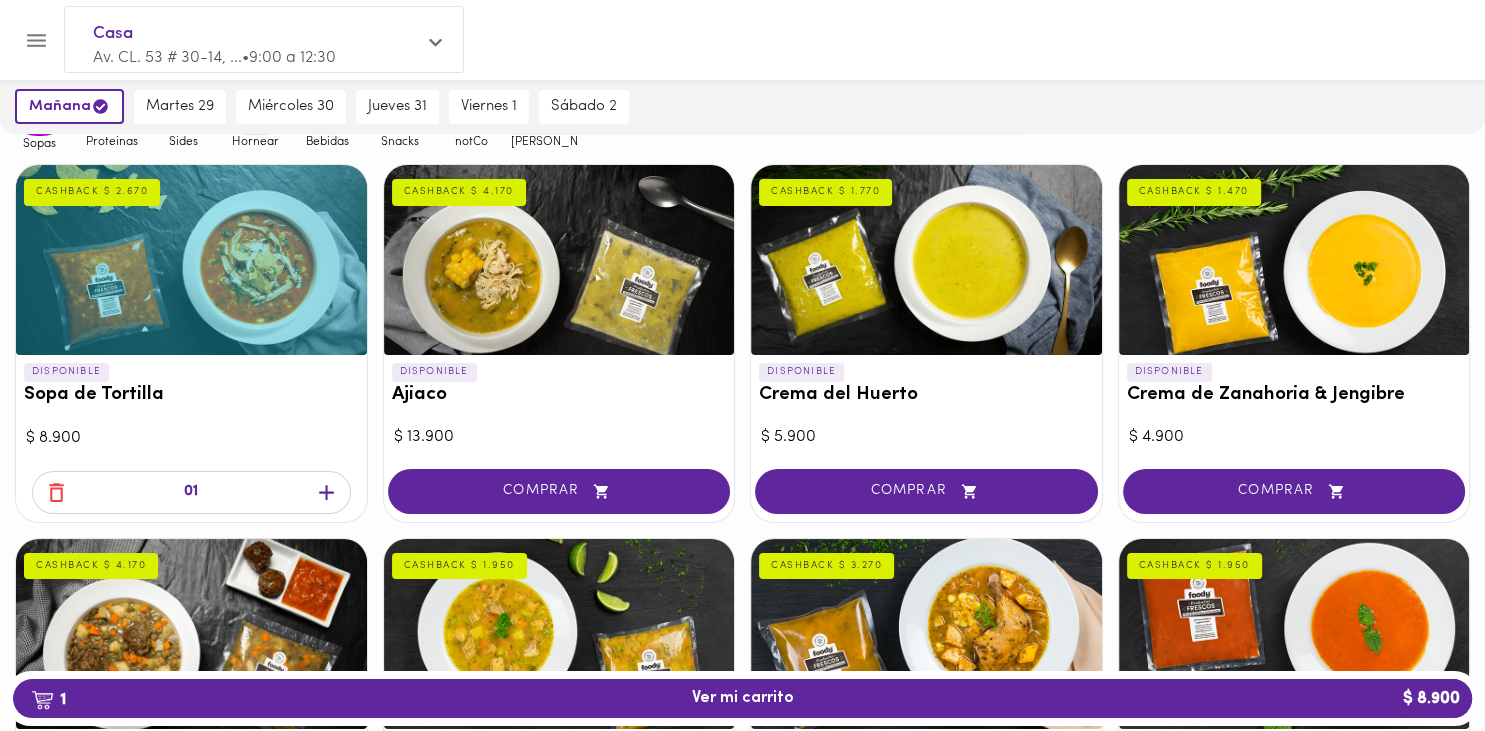 click 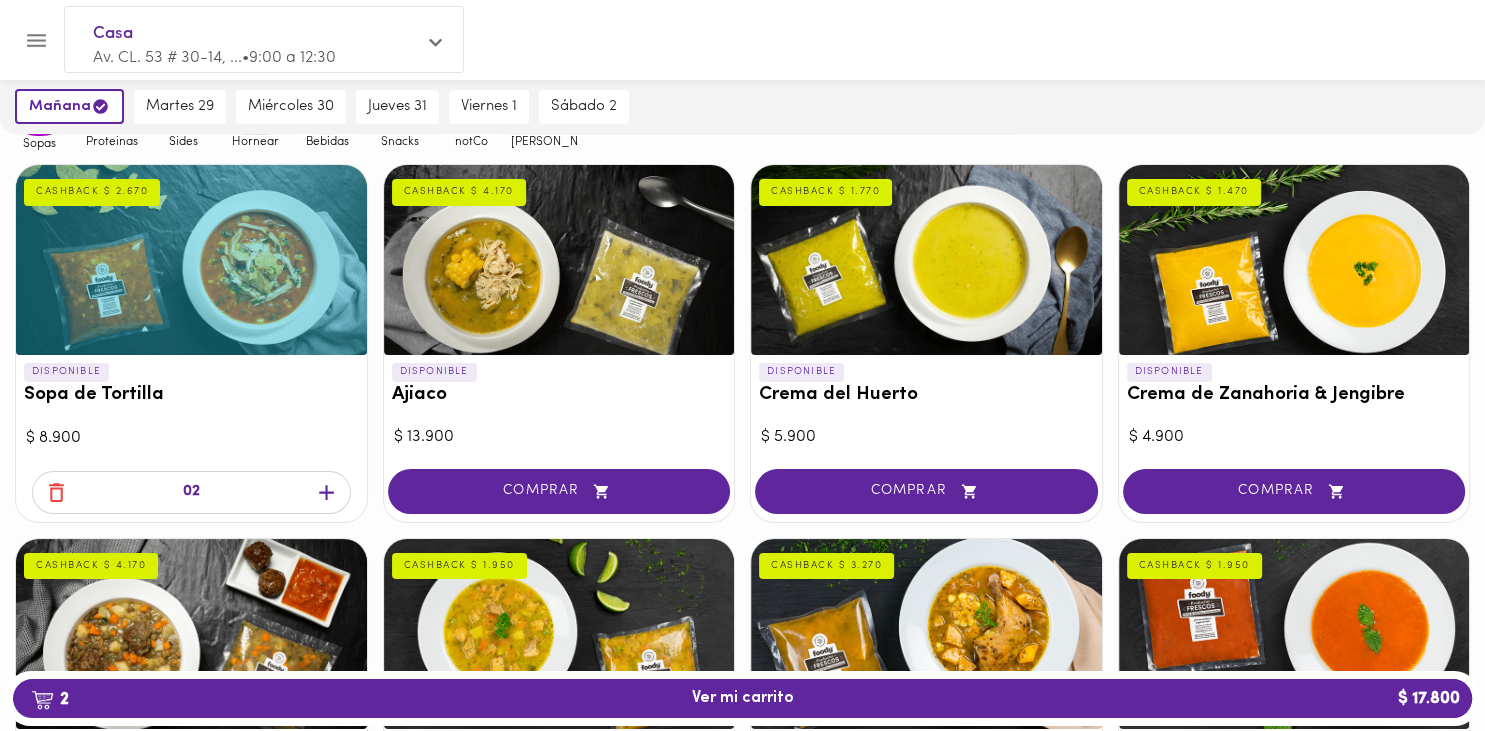 click 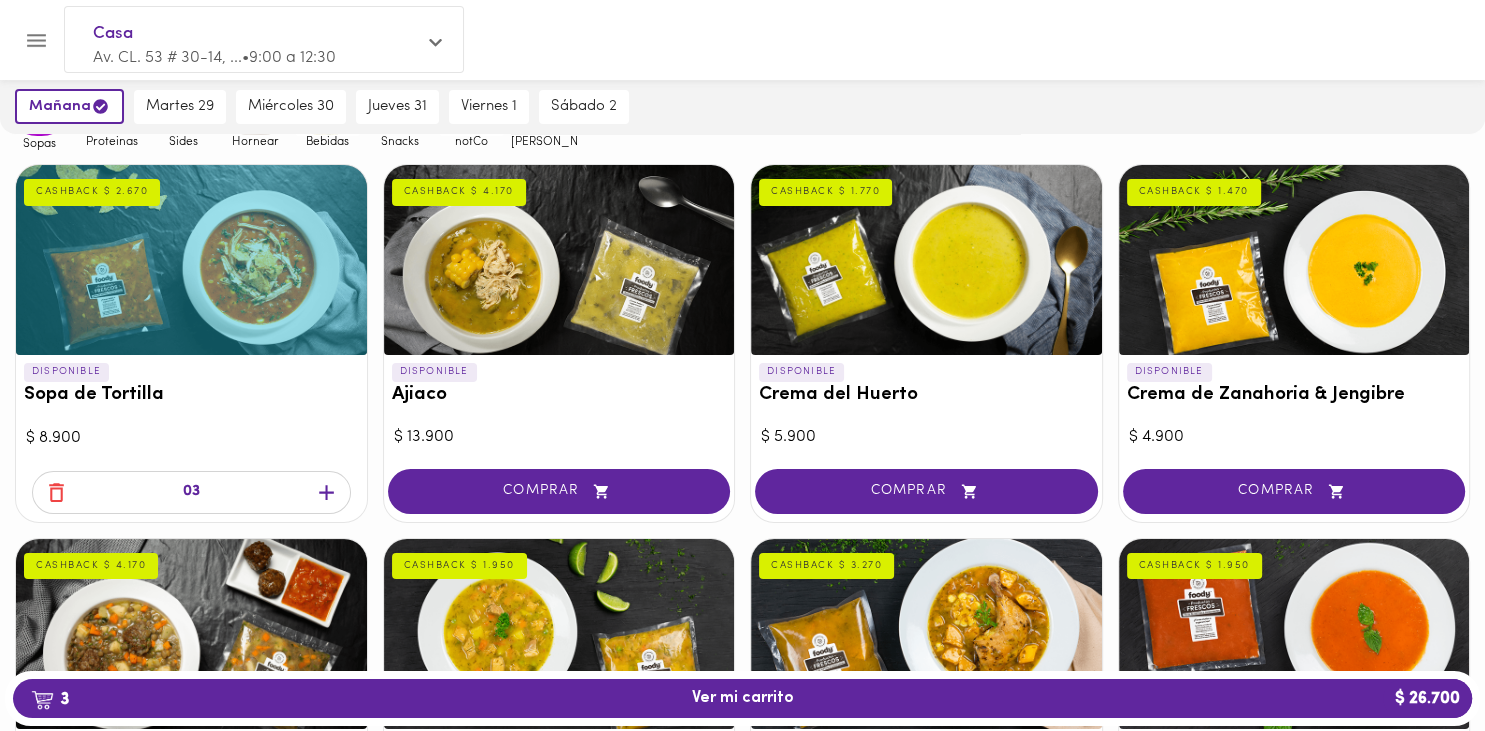 click 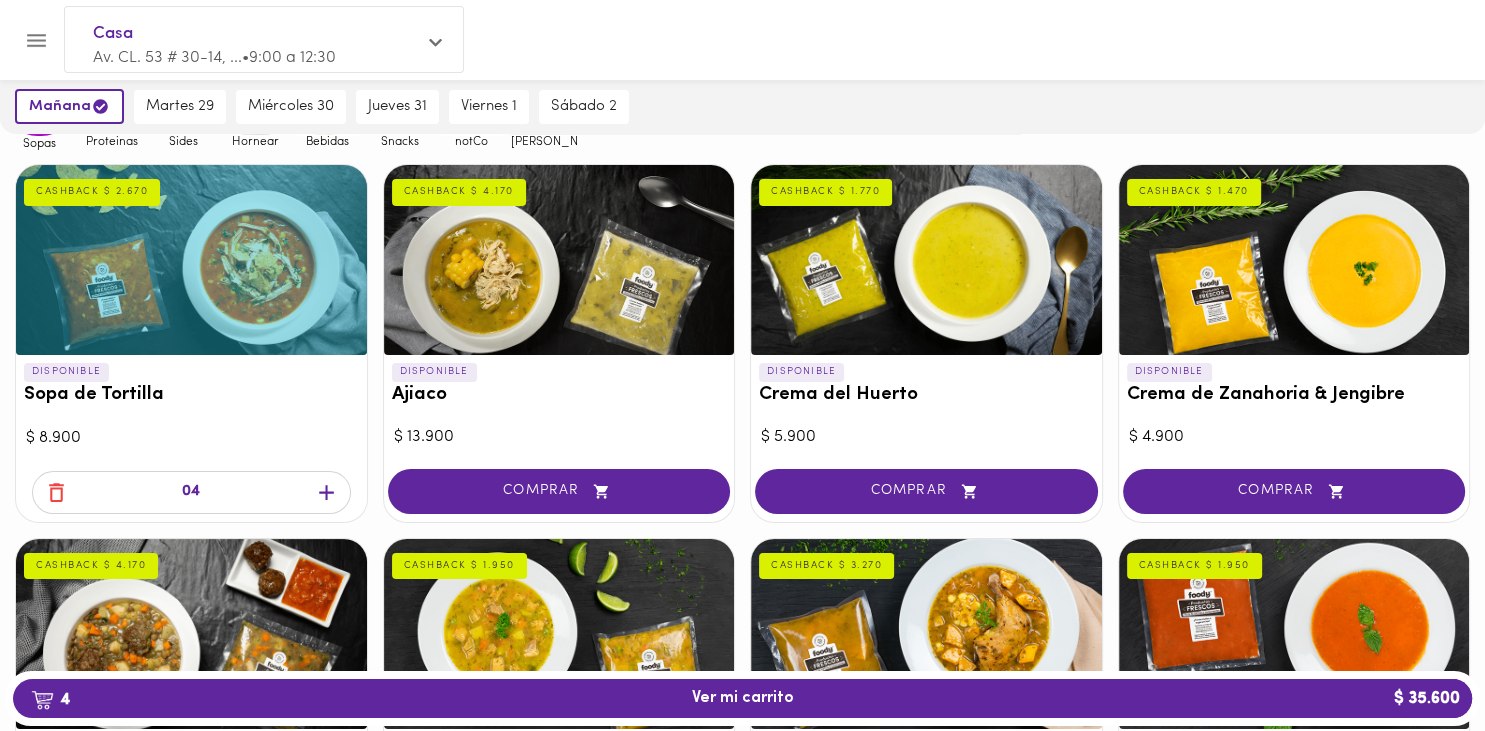 click 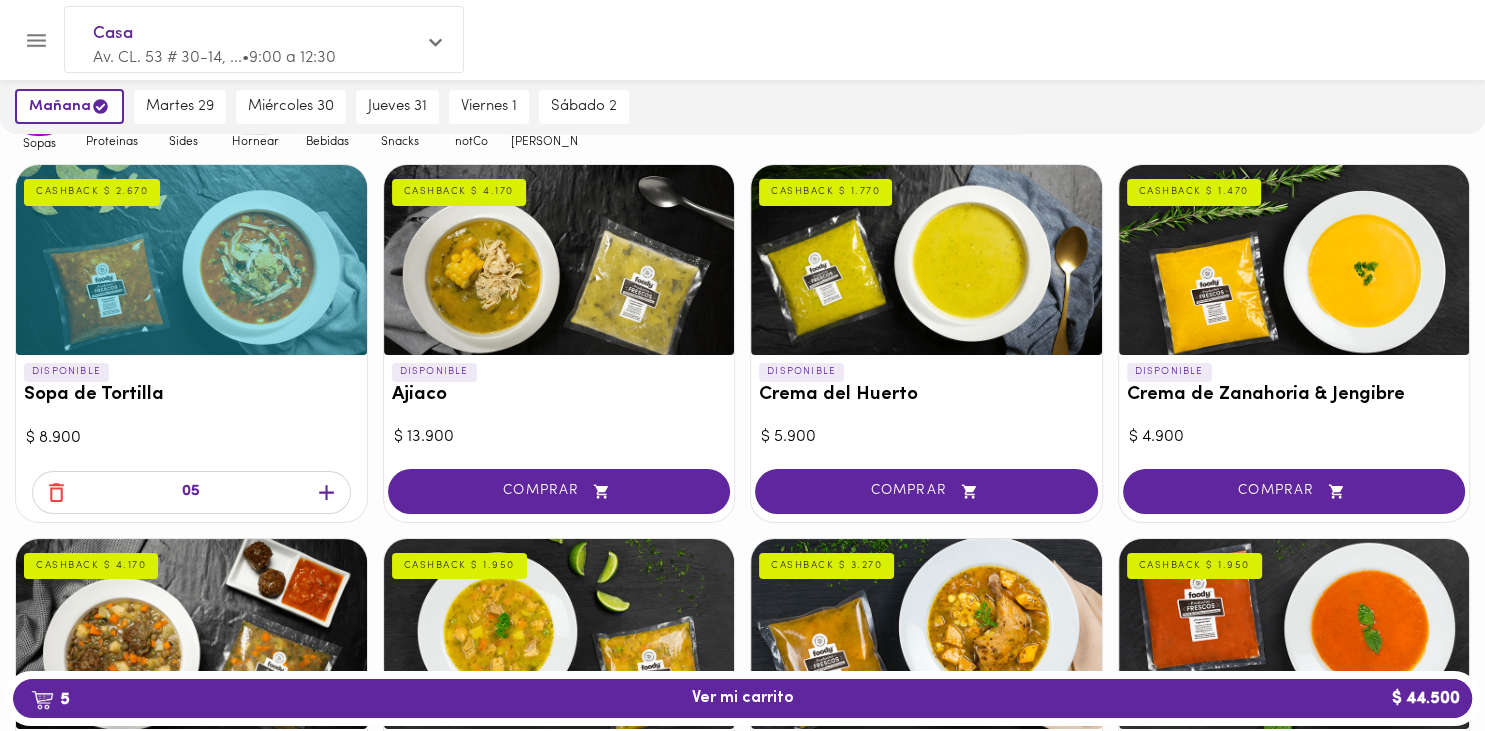 click 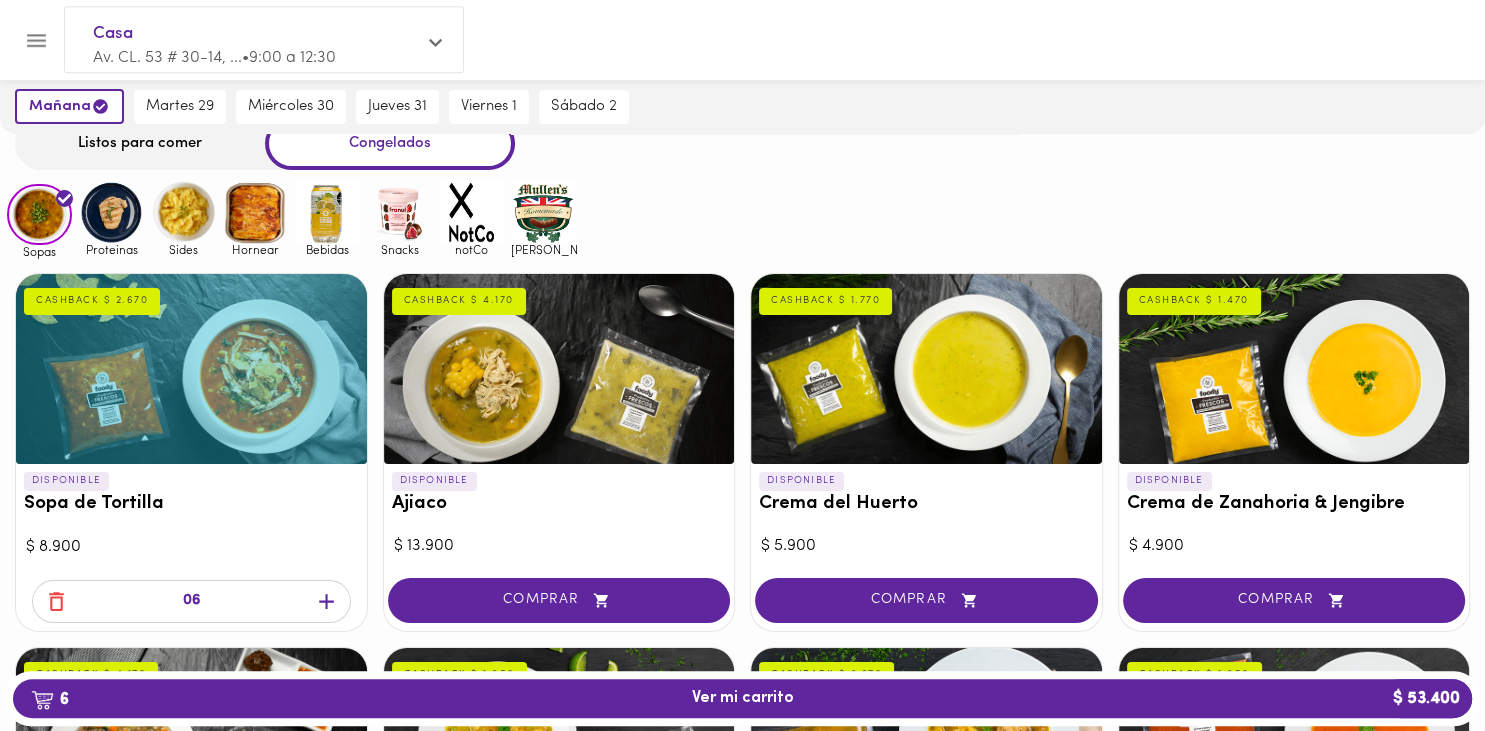 scroll, scrollTop: 72, scrollLeft: 0, axis: vertical 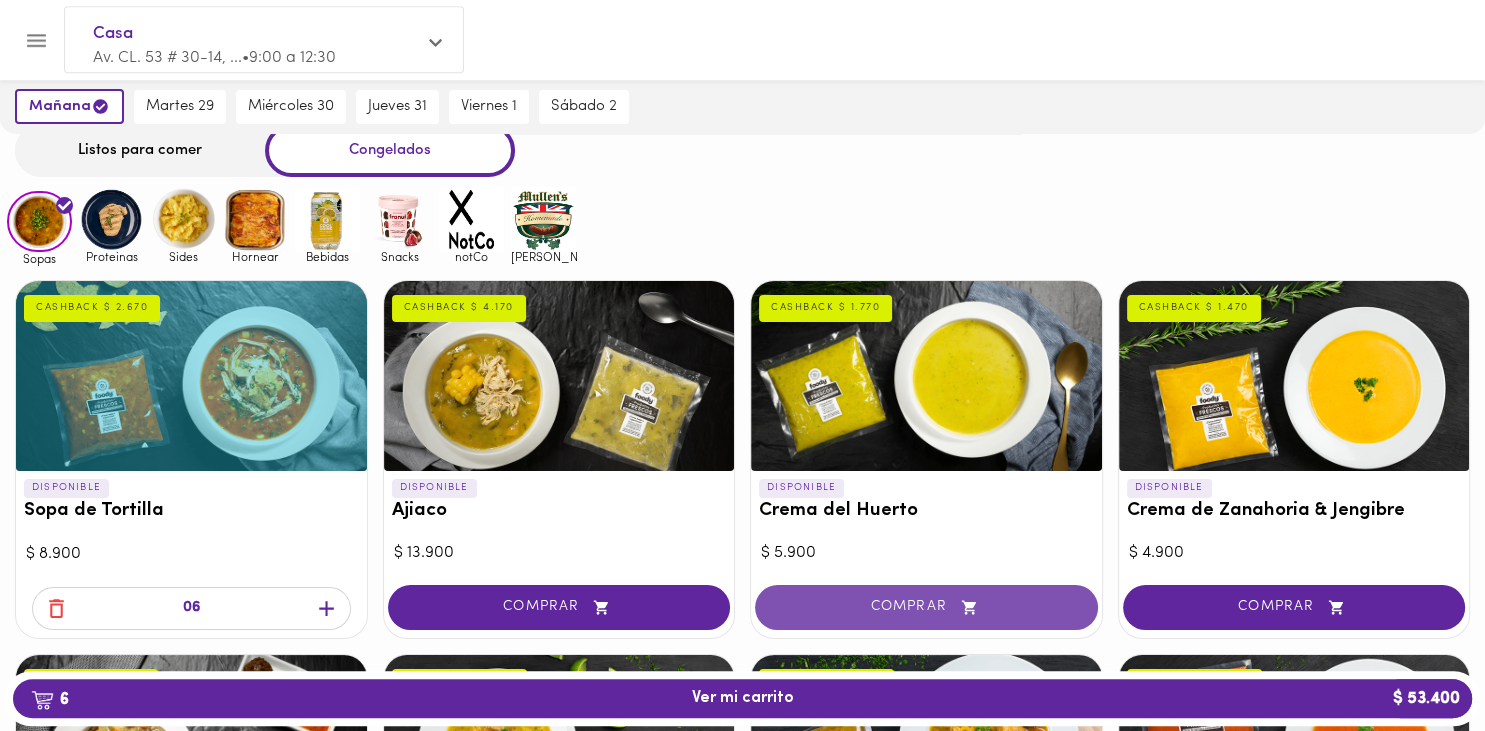 click on "COMPRAR" at bounding box center [926, 607] 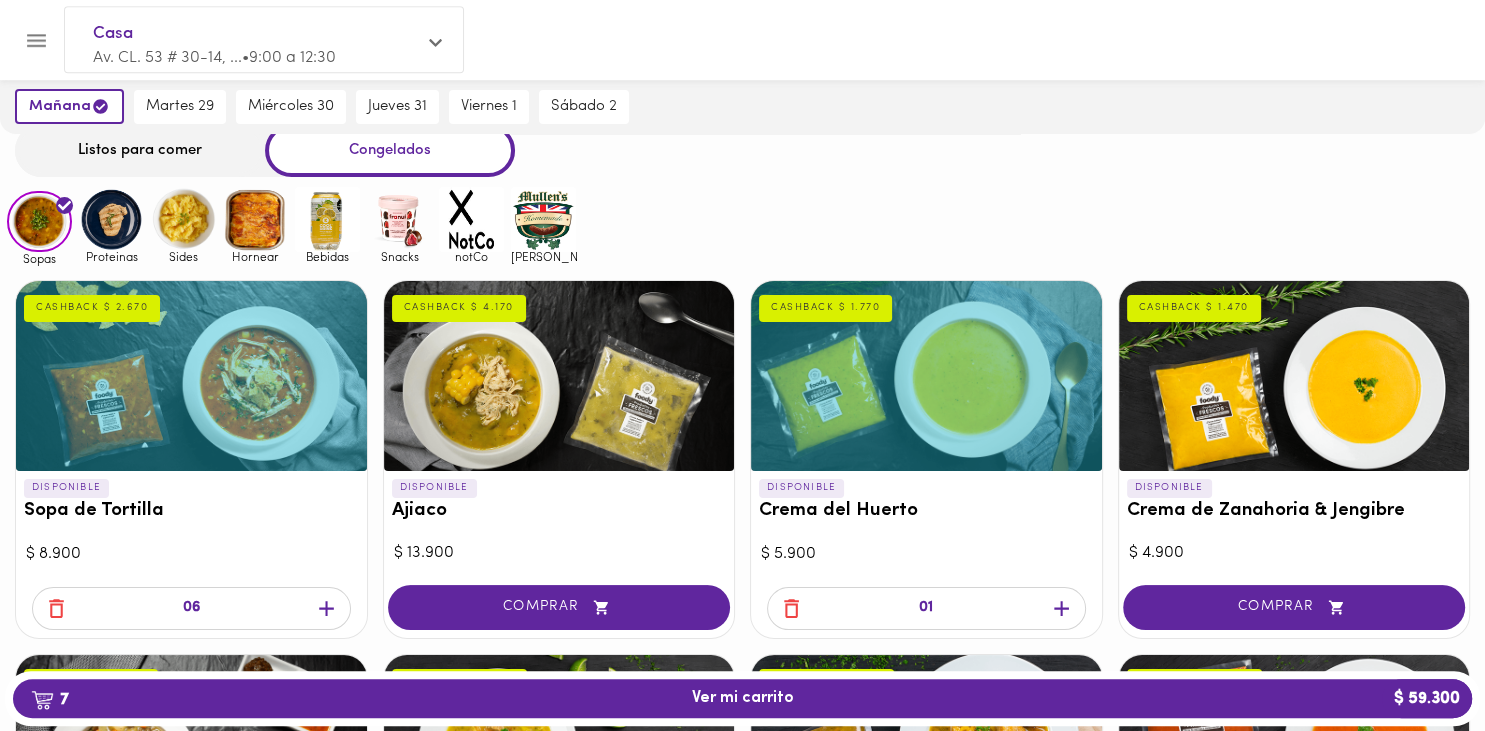 click 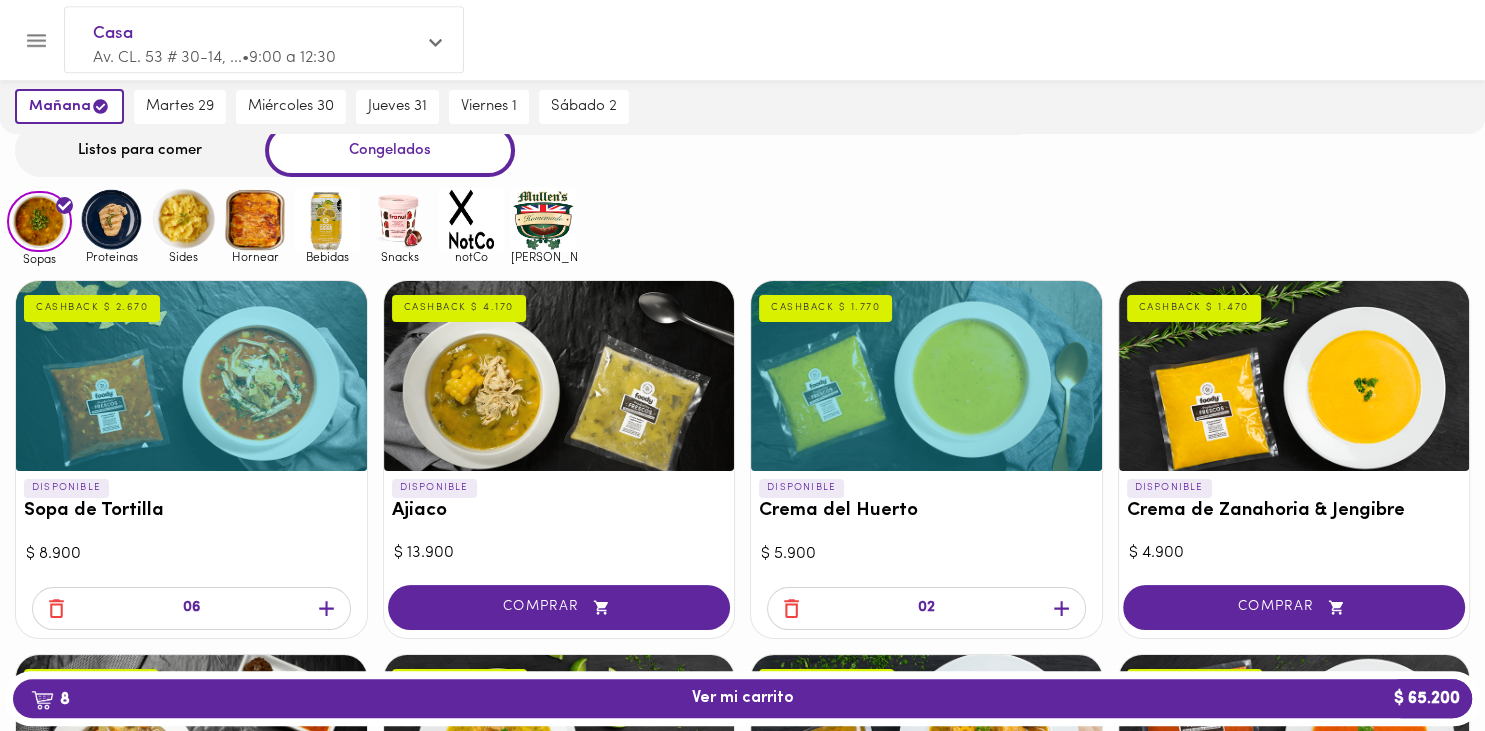 click 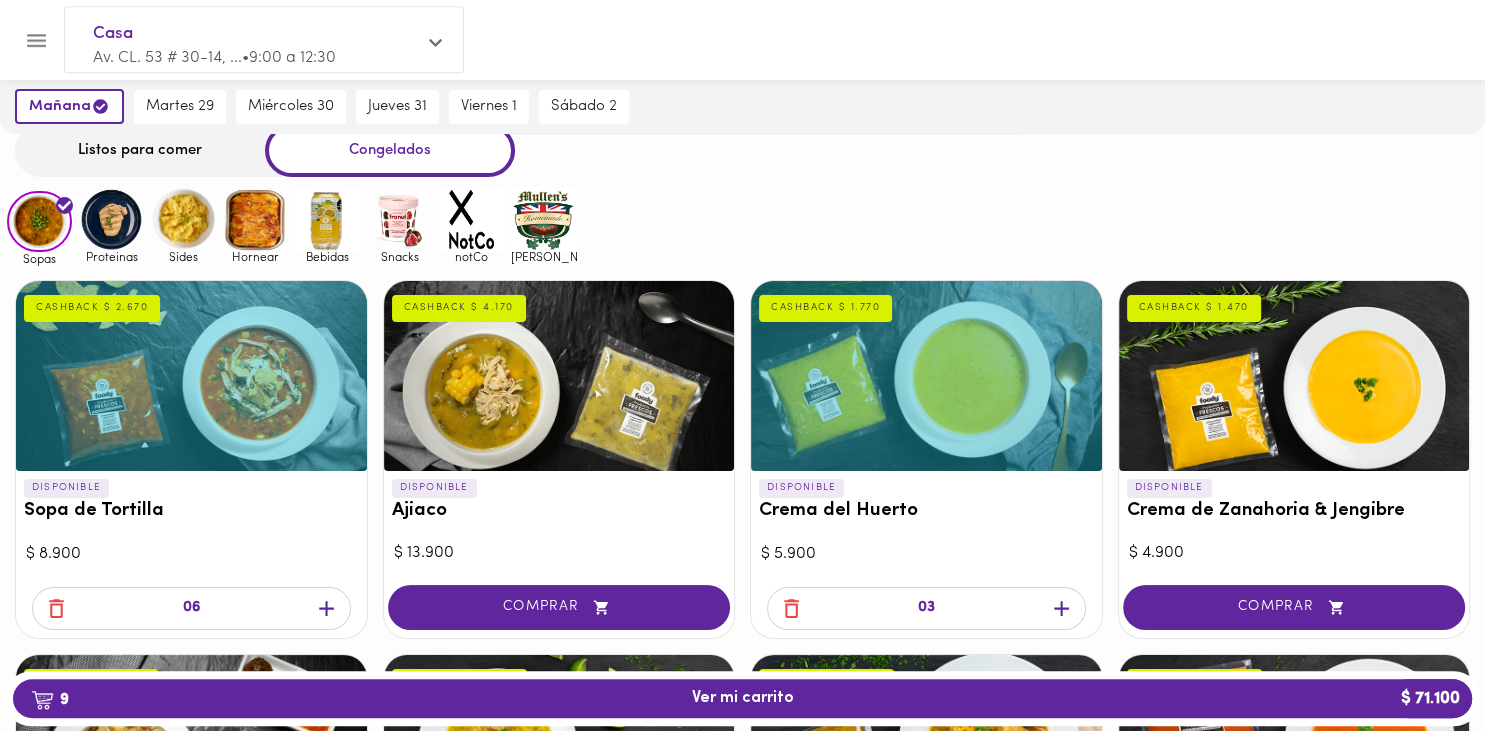 click 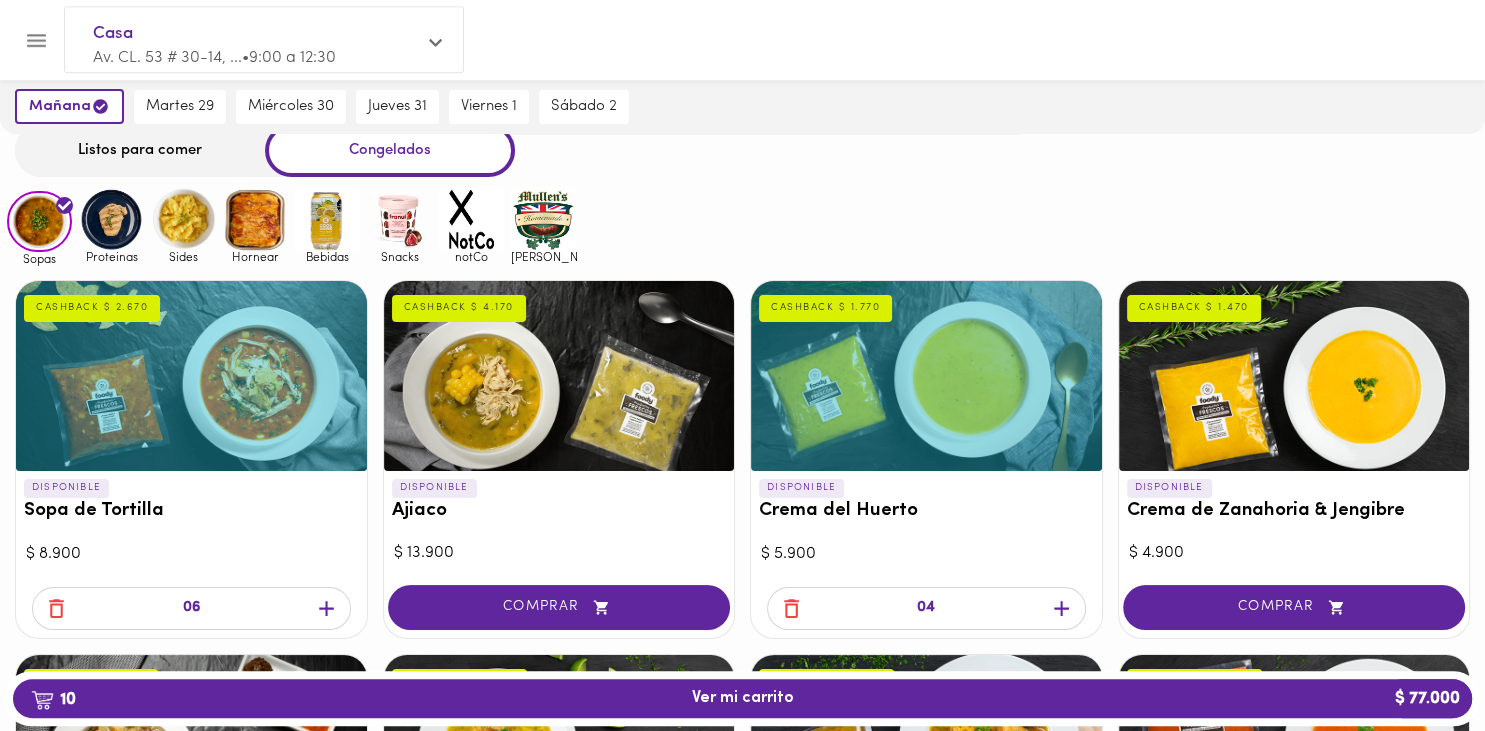 click 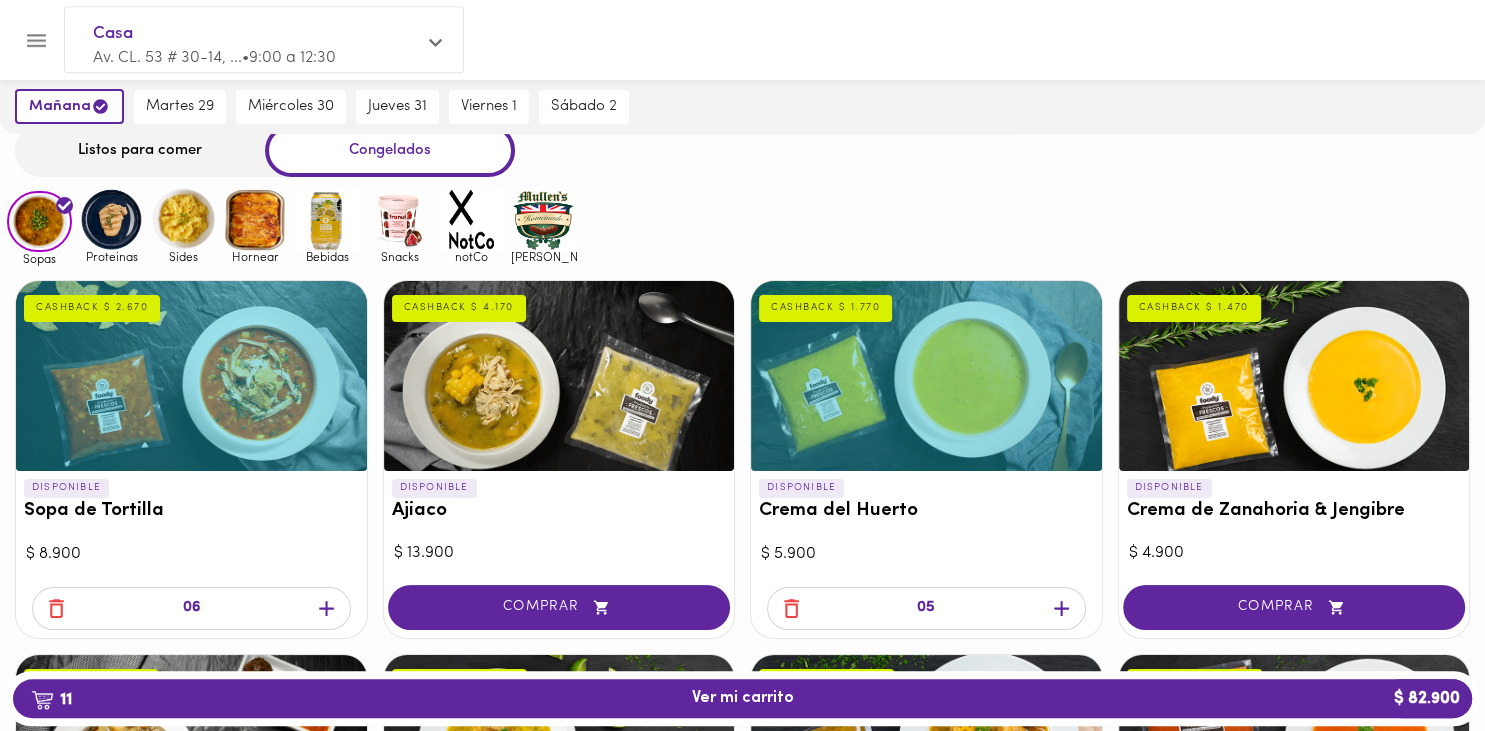 click 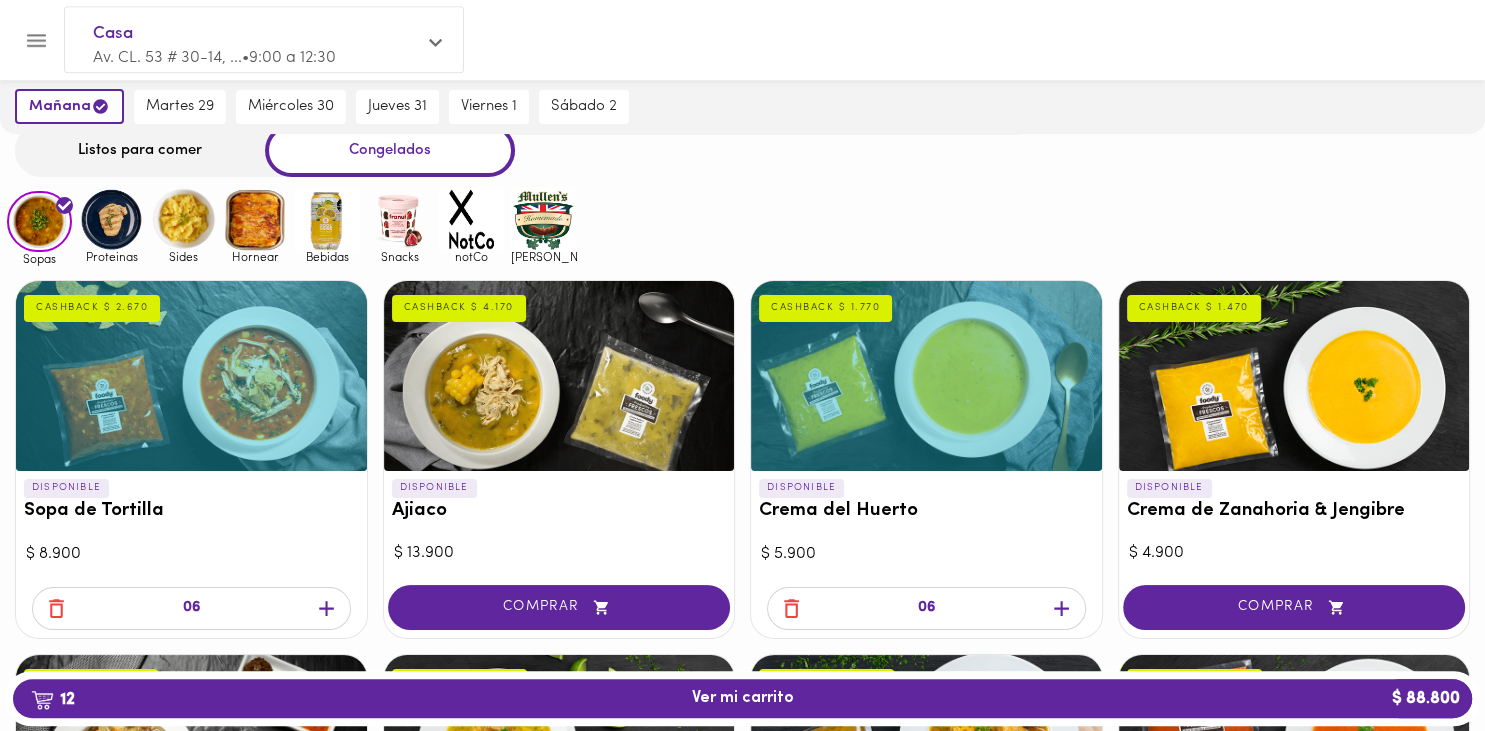 click 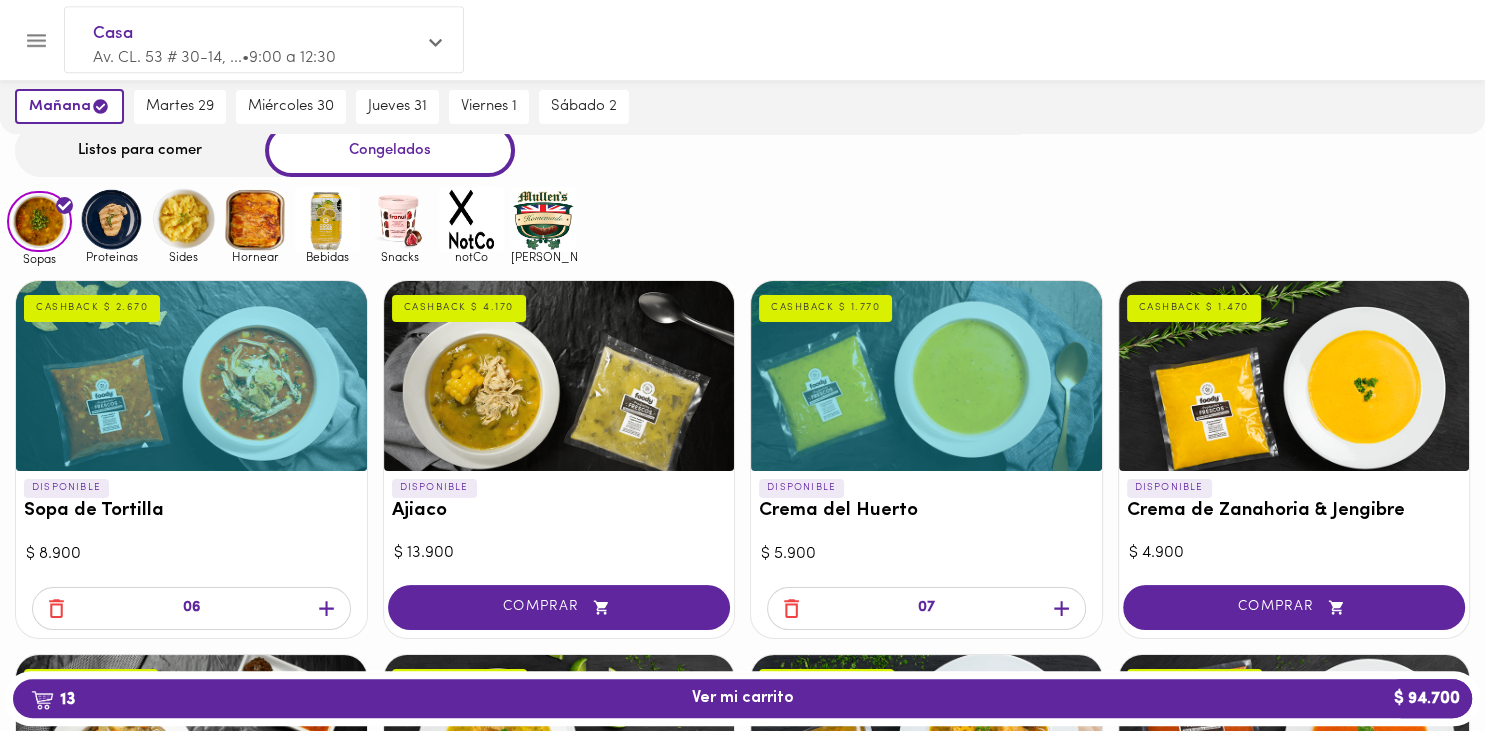 click 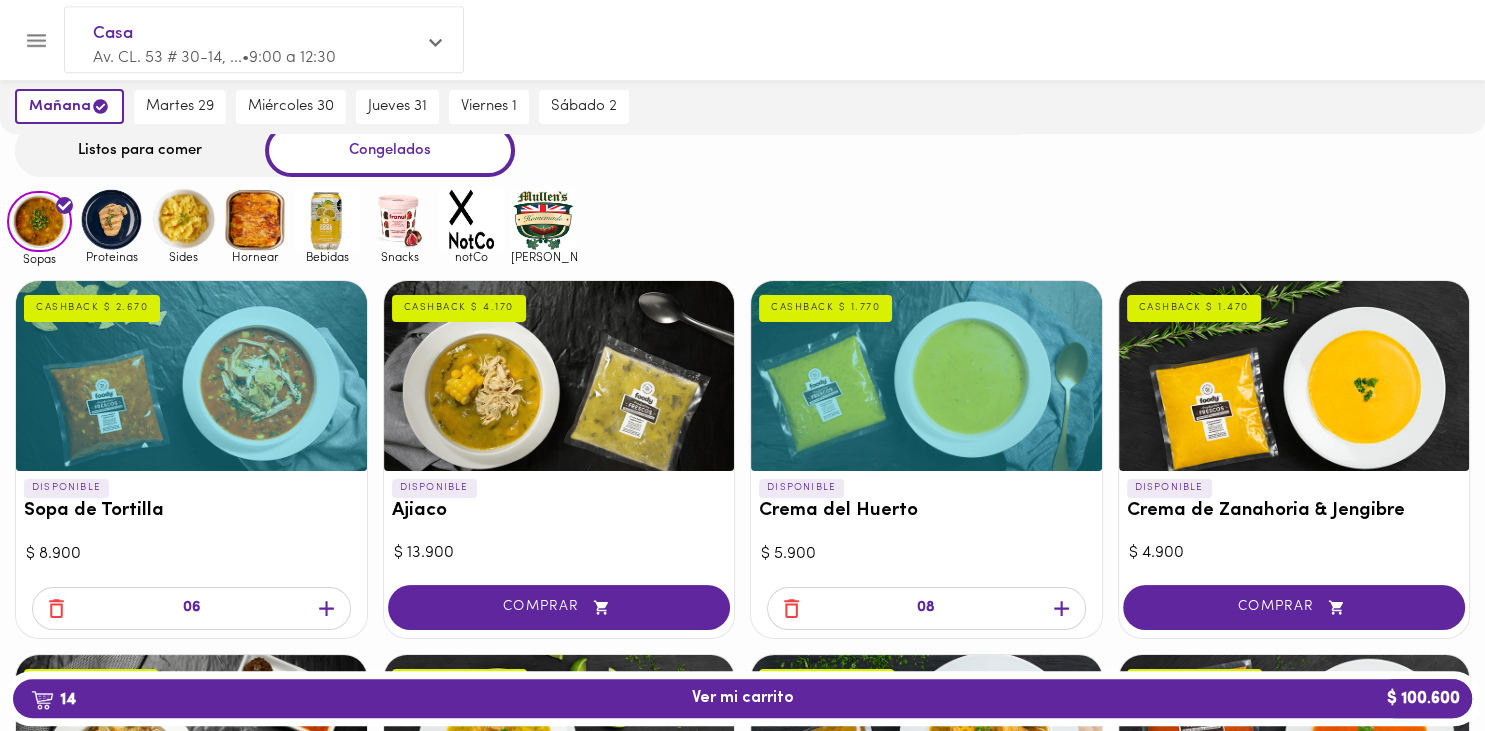 click 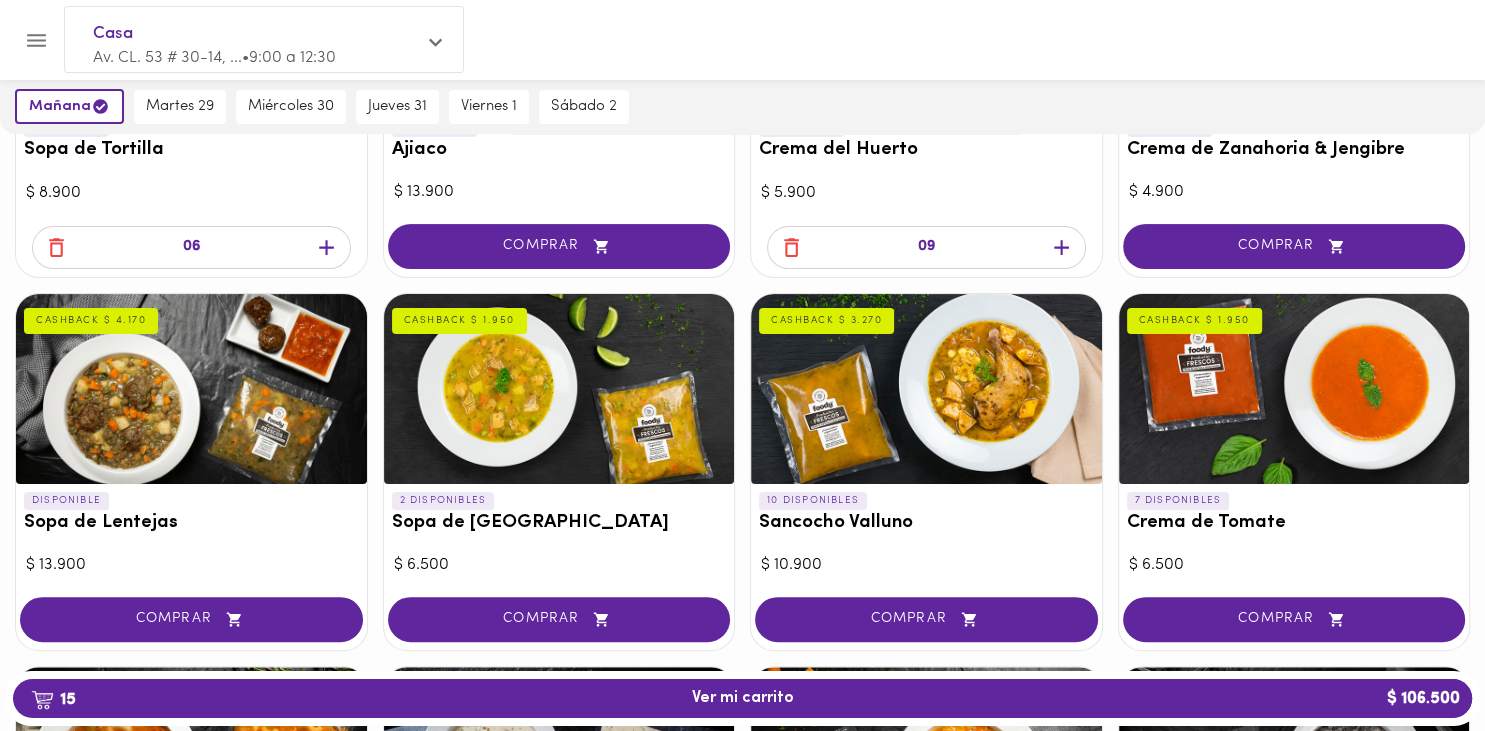 scroll, scrollTop: 444, scrollLeft: 0, axis: vertical 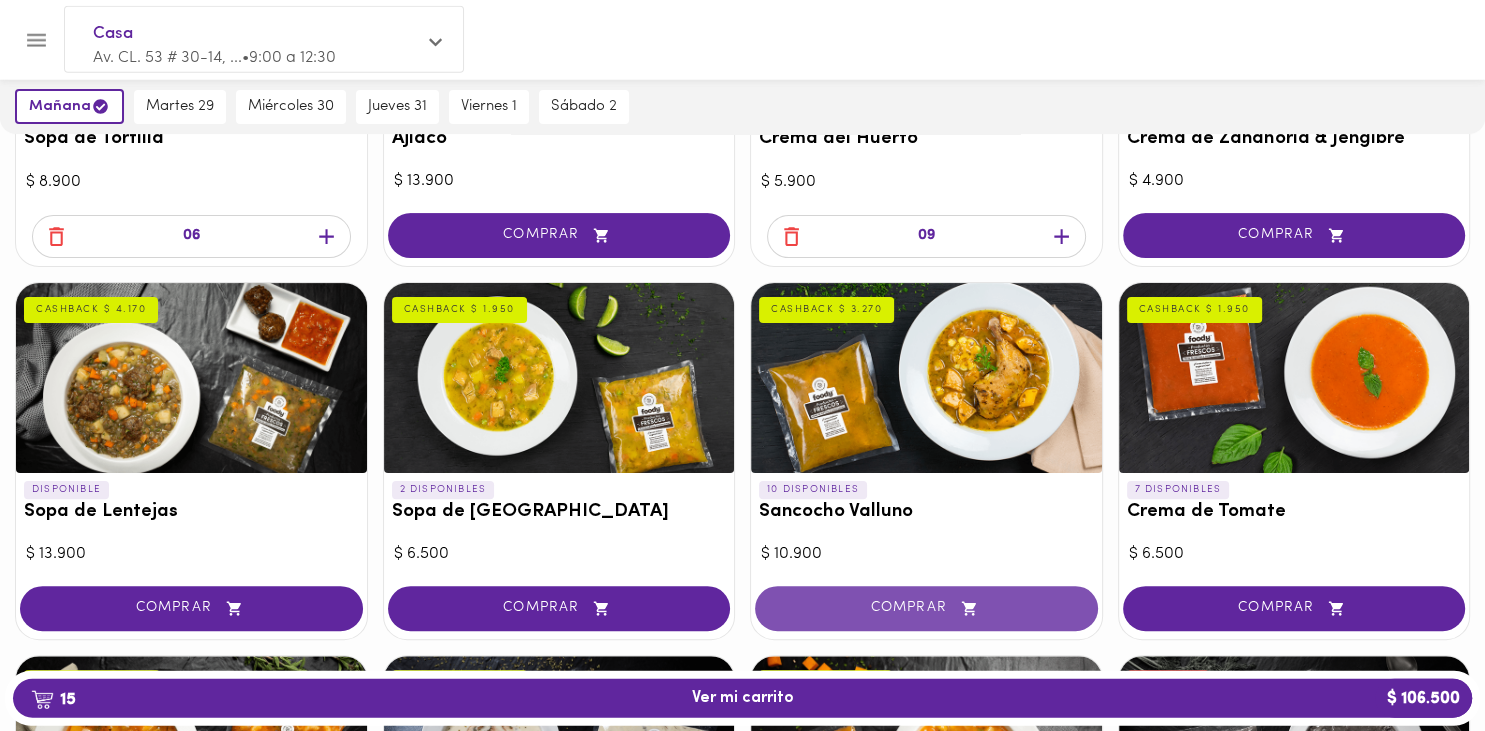 click on "COMPRAR" at bounding box center (926, 608) 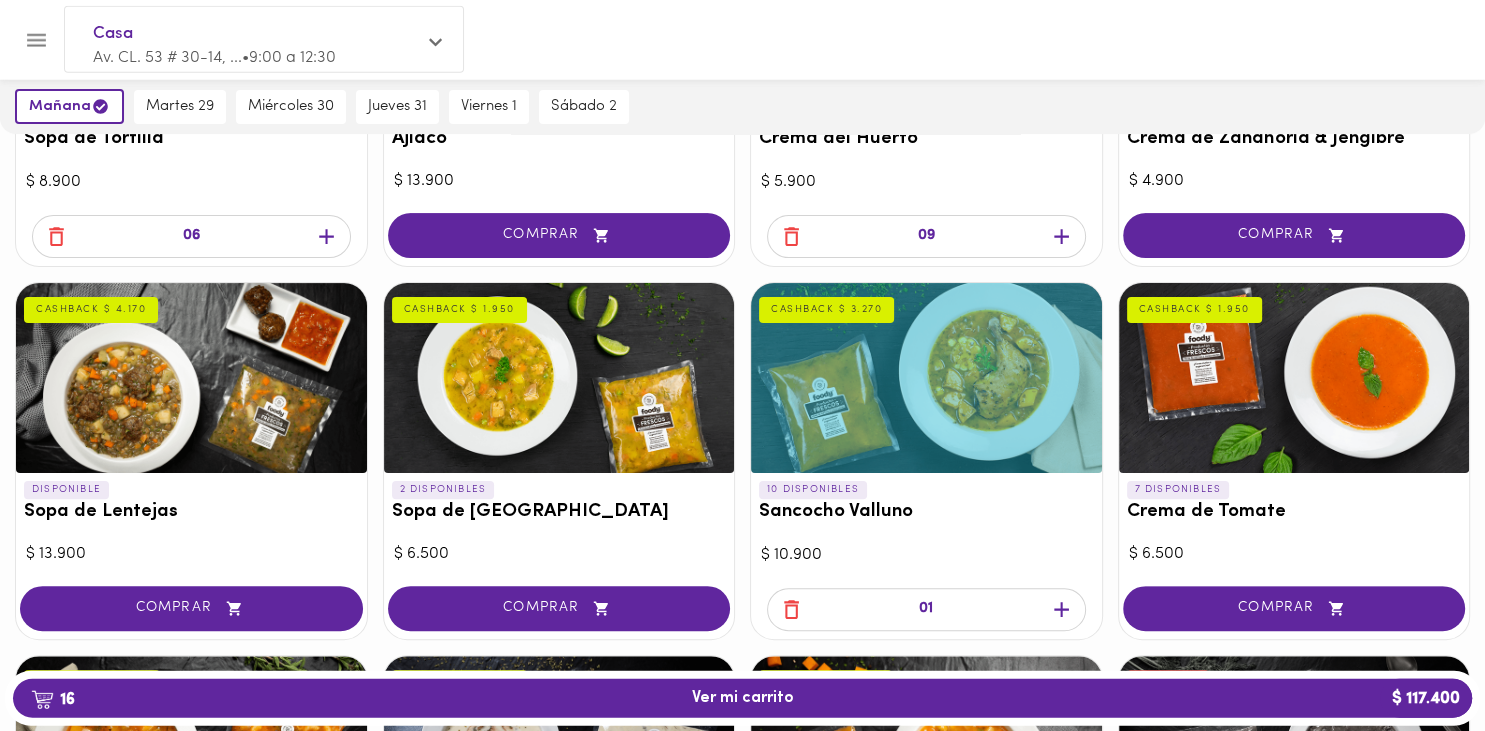 click 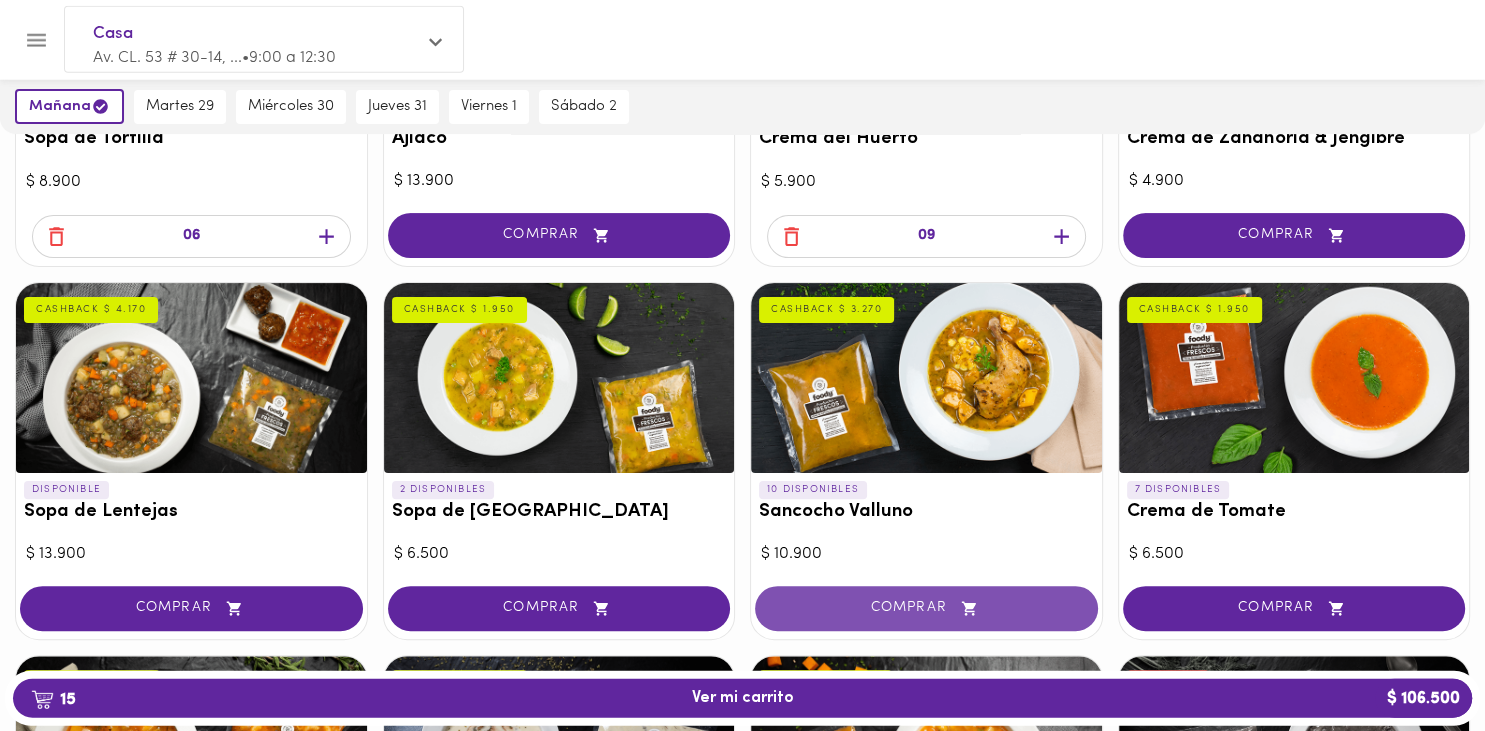 click on "COMPRAR" at bounding box center [926, 608] 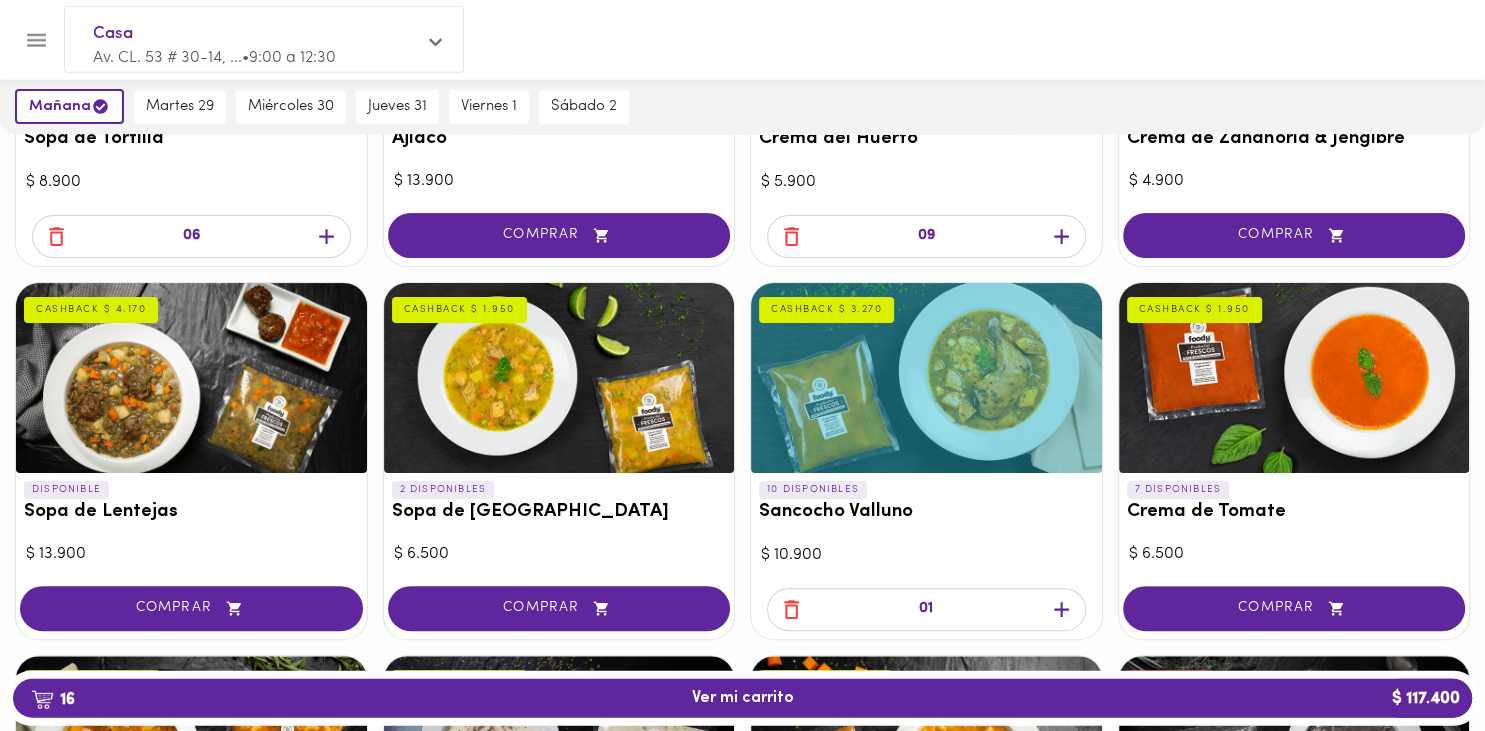 click 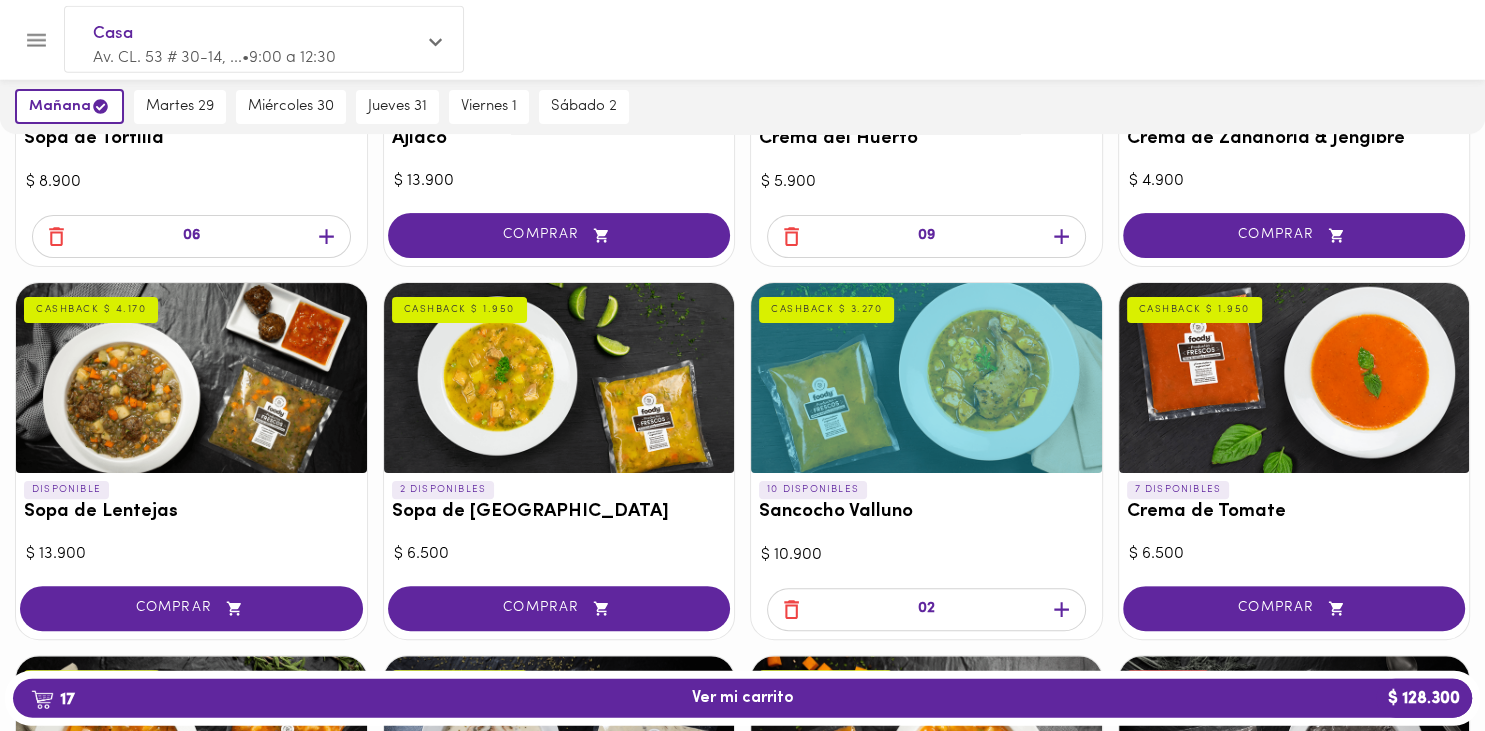 click 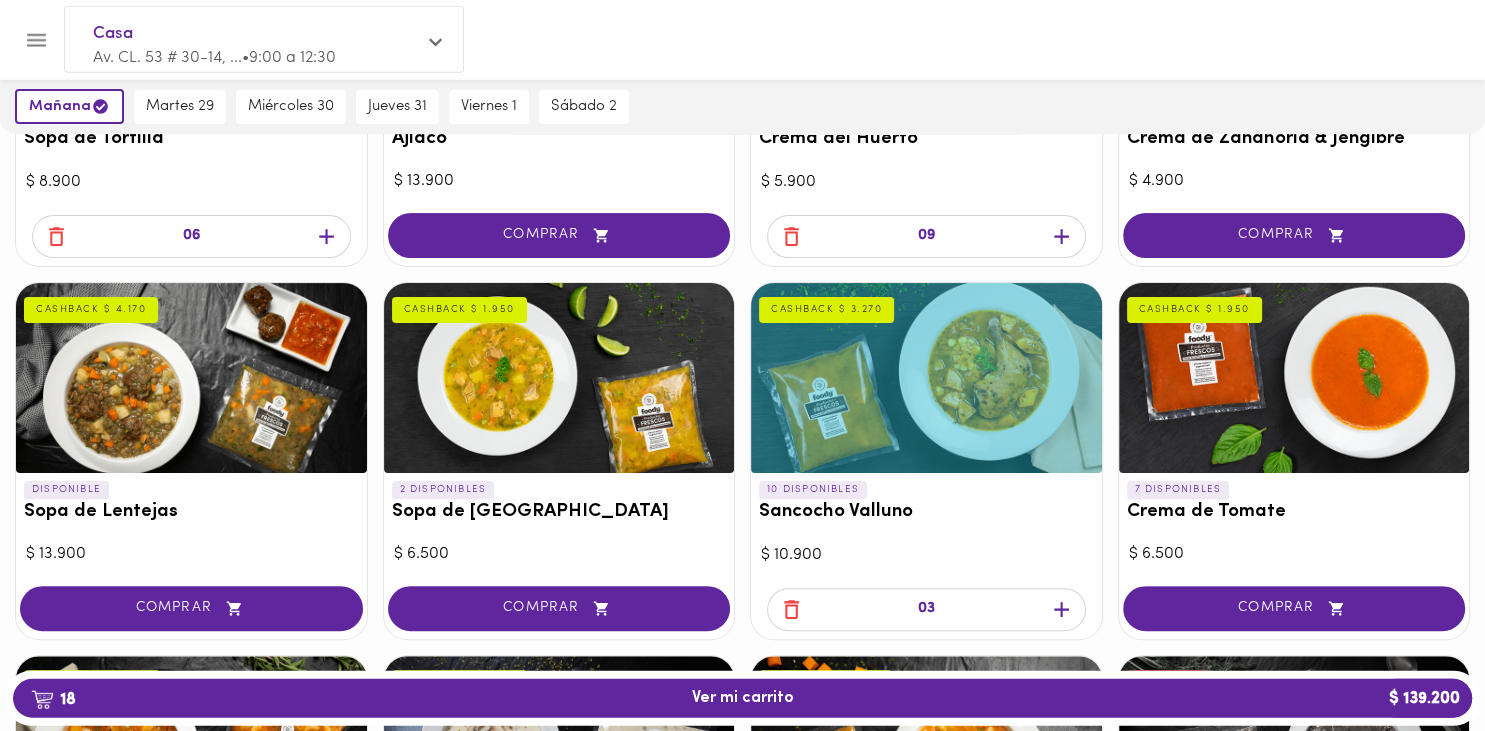 click 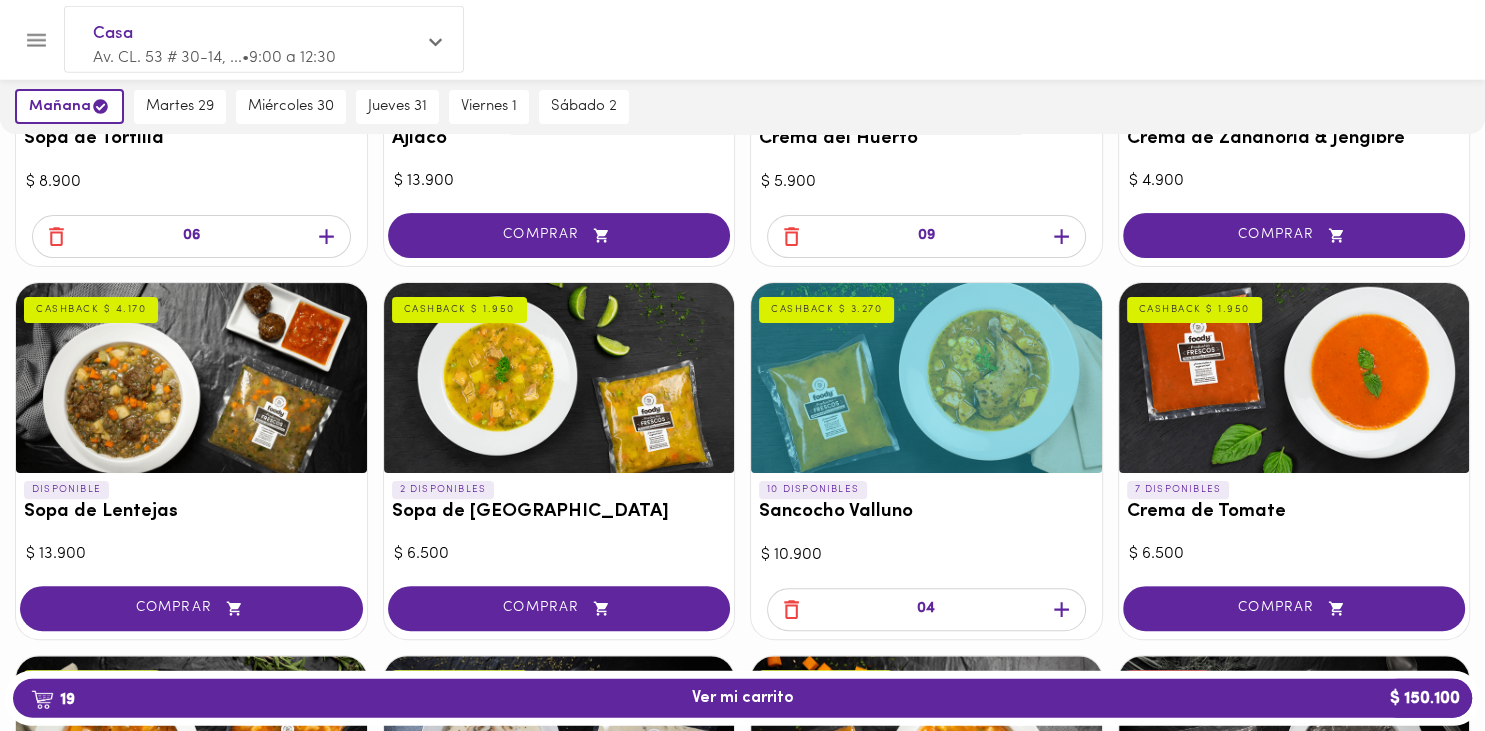 click 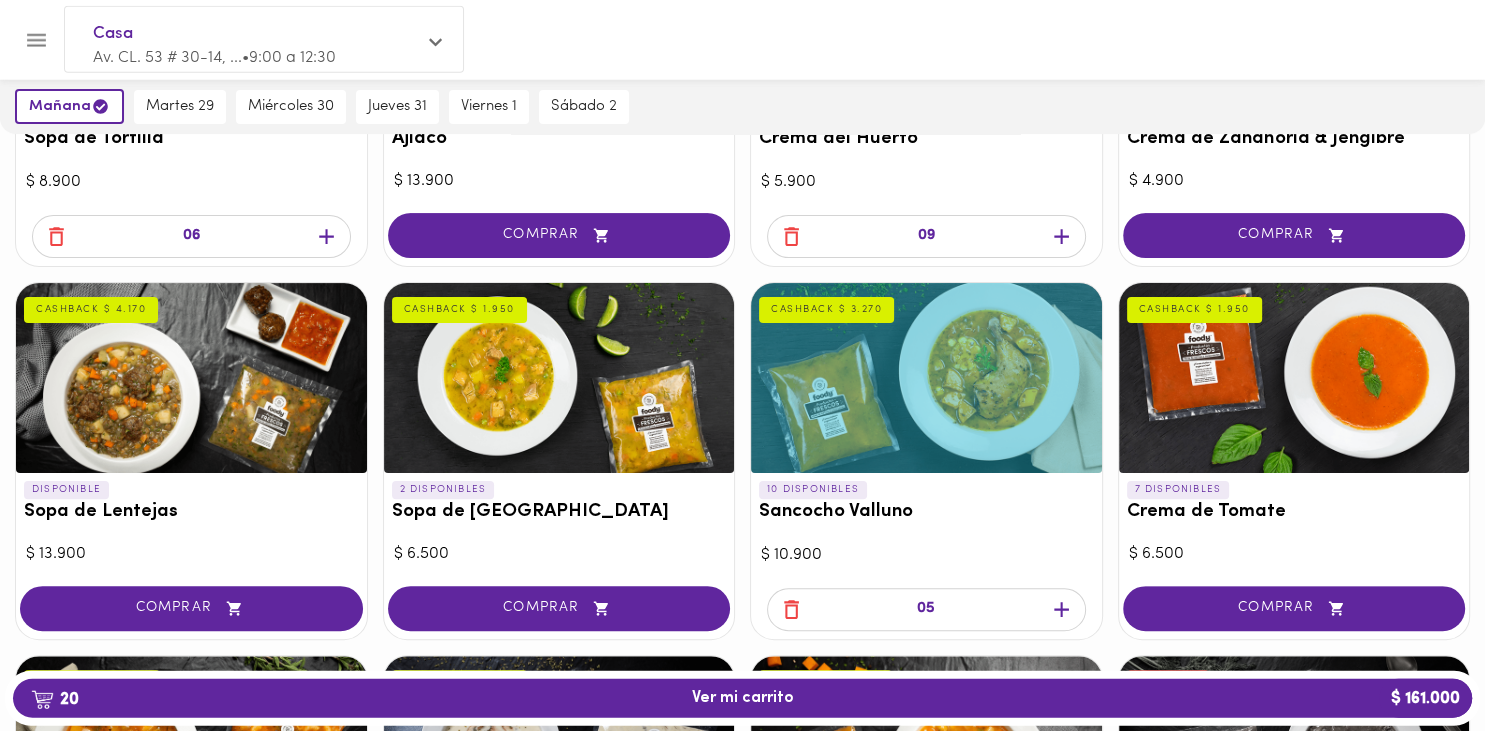 click 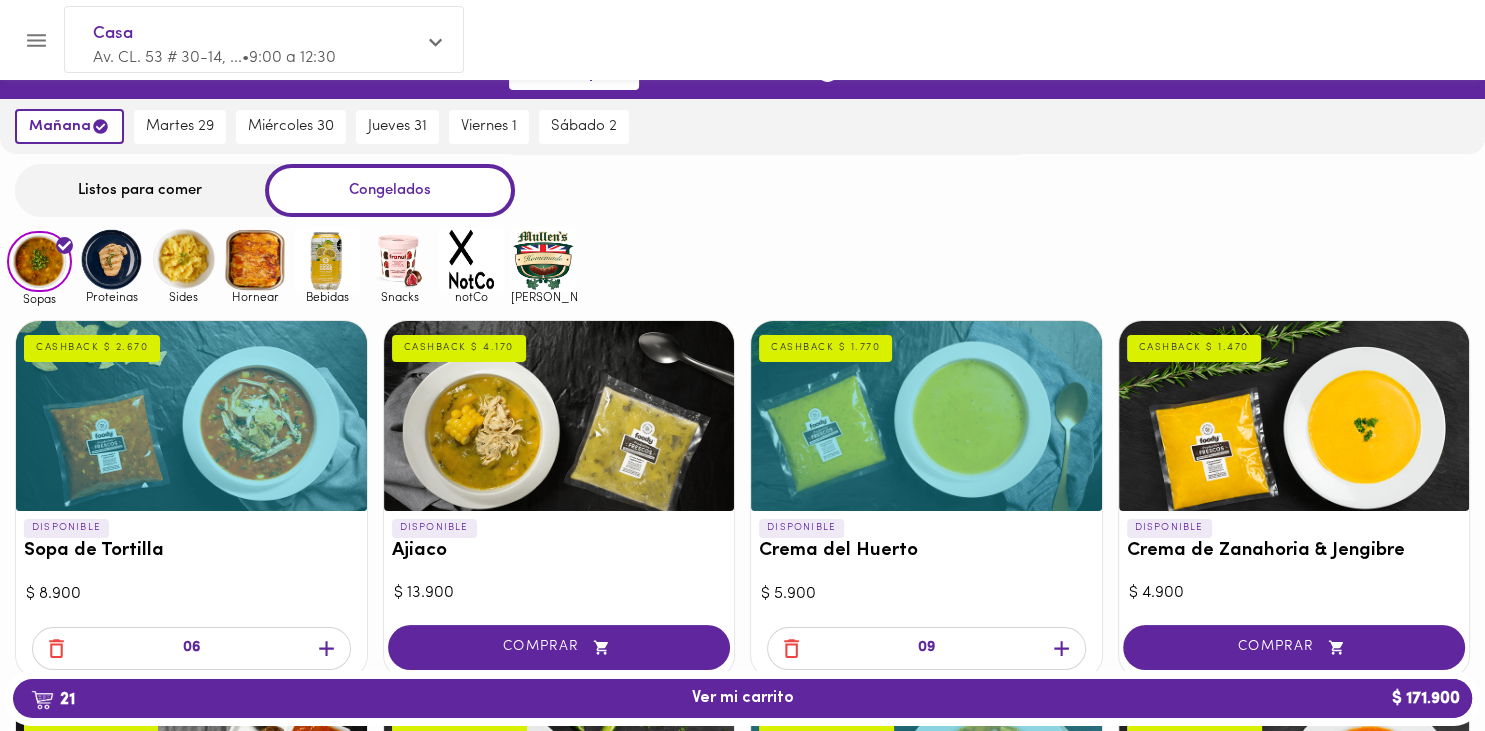 scroll, scrollTop: 0, scrollLeft: 0, axis: both 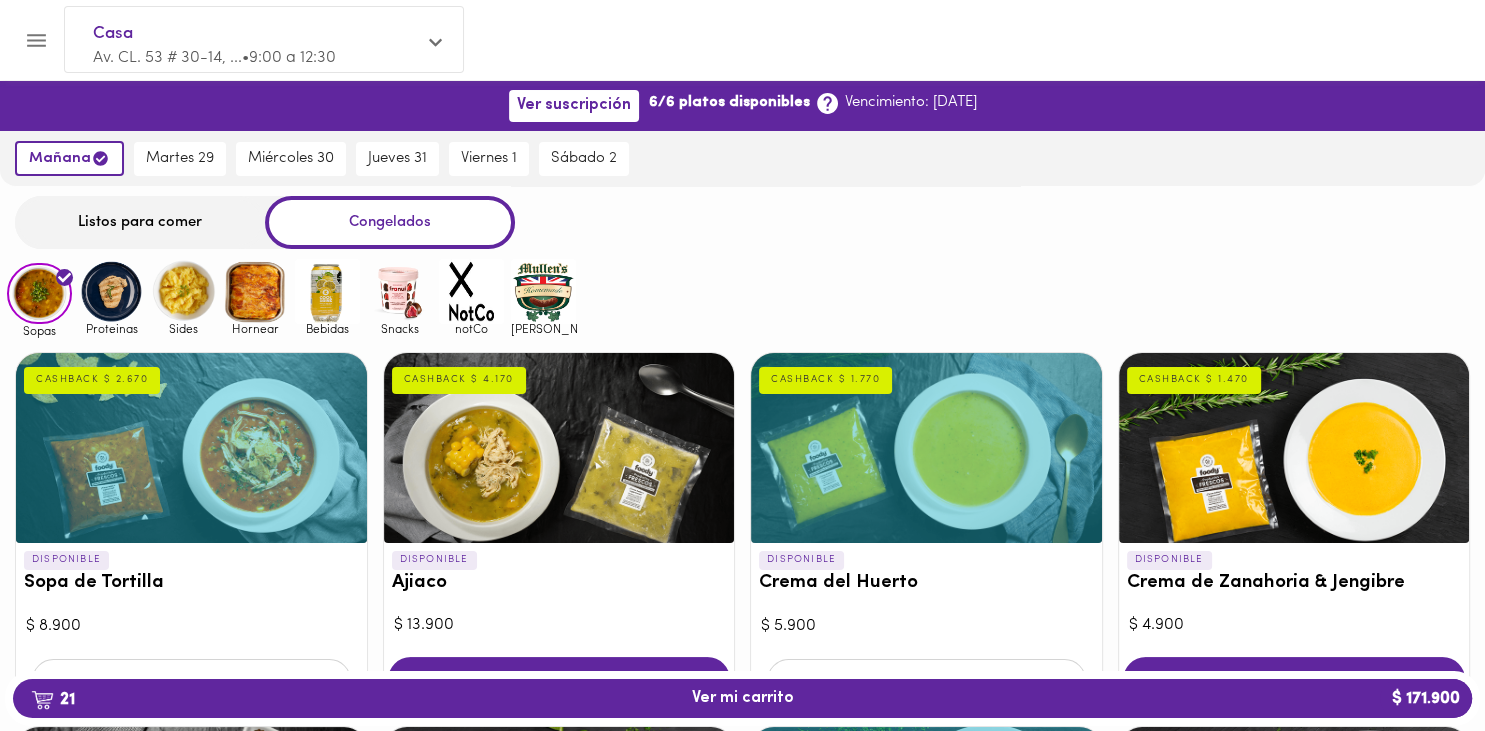 click on "Listos para comer" at bounding box center [140, 222] 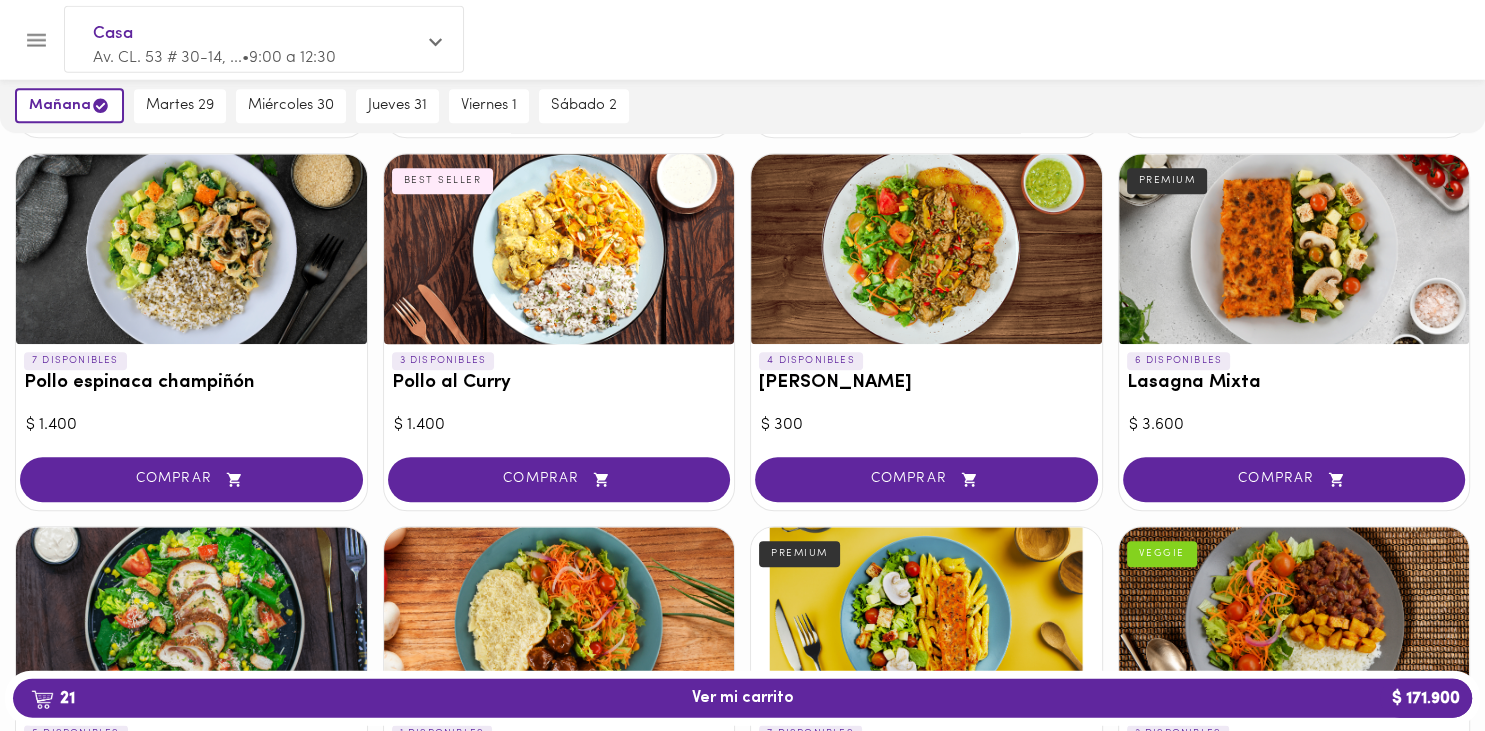 scroll, scrollTop: 1262, scrollLeft: 0, axis: vertical 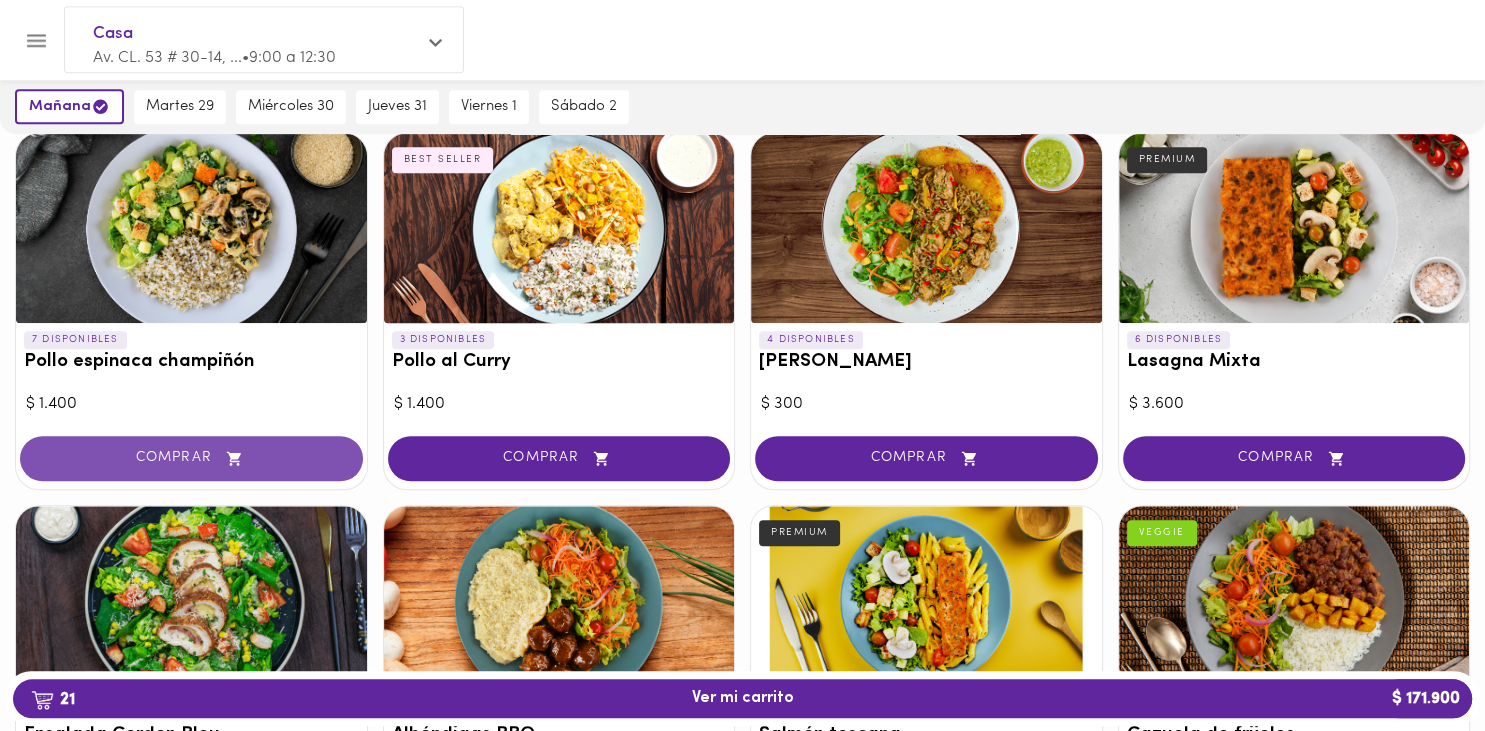 click 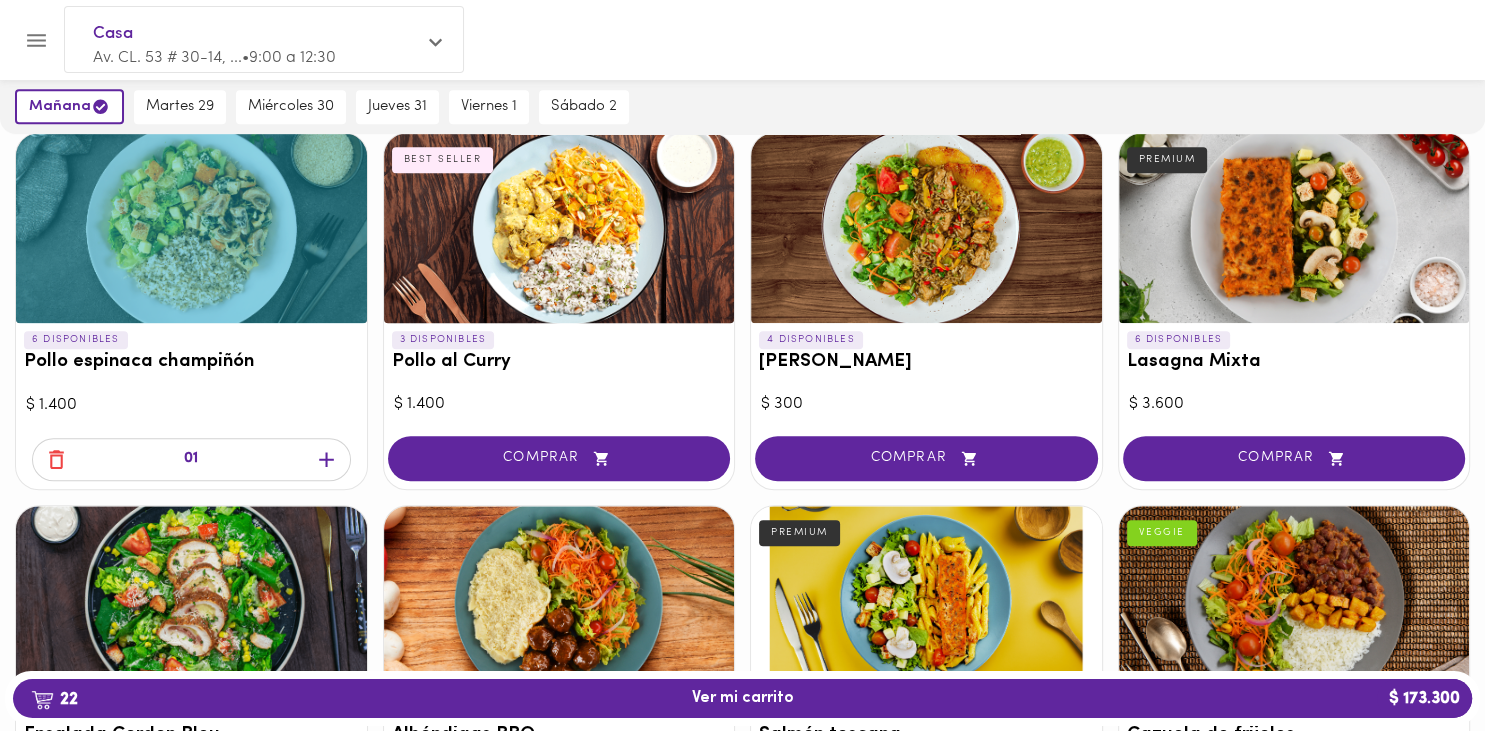 click 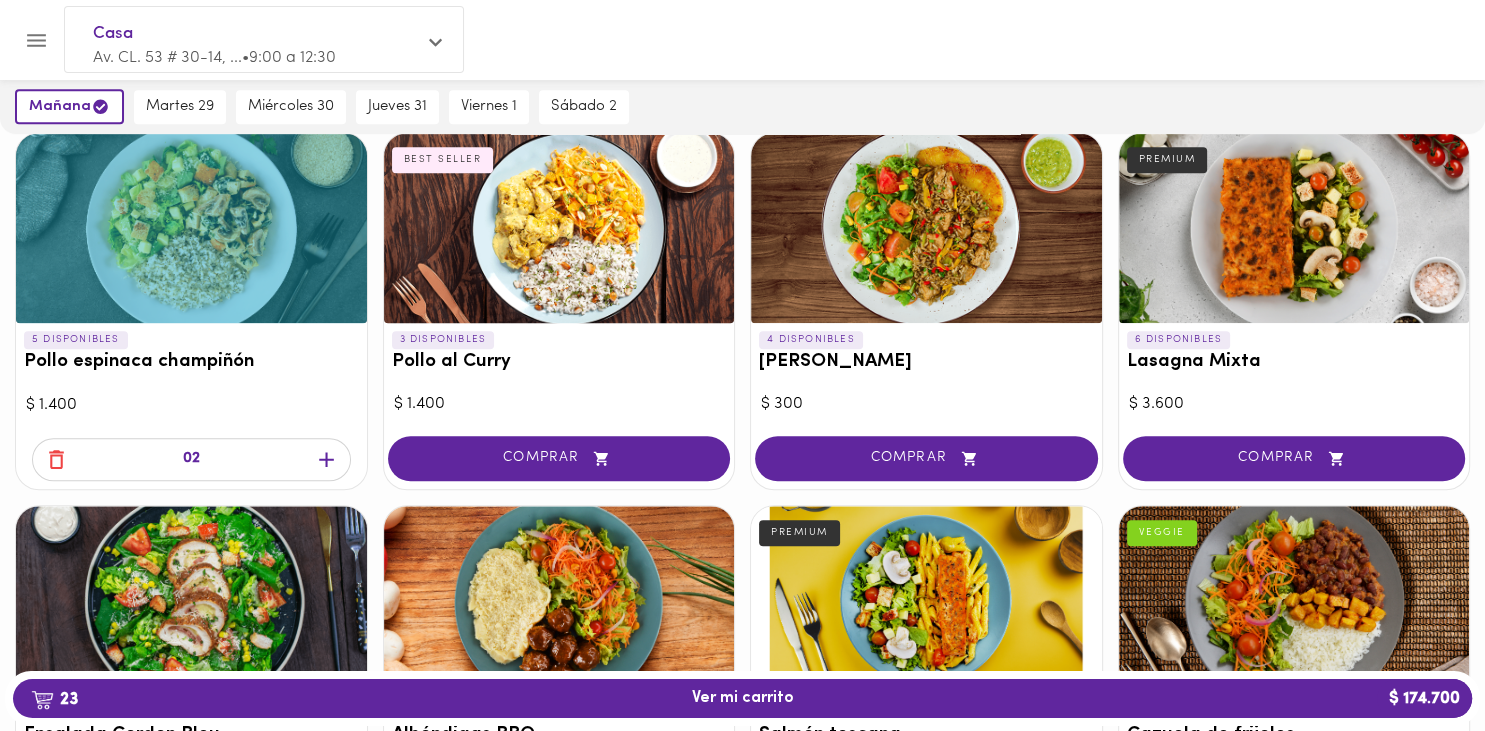 click 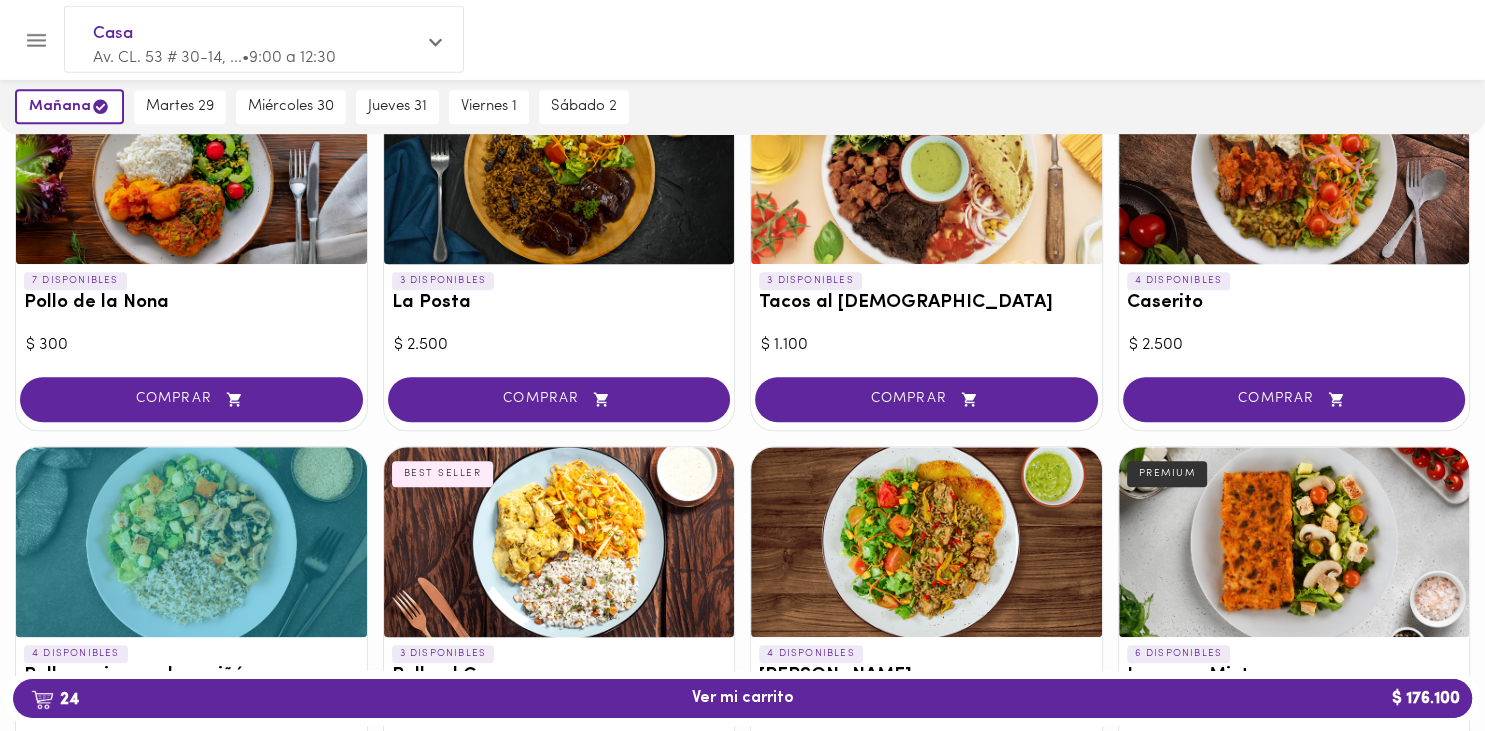 scroll, scrollTop: 951, scrollLeft: 0, axis: vertical 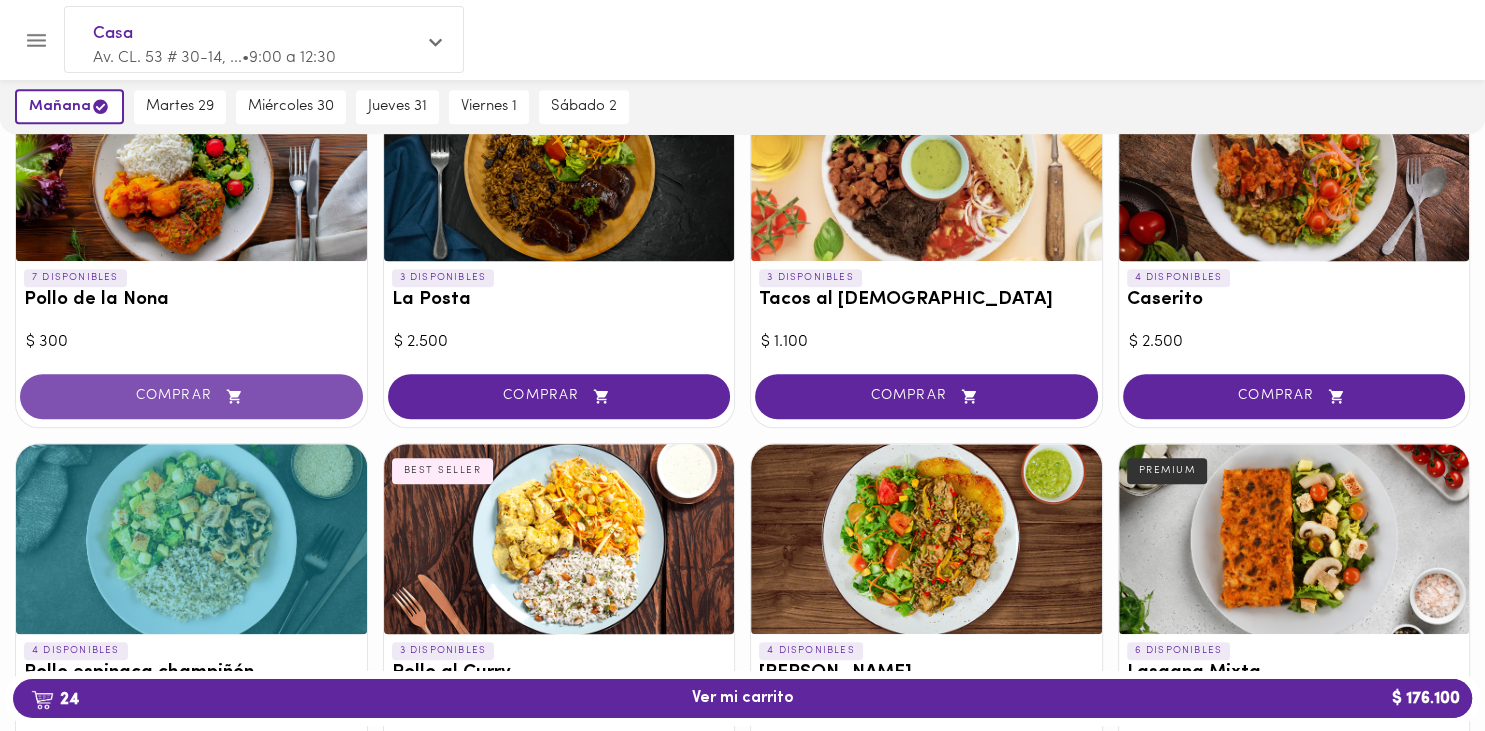 click 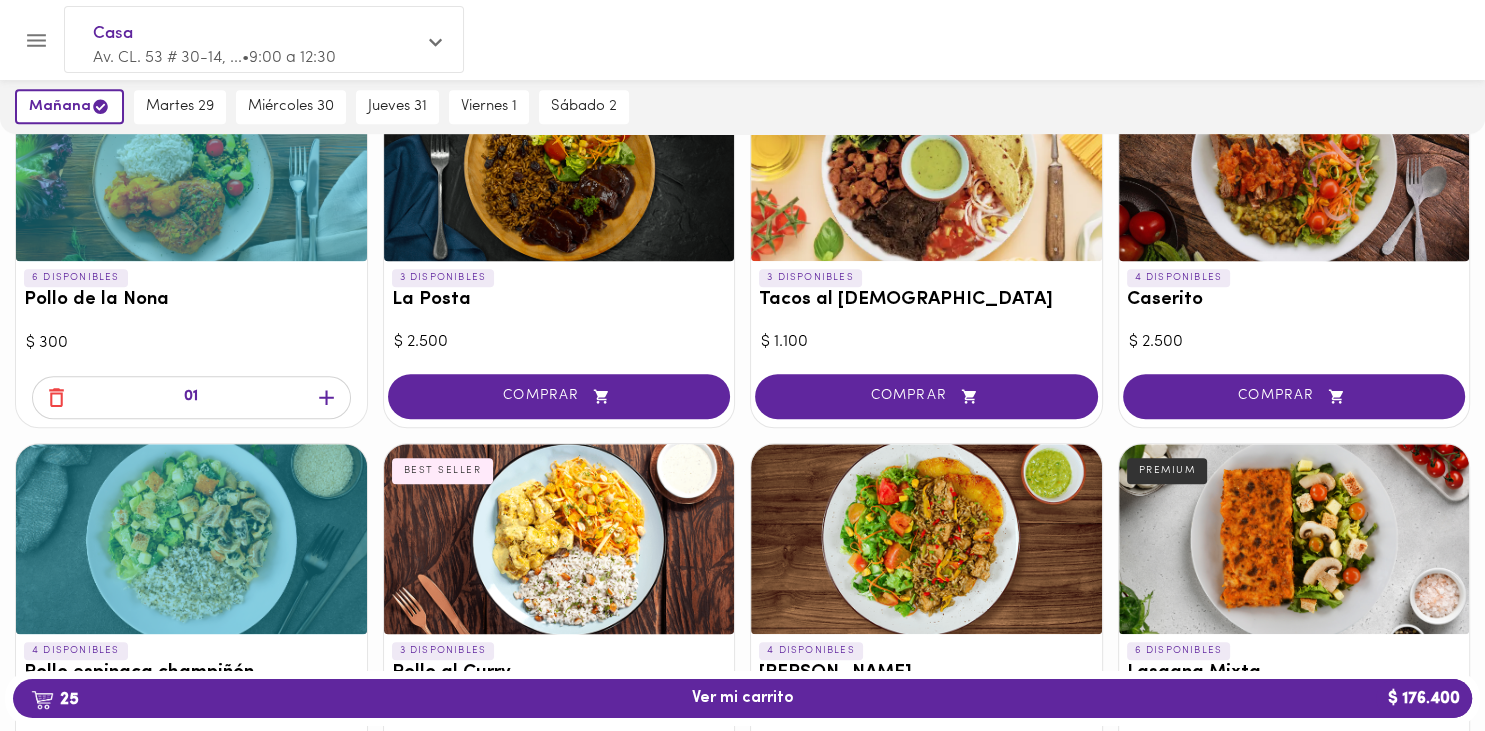 click 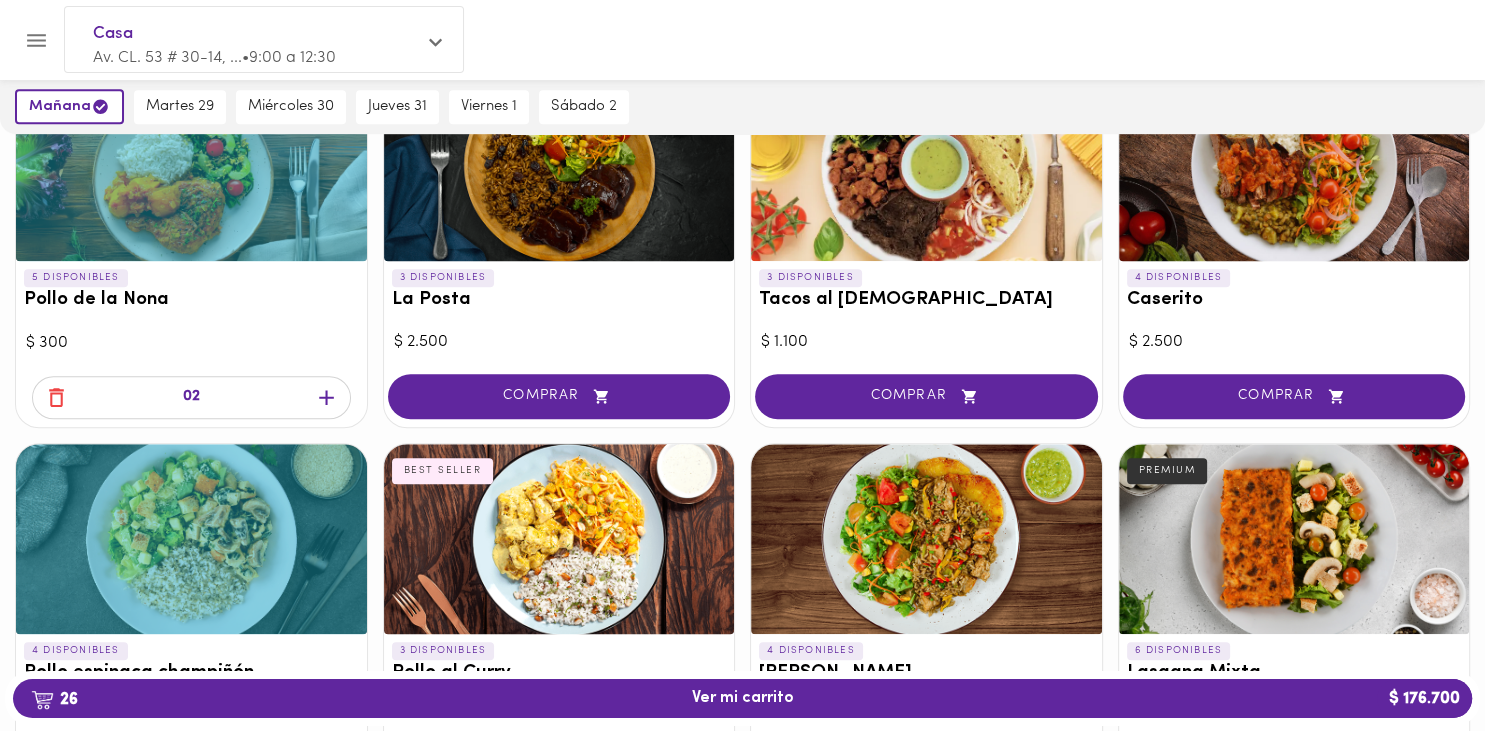 click 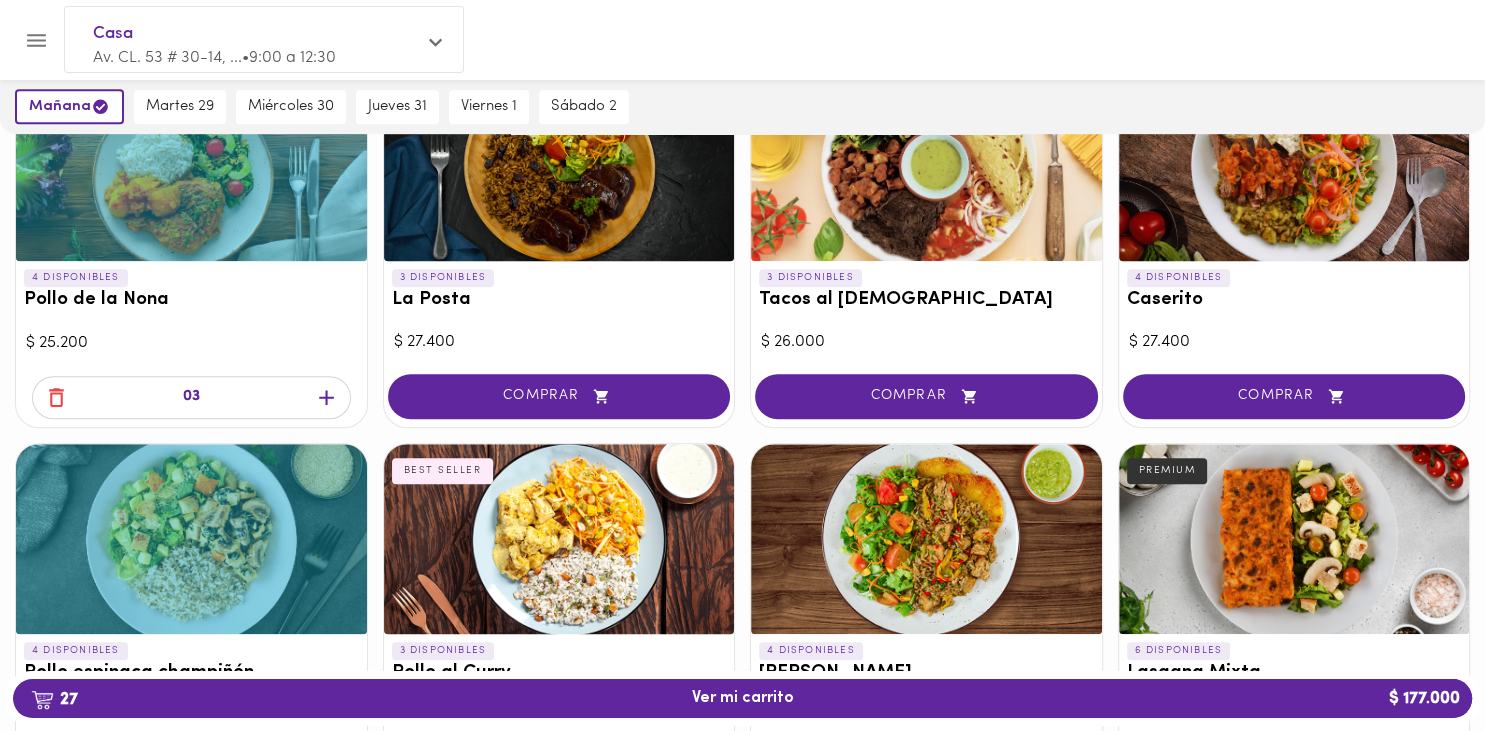 click 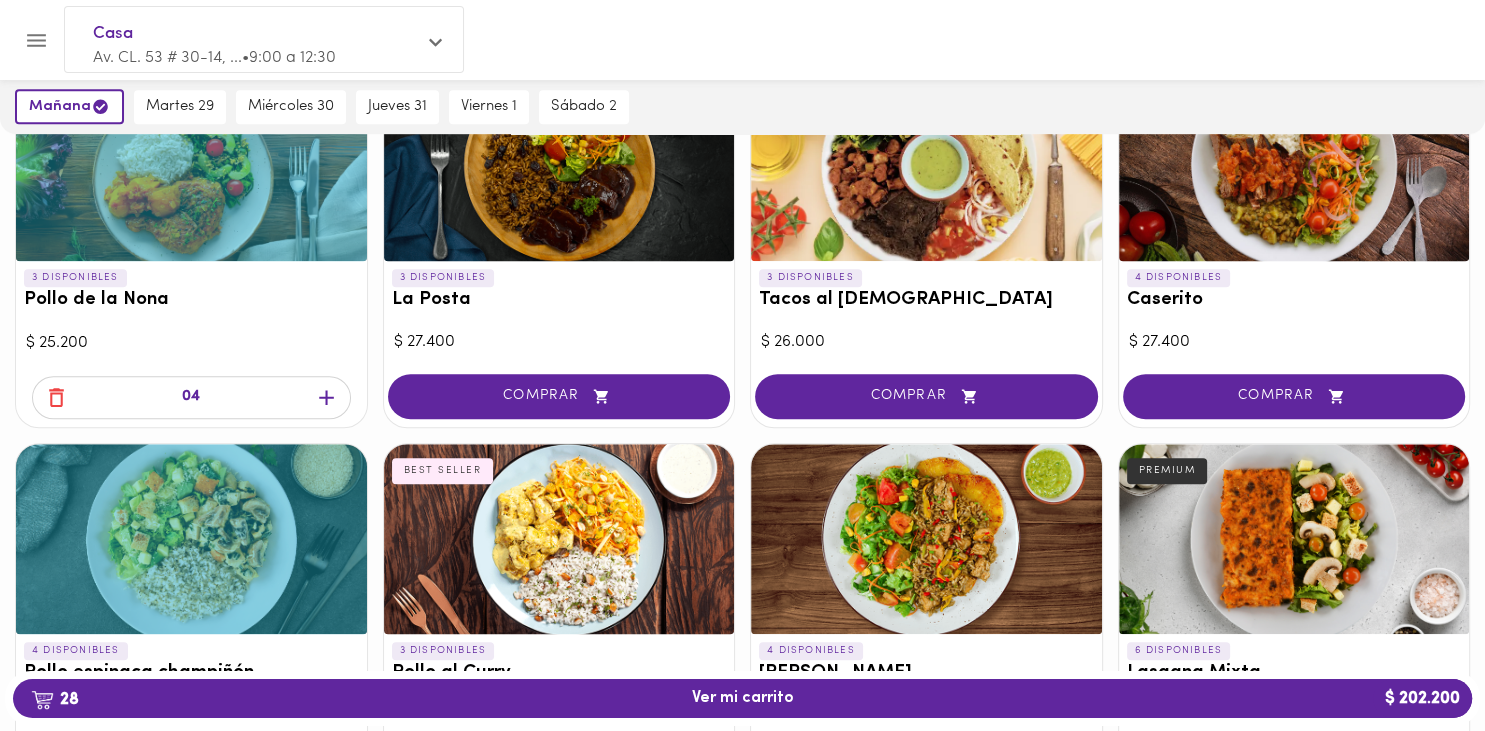 click 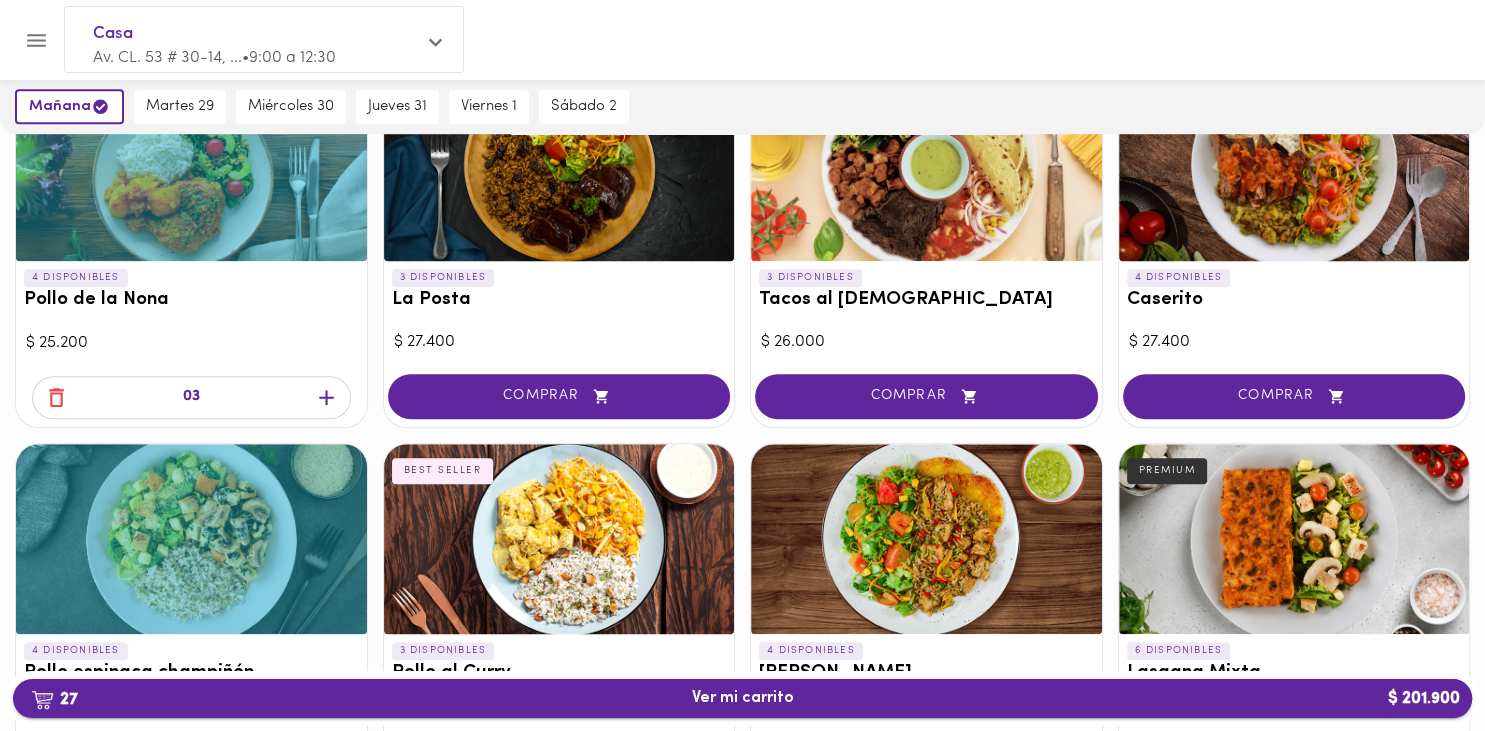 click on "27 Ver mi carrito $ 201.900" at bounding box center (742, 698) 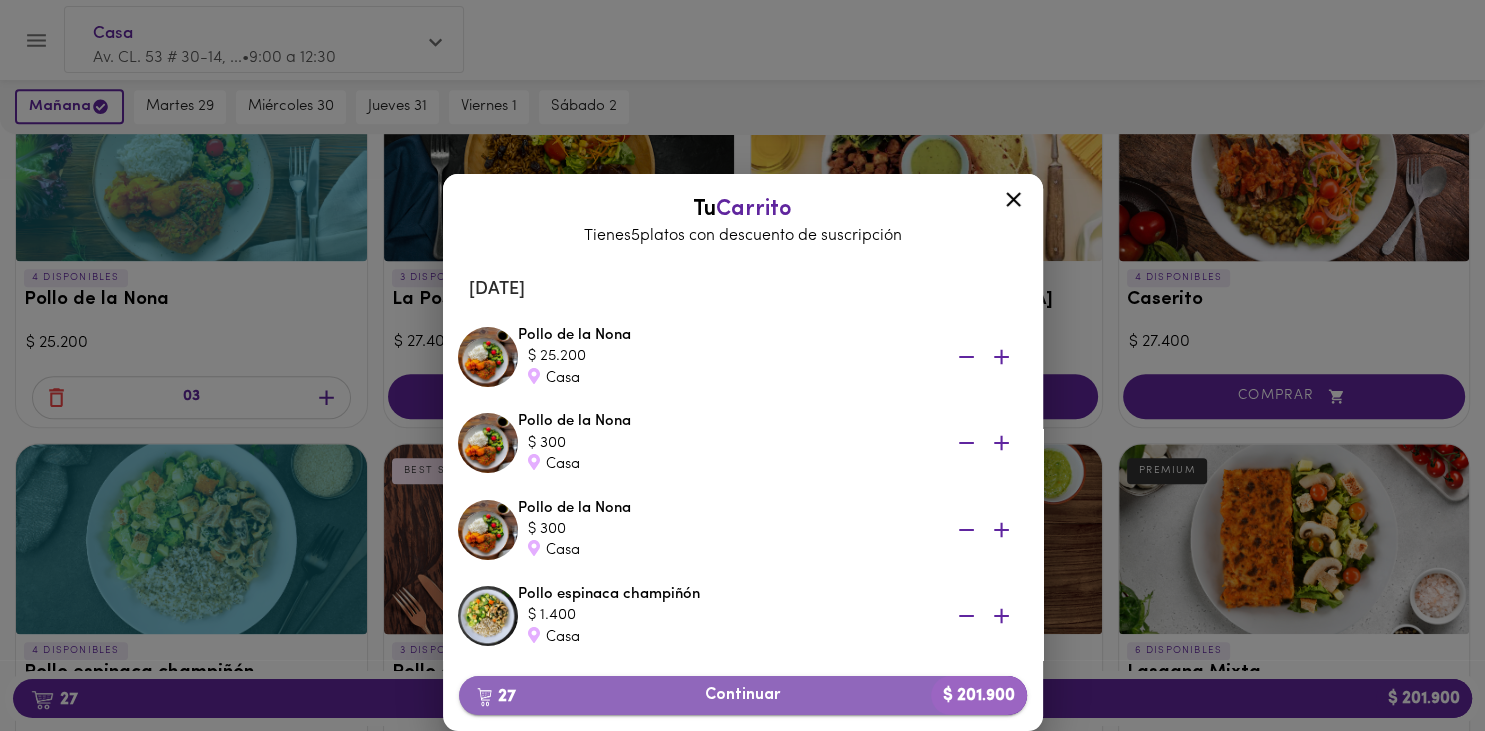 click on "27 Continuar $ 201.900" at bounding box center (743, 695) 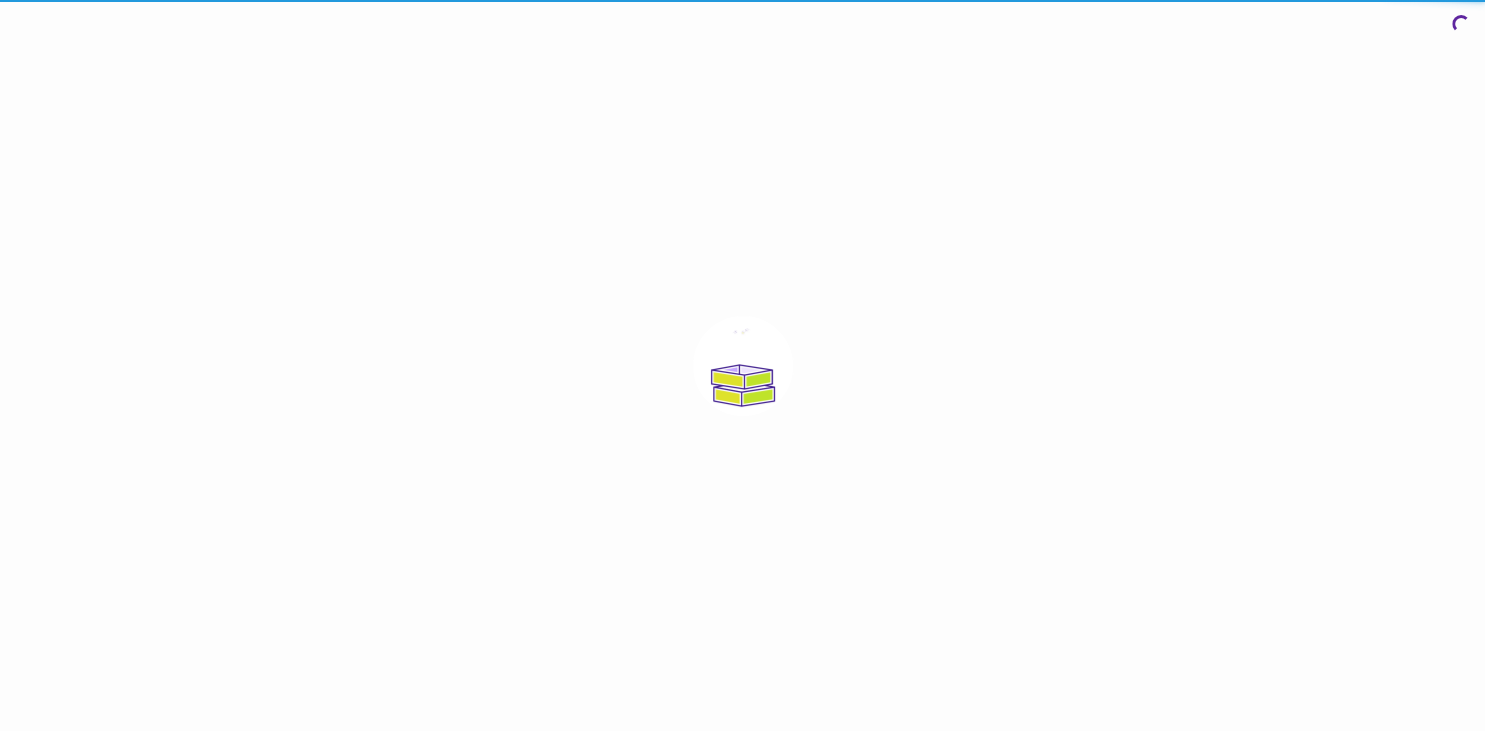 scroll, scrollTop: 0, scrollLeft: 0, axis: both 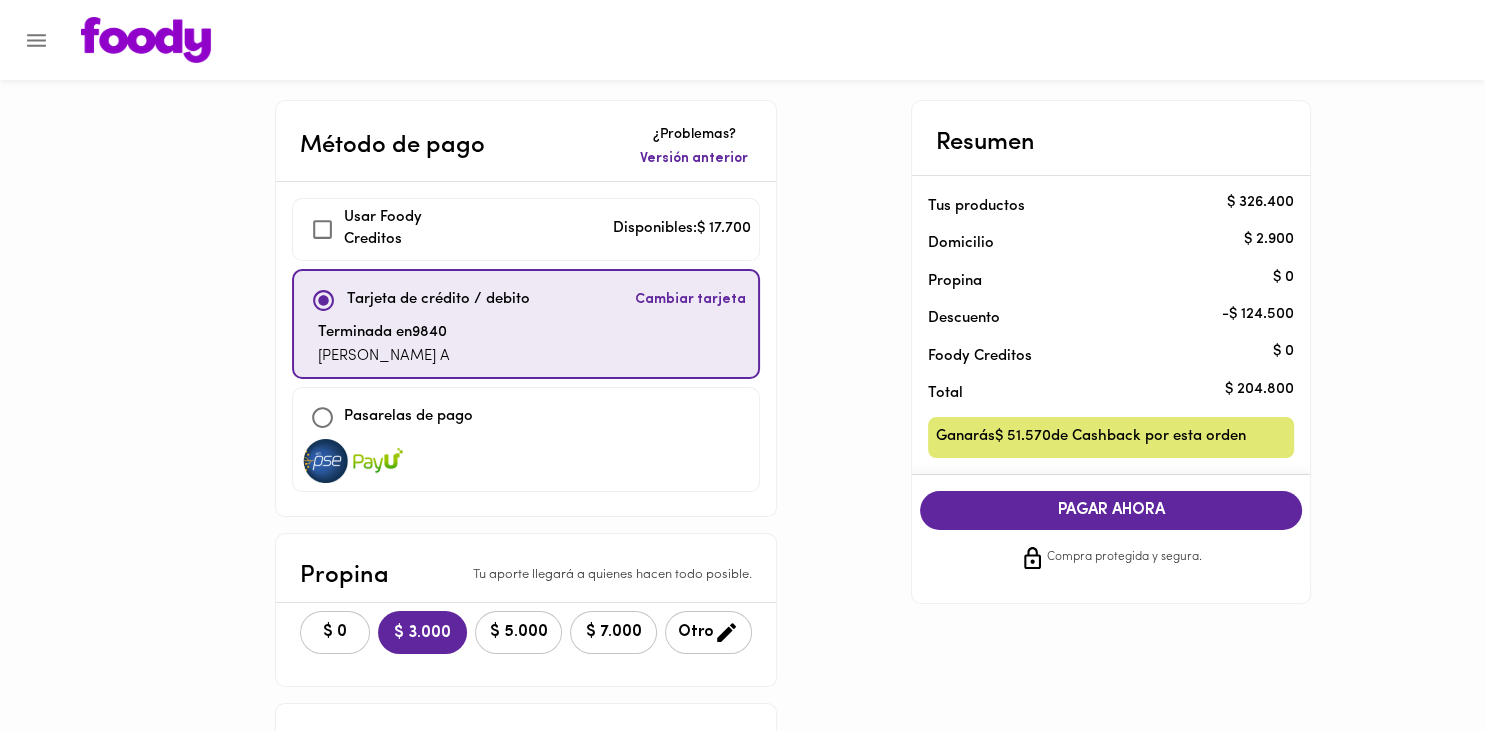checkbox on "true" 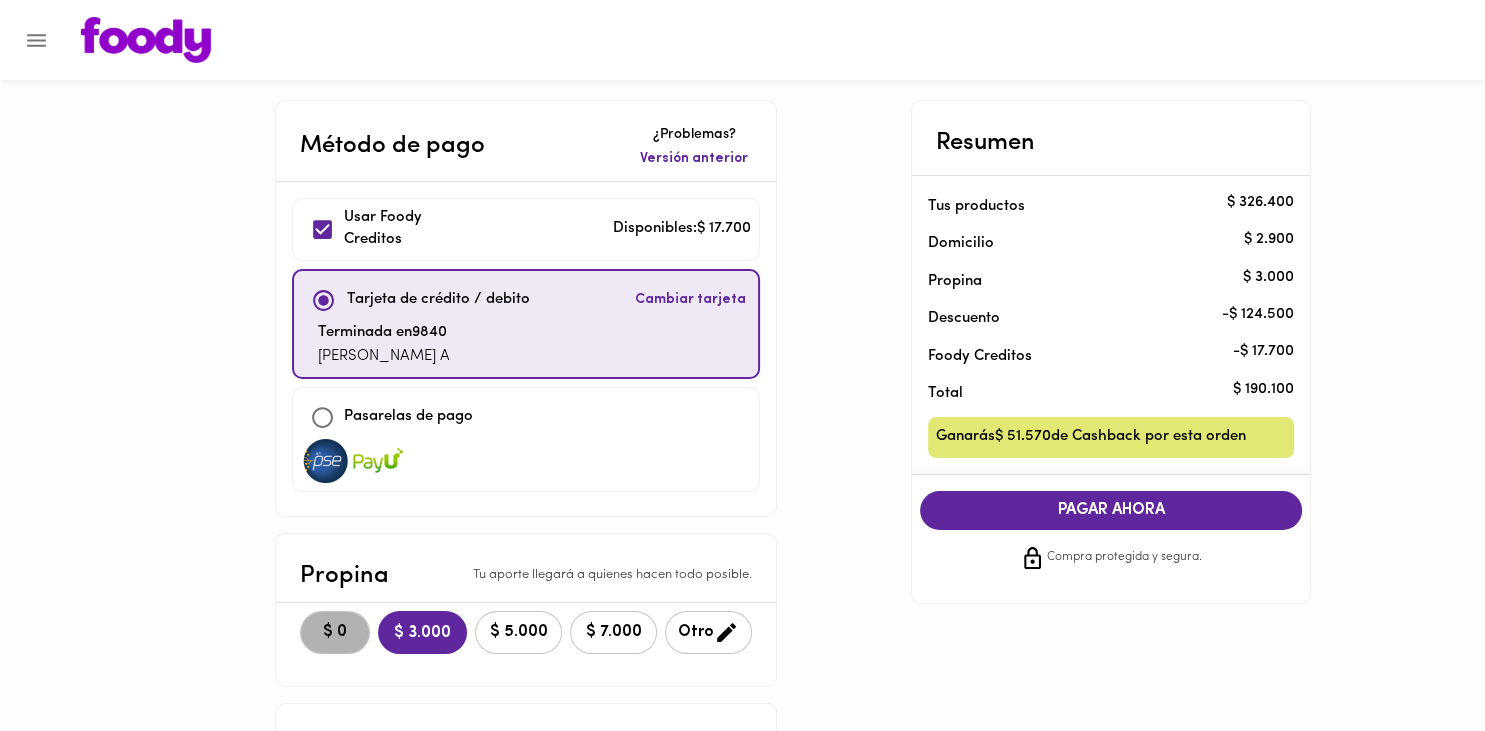 click on "$ 0" at bounding box center (335, 632) 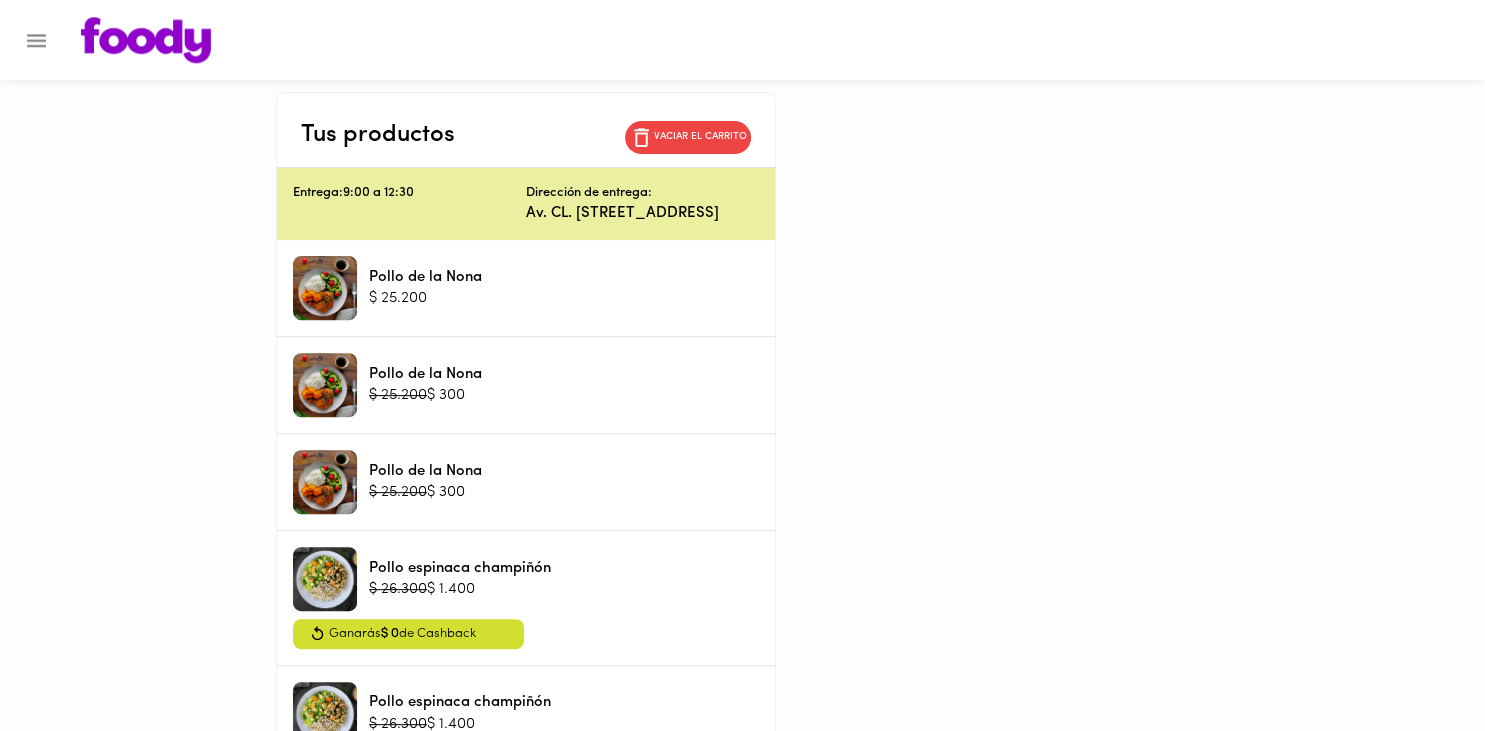 scroll, scrollTop: 557, scrollLeft: 0, axis: vertical 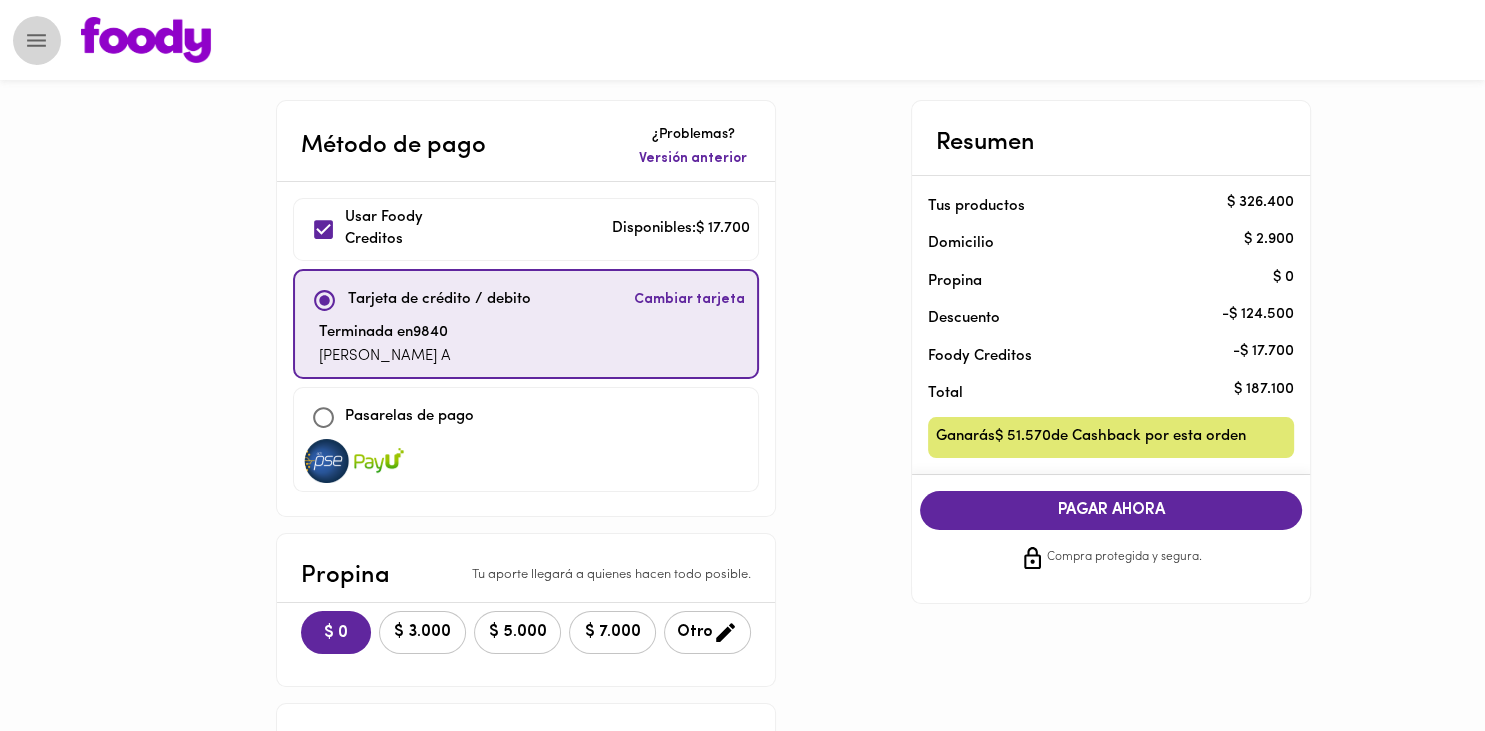 click 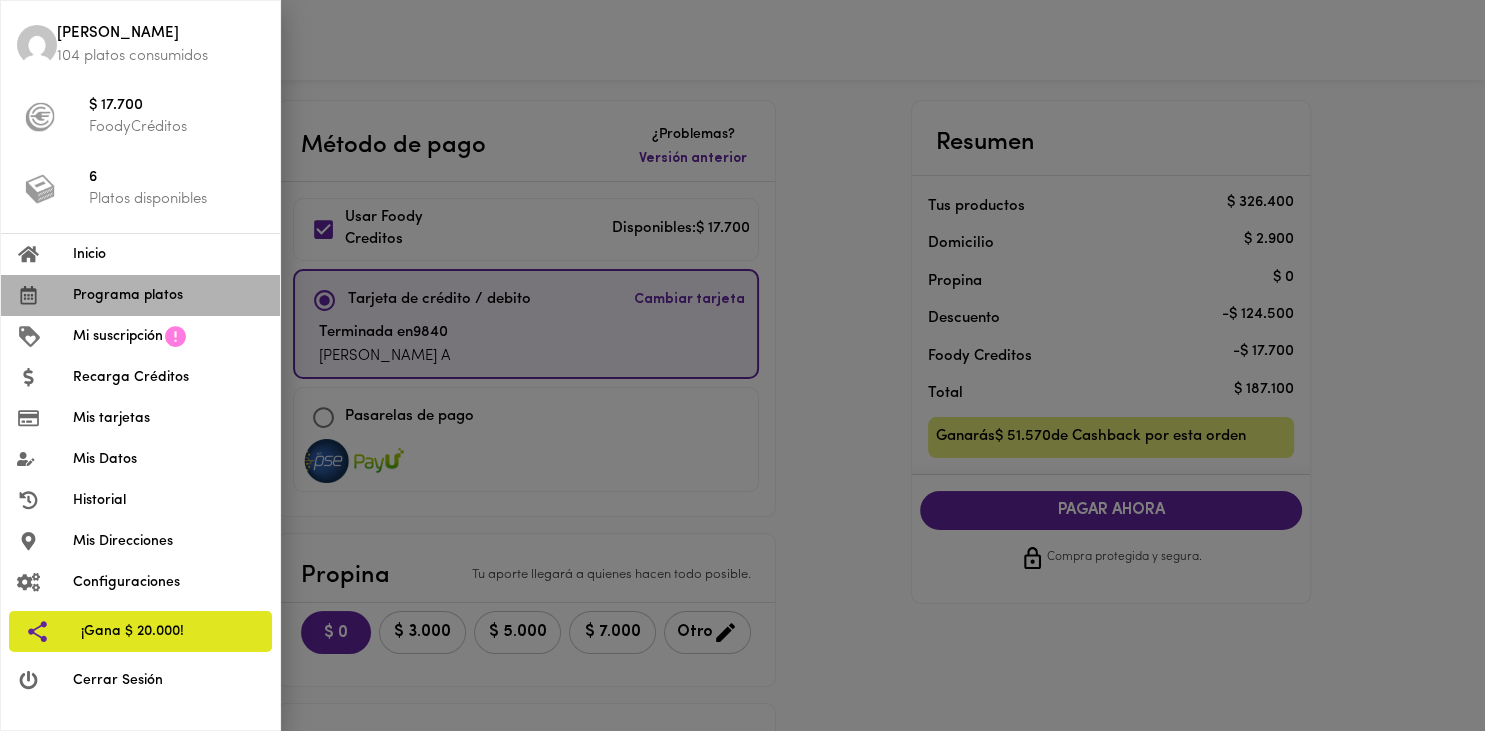 click on "Programa platos" at bounding box center (140, 295) 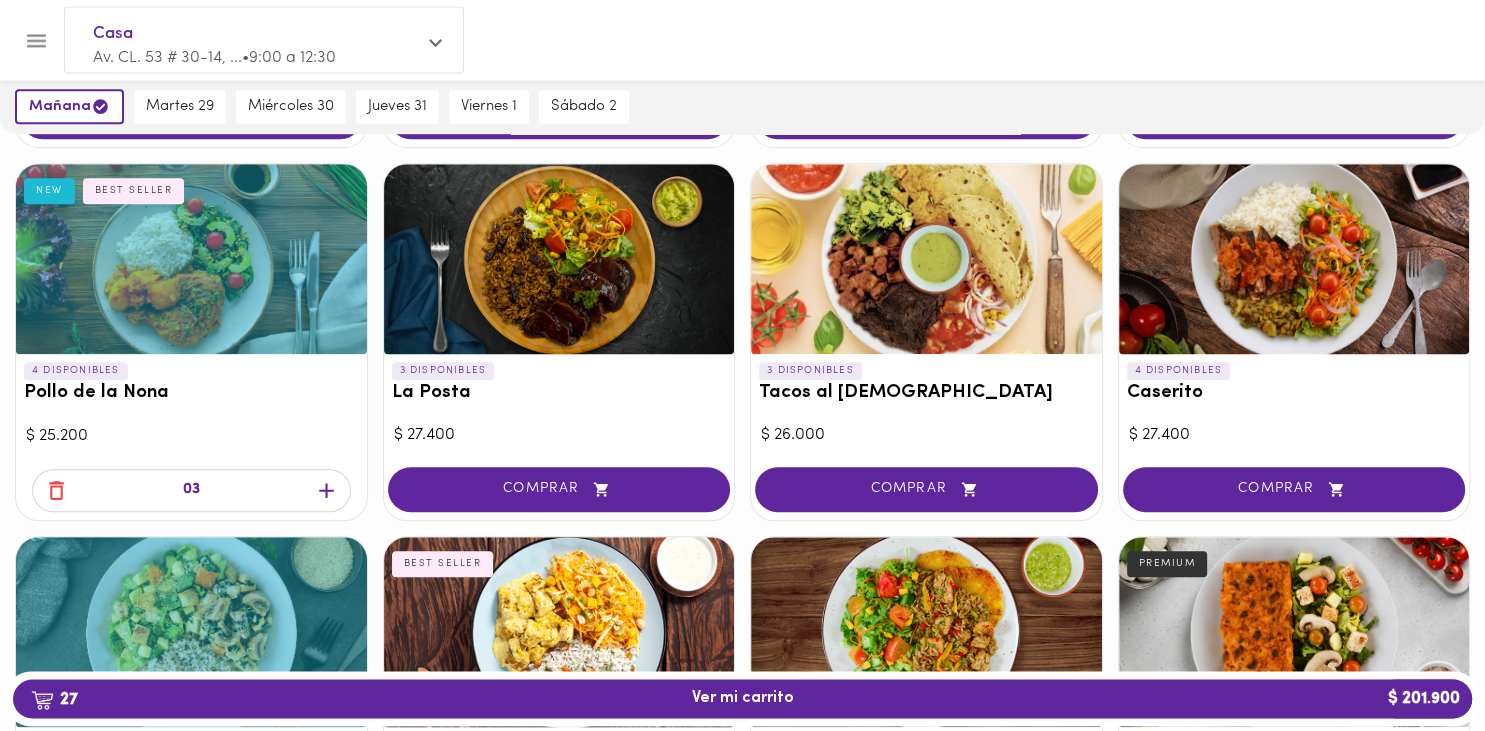 scroll, scrollTop: 870, scrollLeft: 0, axis: vertical 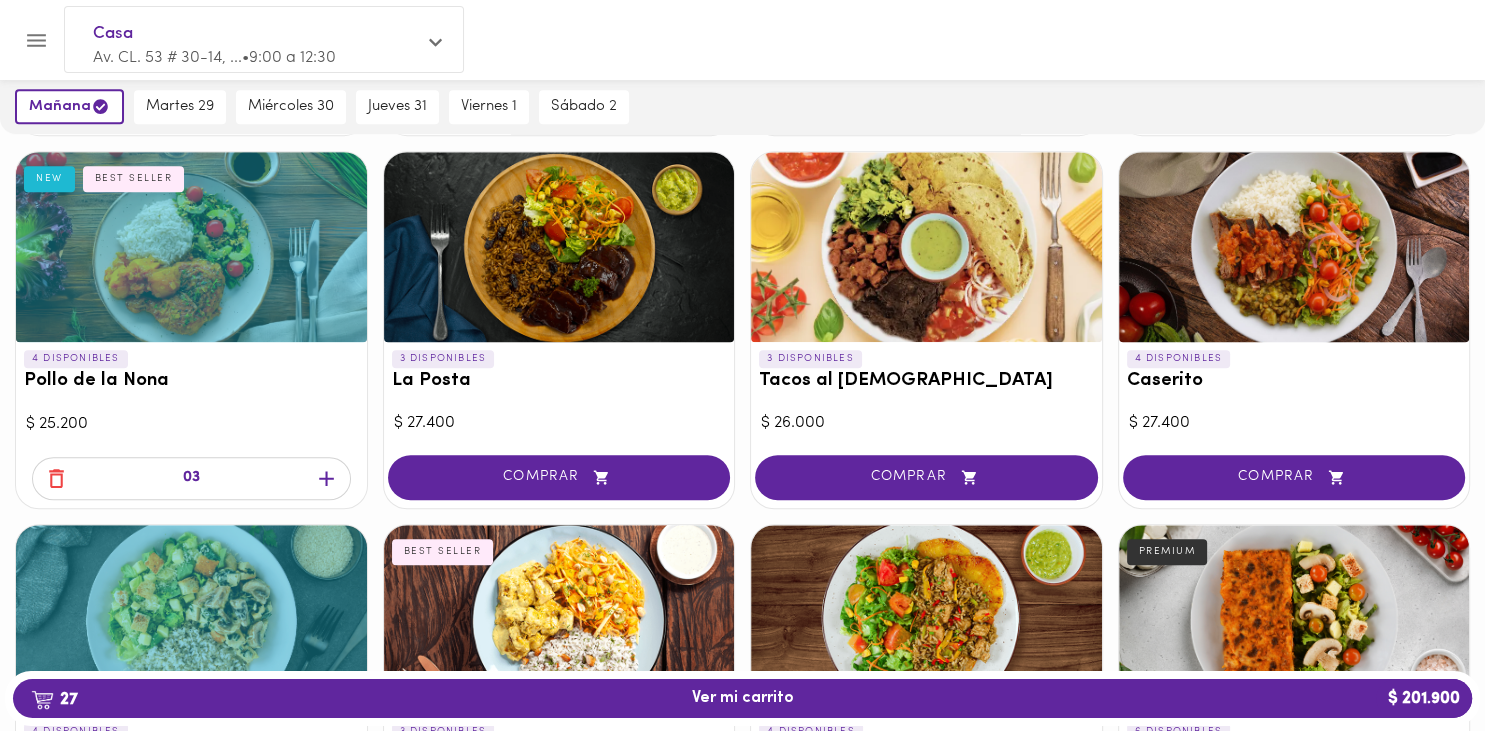 click 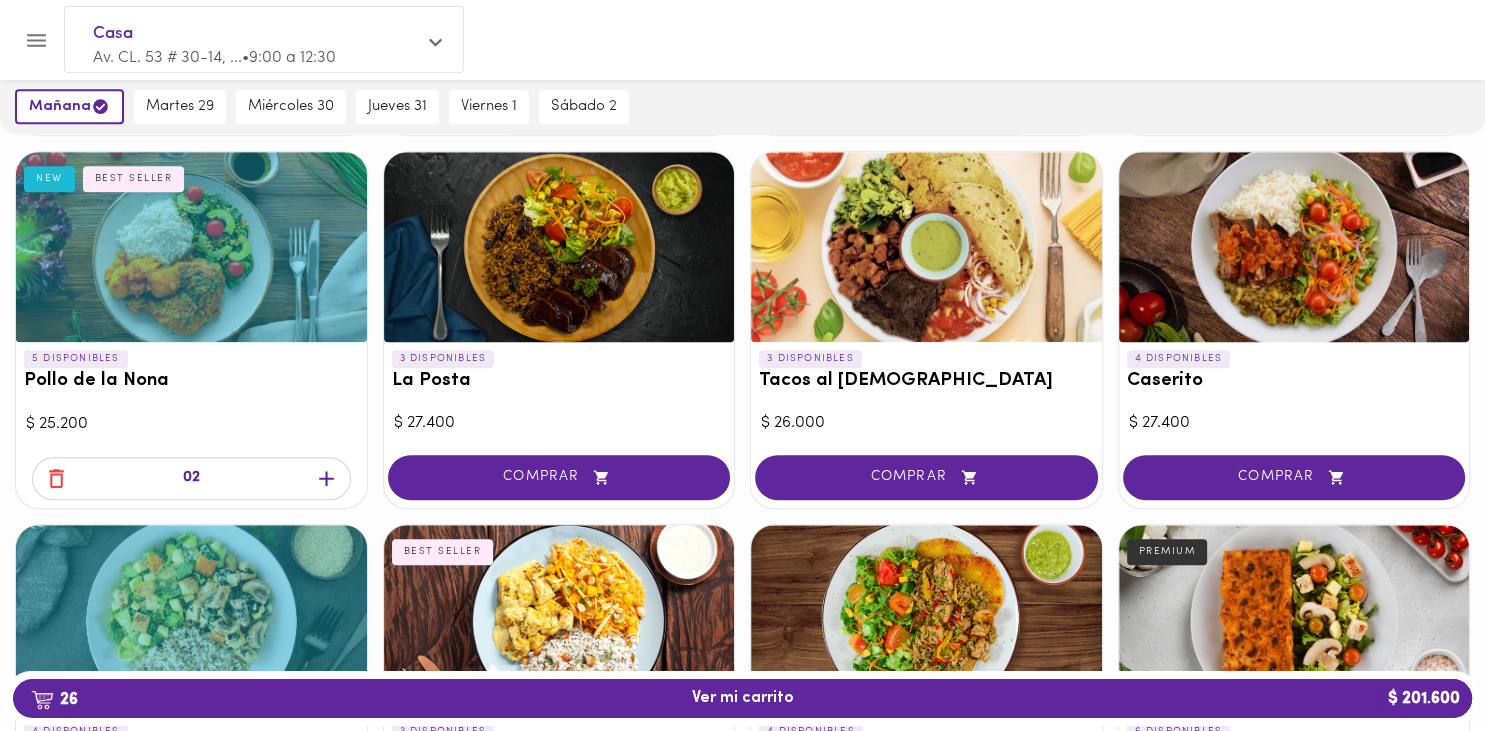 click 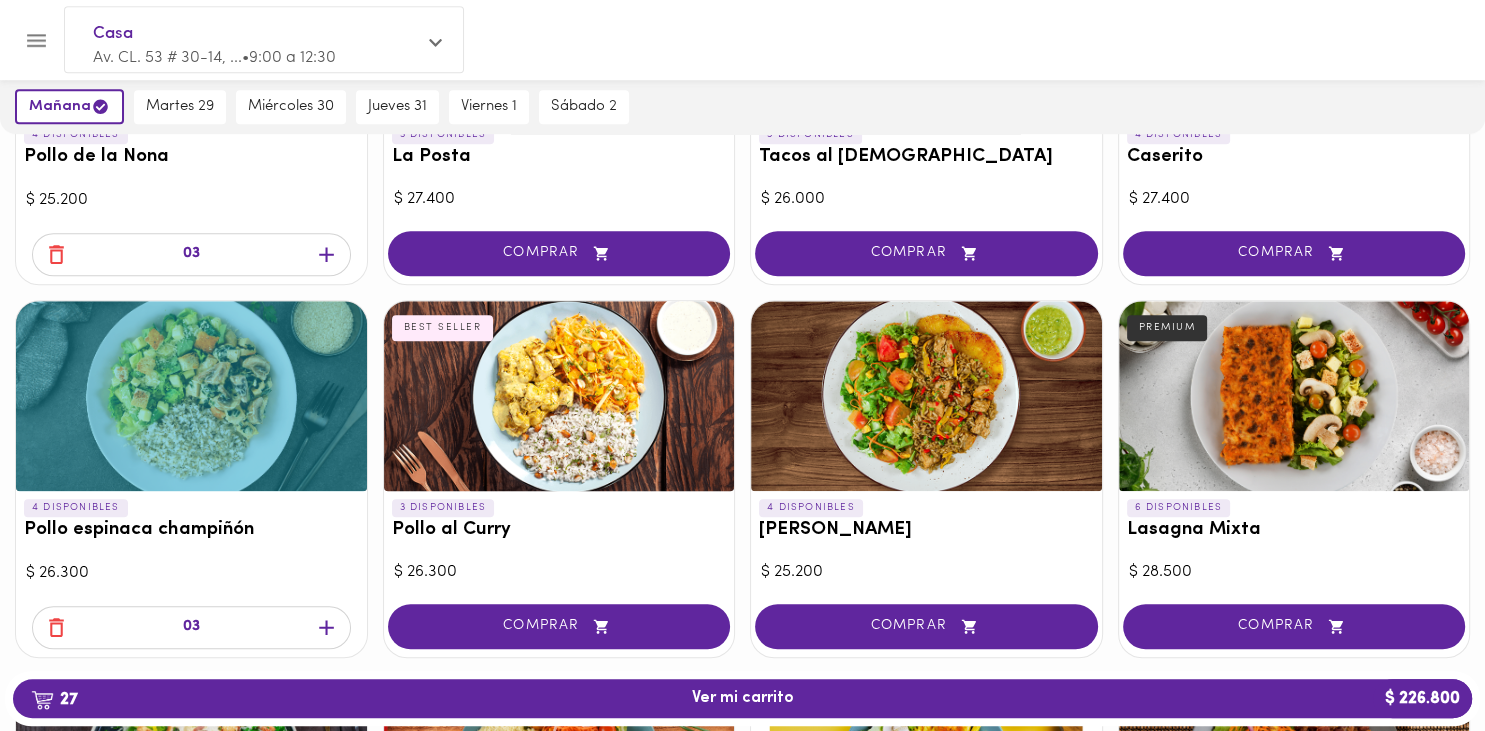 scroll, scrollTop: 1104, scrollLeft: 0, axis: vertical 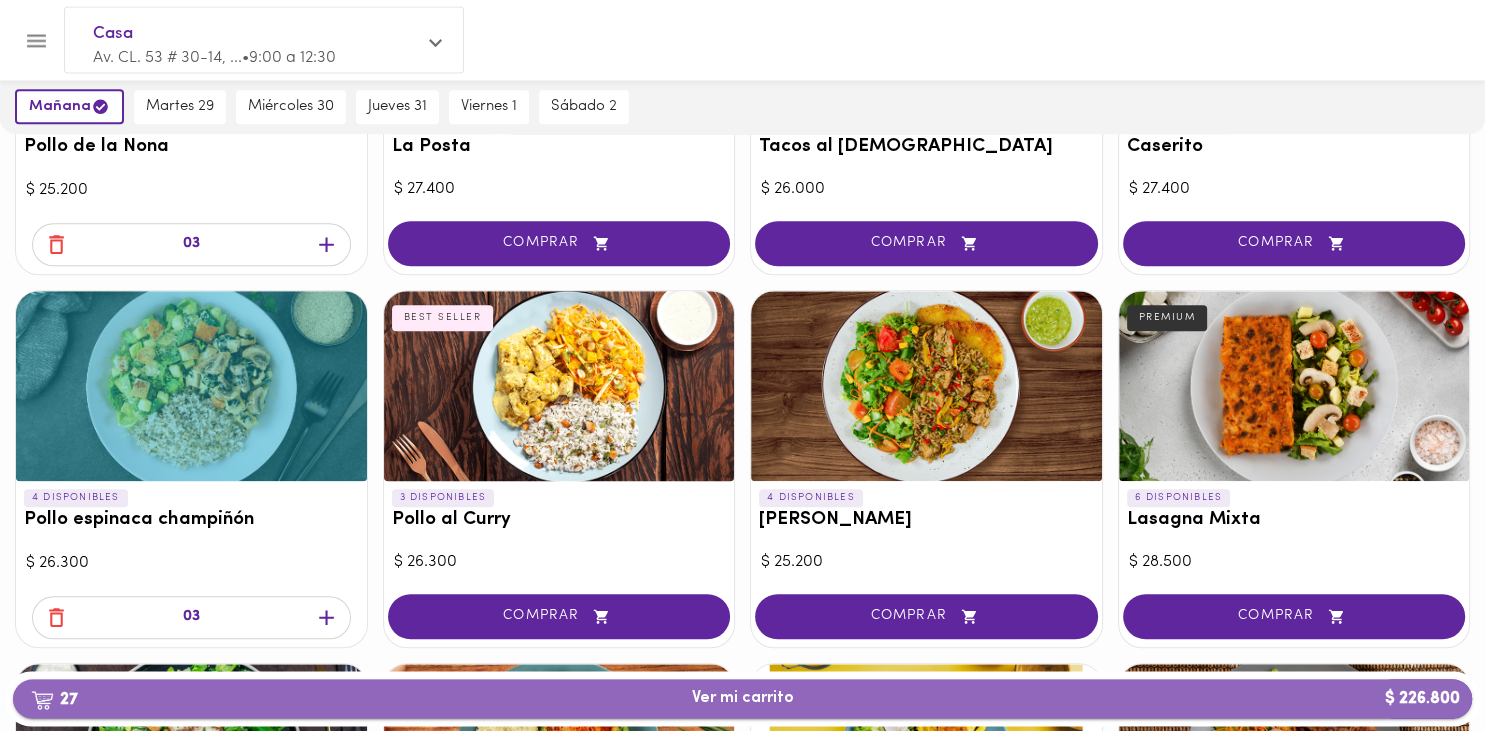 click on "27 Ver mi carrito $ 226.800" at bounding box center (742, 698) 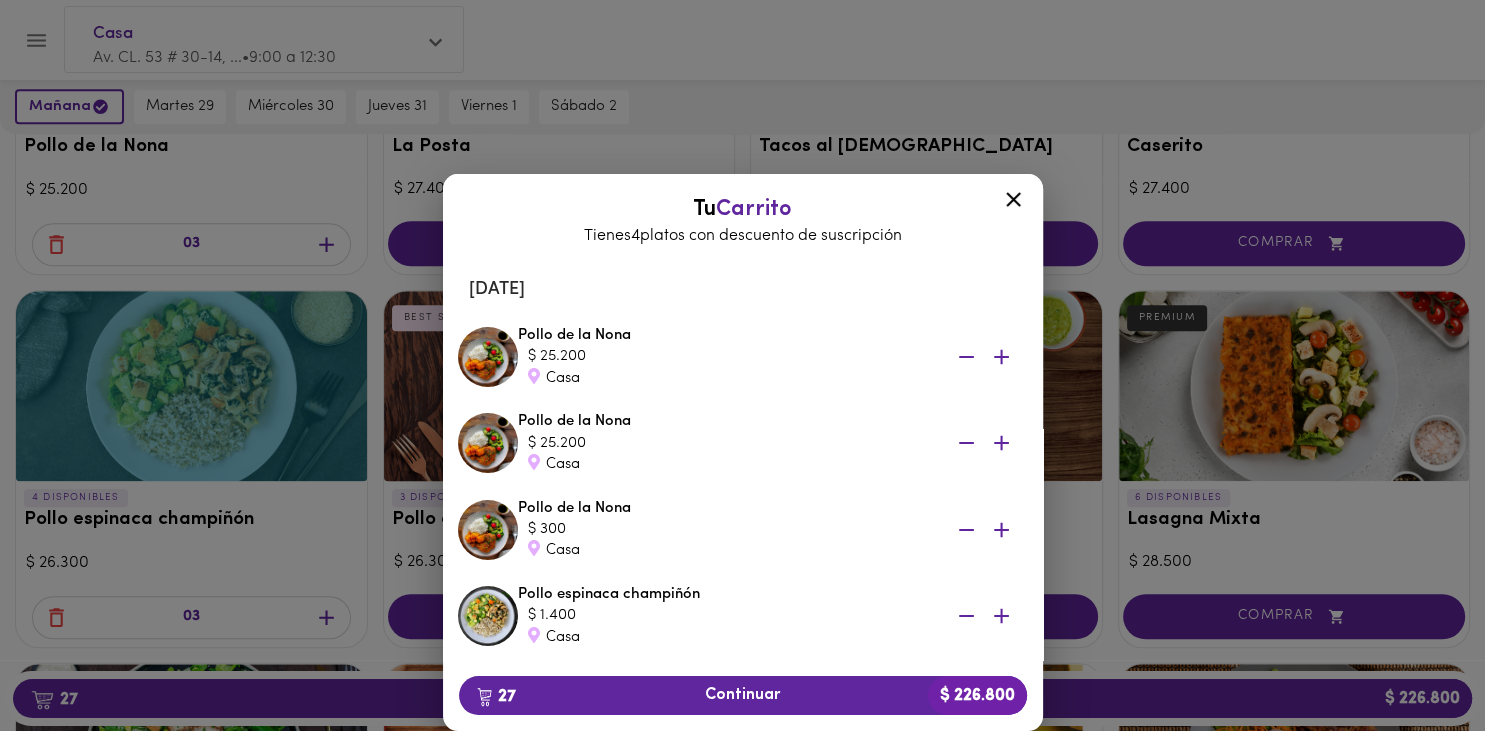 click on "Tu  Carrito Tienes  4  platos con descuento de suscripción [DATE] Pollo de la Nona $ 25.200 Casa Pollo de la Nona $ 25.200 [GEOGRAPHIC_DATA] $ 300 Casa Pollo espinaca champiñón  $ 1.400 Casa Pollo espinaca champiñón  $ 1.400 Casa Pollo espinaca champiñón  $ 1.400 [GEOGRAPHIC_DATA] $ 10.900 [GEOGRAPHIC_DATA] $ 3.270 Cashback en FoodyCréditos Sancocho Valluno $ 10.900 [GEOGRAPHIC_DATA] $ 3.270 Cashback en FoodyCréditos Sancocho Valluno $ 10.900 [GEOGRAPHIC_DATA] $ 3.270 Cashback en FoodyCréditos Sancocho Valluno $ 10.900 Casa Ganaste $ 3.270 Cashback en FoodyCréditos Sancocho Valluno $ 10.900 Casa Ganaste $ 3.270 Cashback en FoodyCréditos Sancocho Valluno $ 10.900 Casa Ganaste $ 3.270 Cashback en FoodyCréditos Crema [PERSON_NAME] $ 5.900 Casa Ganaste $ 1.770 Cashback en FoodyCréditos Crema [PERSON_NAME] $ 5.900 Casa Ganaste $ 1.770 Cashback en FoodyCréditos Crema [PERSON_NAME] $ 5.900 Casa Ganaste $ 1.770 Cashback en FoodyCréditos Crema [PERSON_NAME] $ 5.900 [GEOGRAPHIC_DATA][PERSON_NAME] $ 5.900 Casa $ 5.900 27" at bounding box center (742, 420) 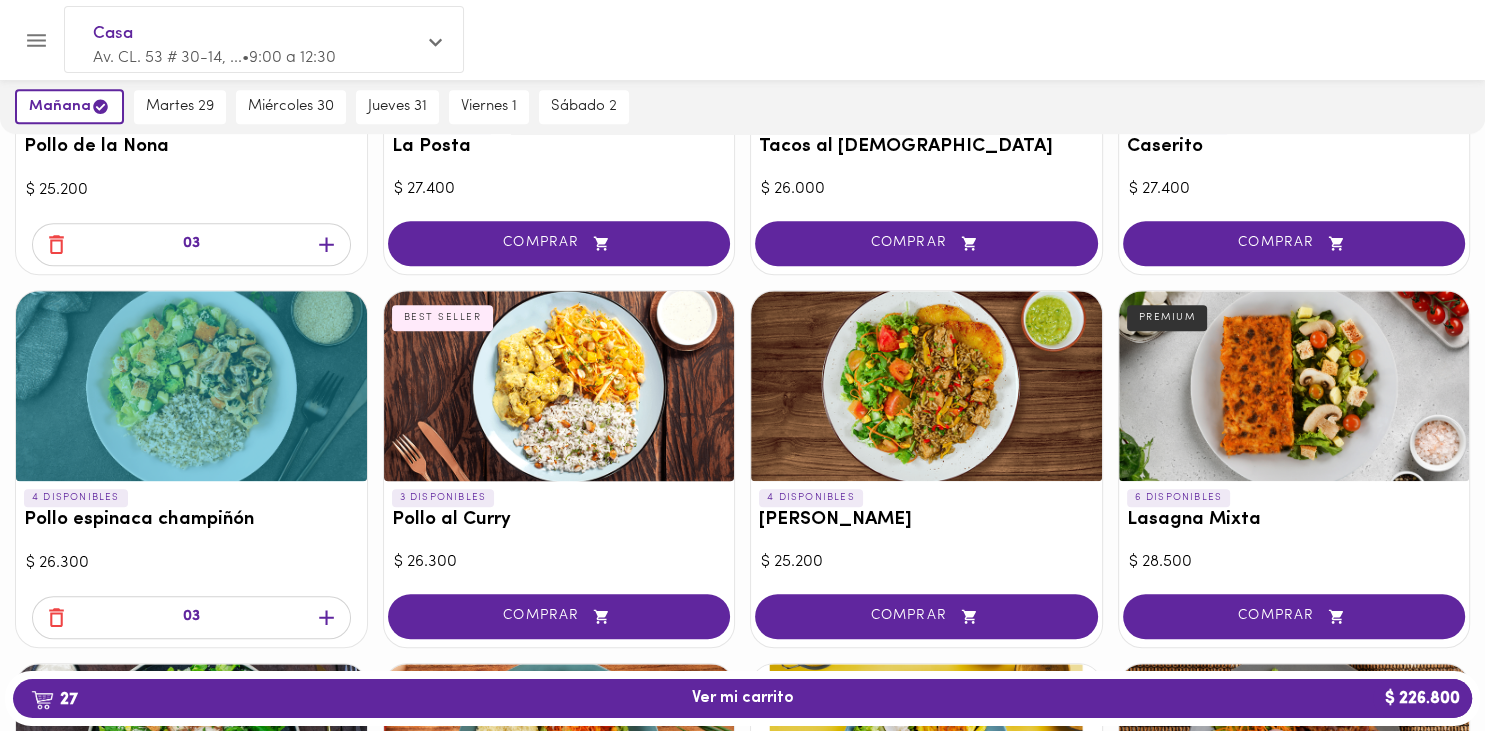 click at bounding box center (10, 365) 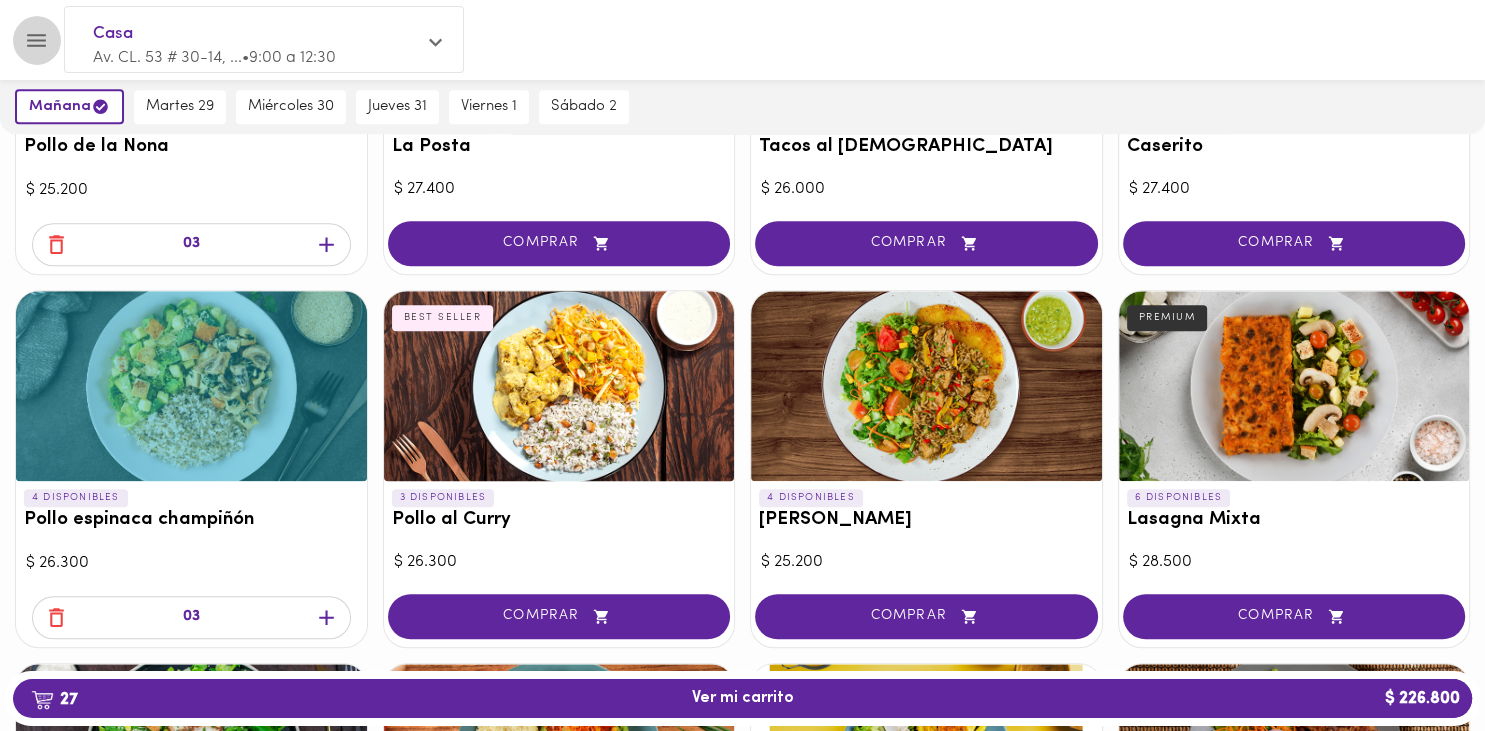 click 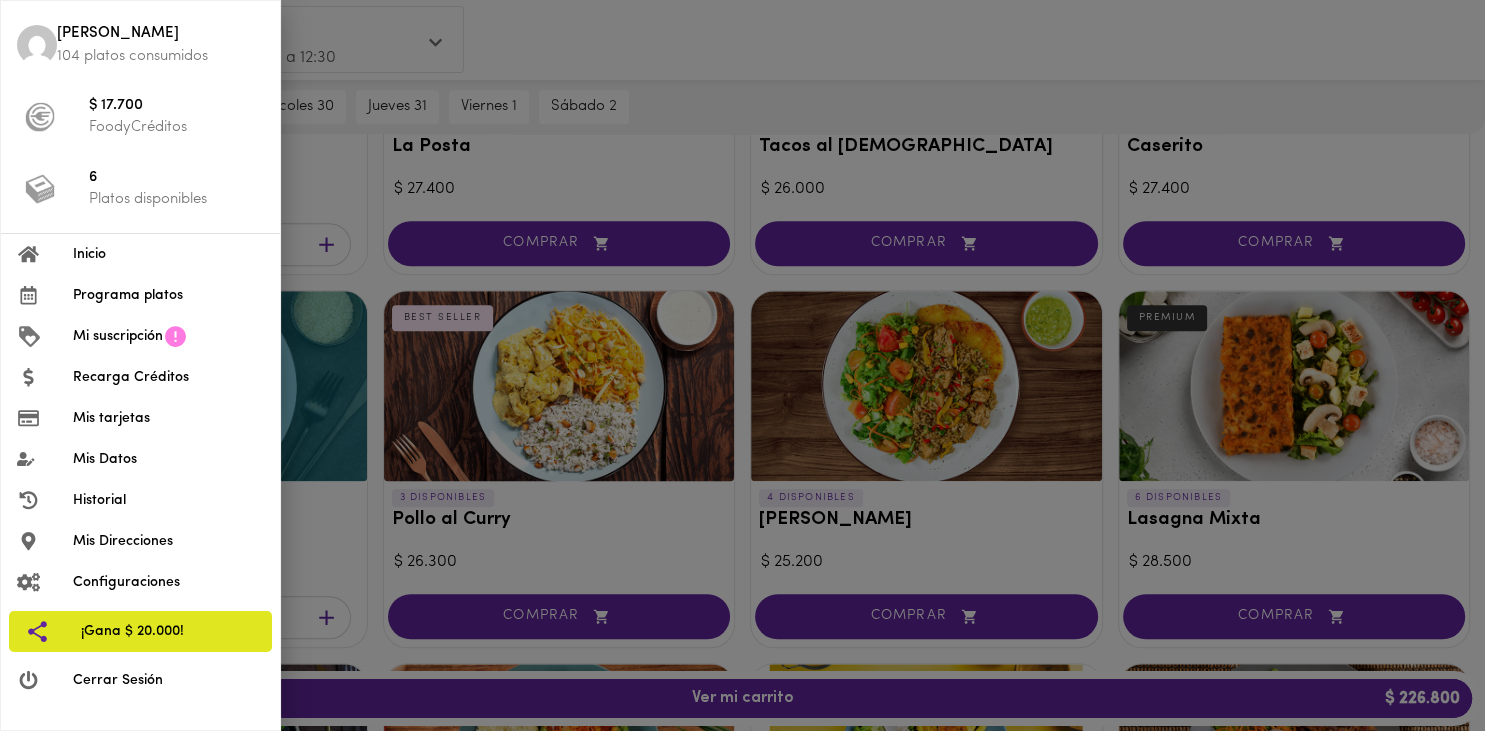 click at bounding box center [742, 365] 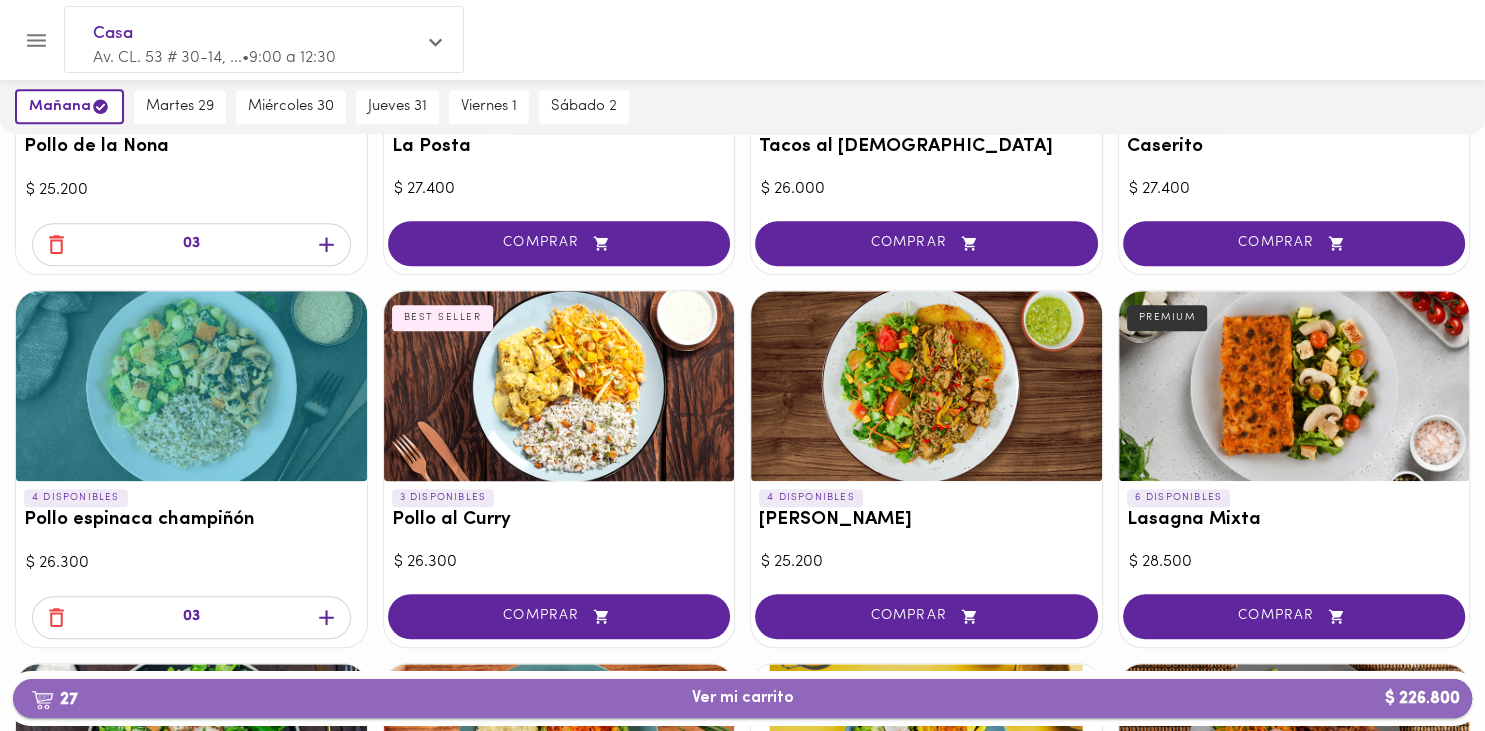 click on "27 Ver mi carrito $ 226.800" at bounding box center (742, 698) 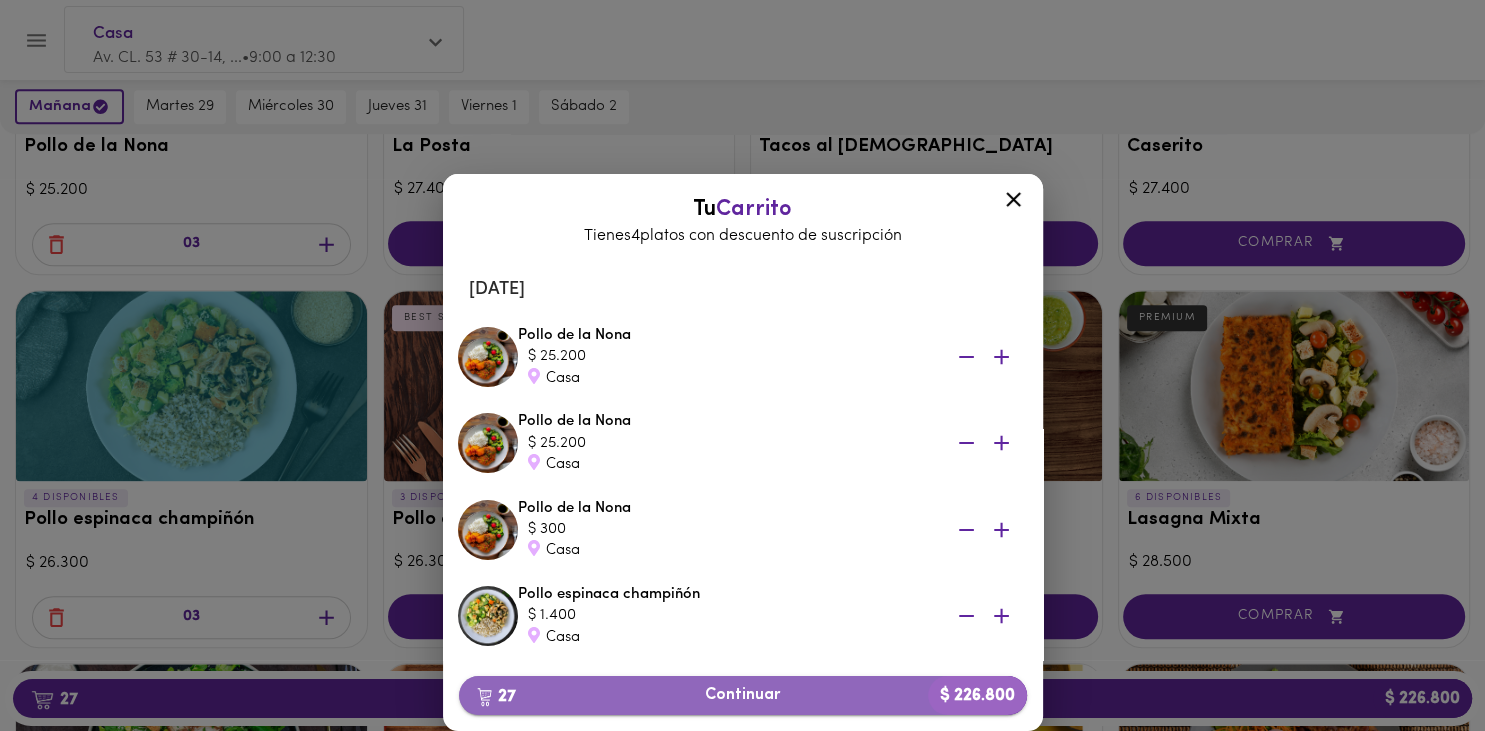 click on "27 Continuar $ 226.800" at bounding box center (743, 695) 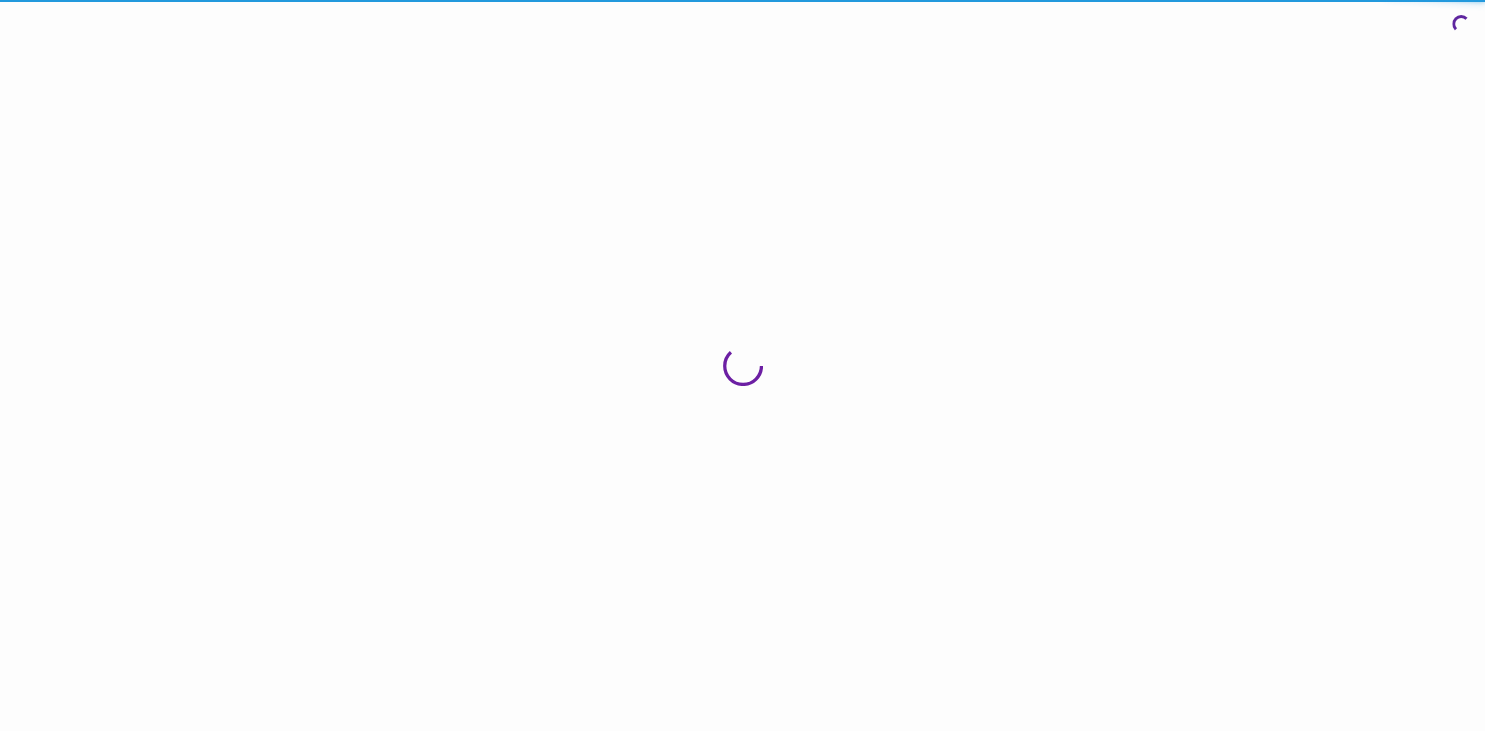 scroll, scrollTop: 0, scrollLeft: 0, axis: both 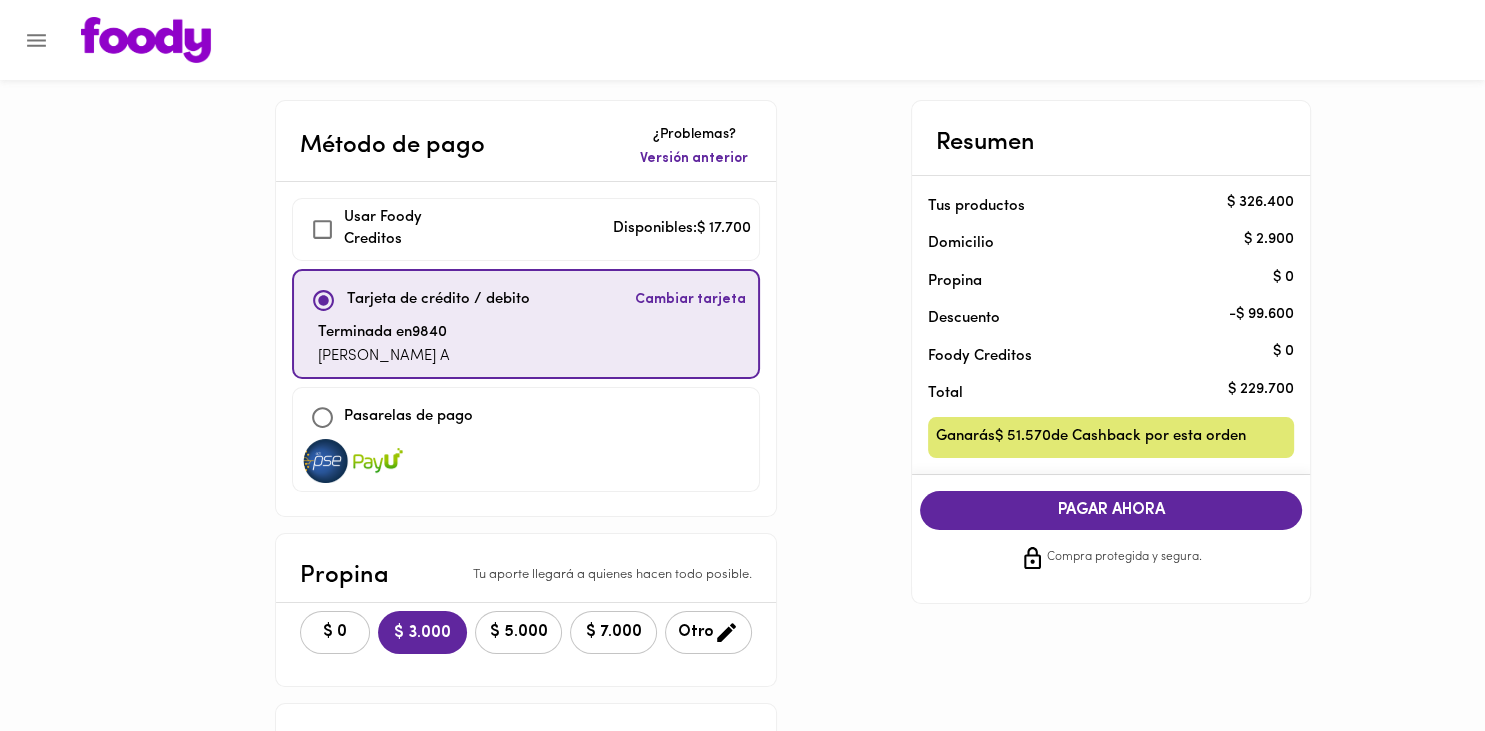 checkbox on "true" 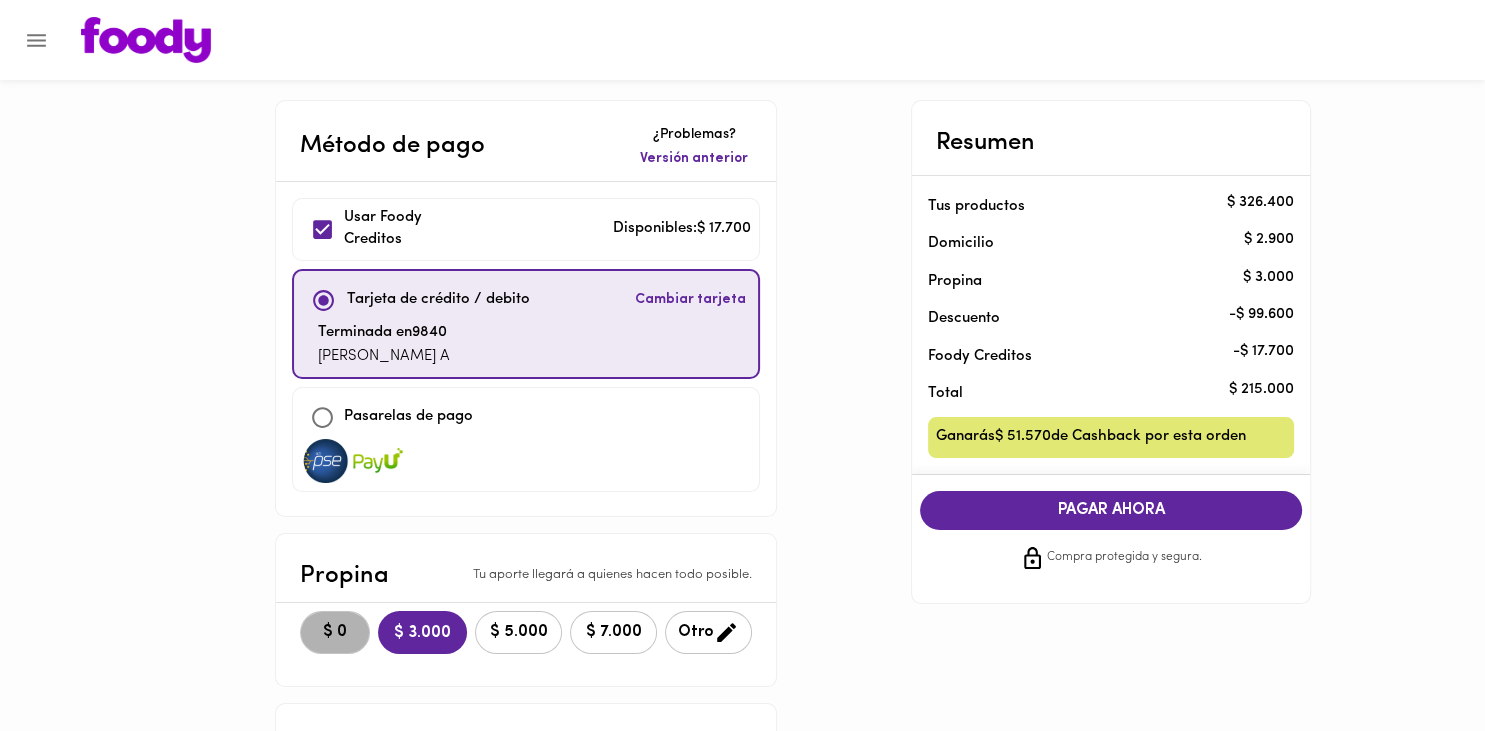 click on "$ 0" at bounding box center (335, 632) 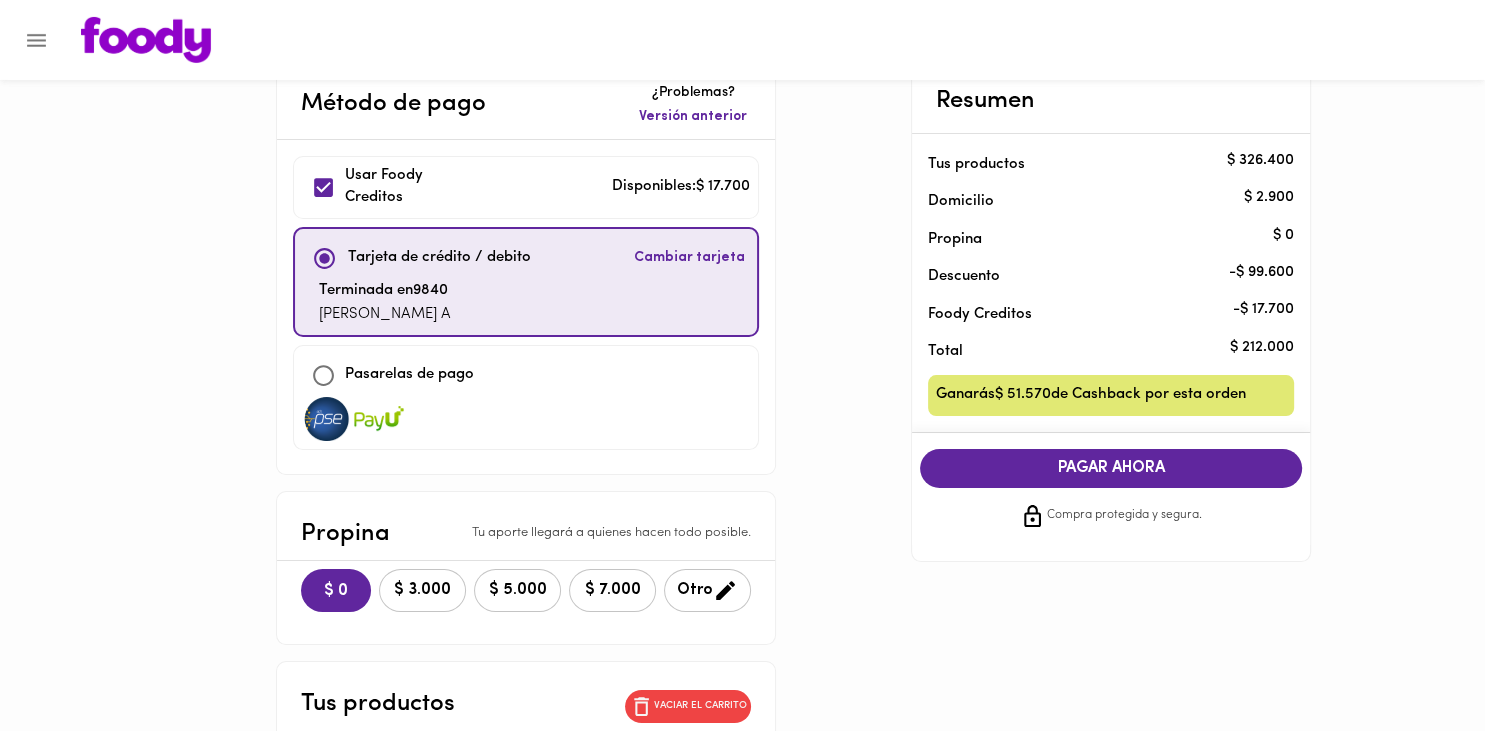 scroll, scrollTop: 0, scrollLeft: 0, axis: both 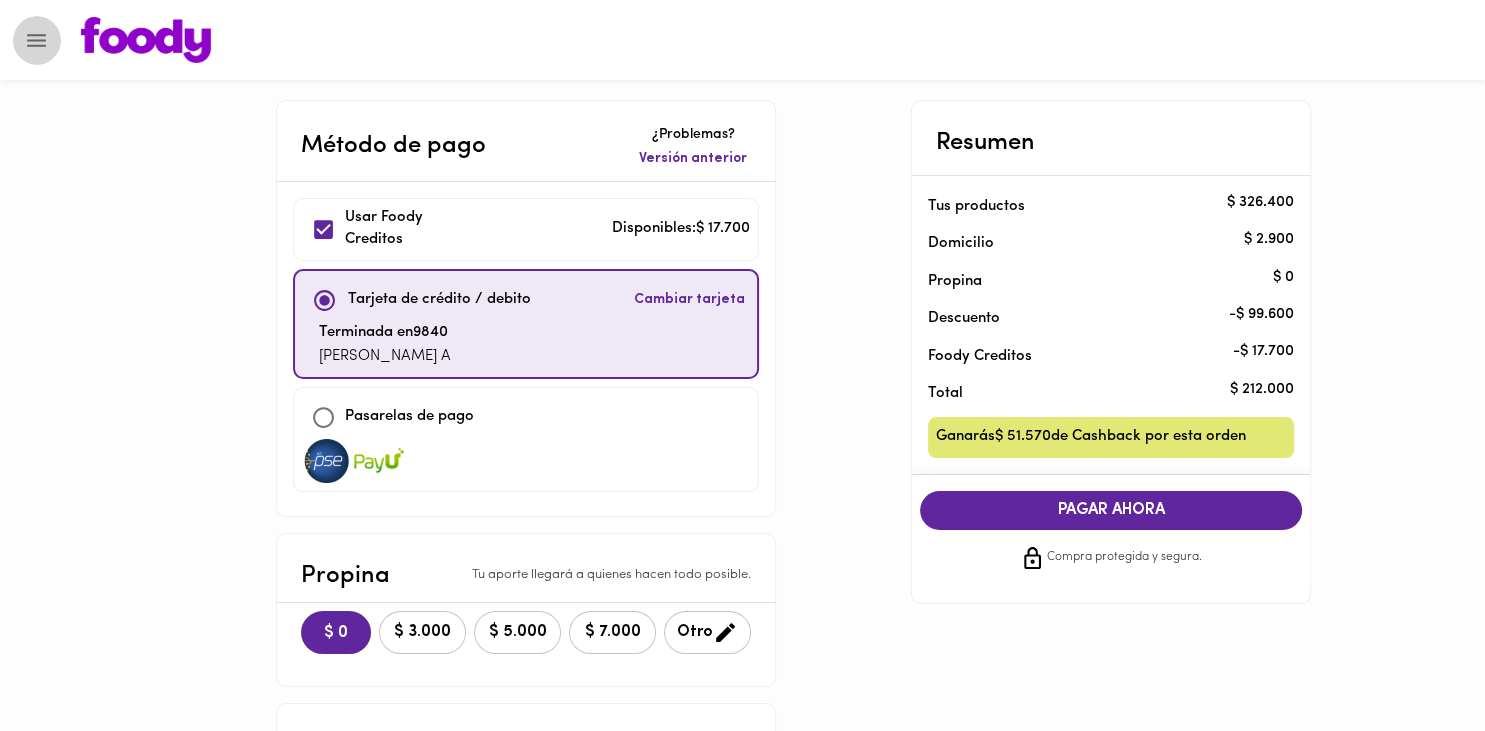 click 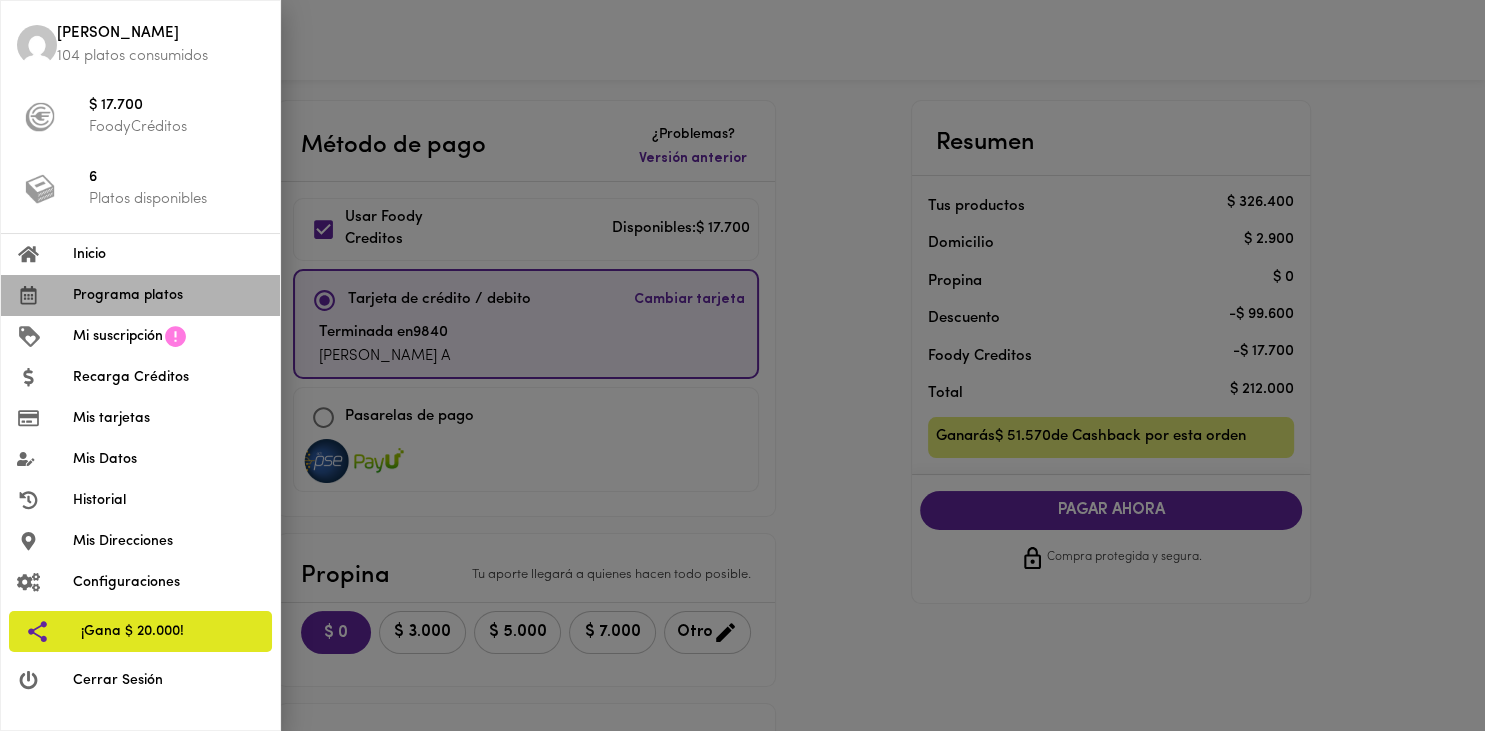 click on "Programa platos" at bounding box center [168, 295] 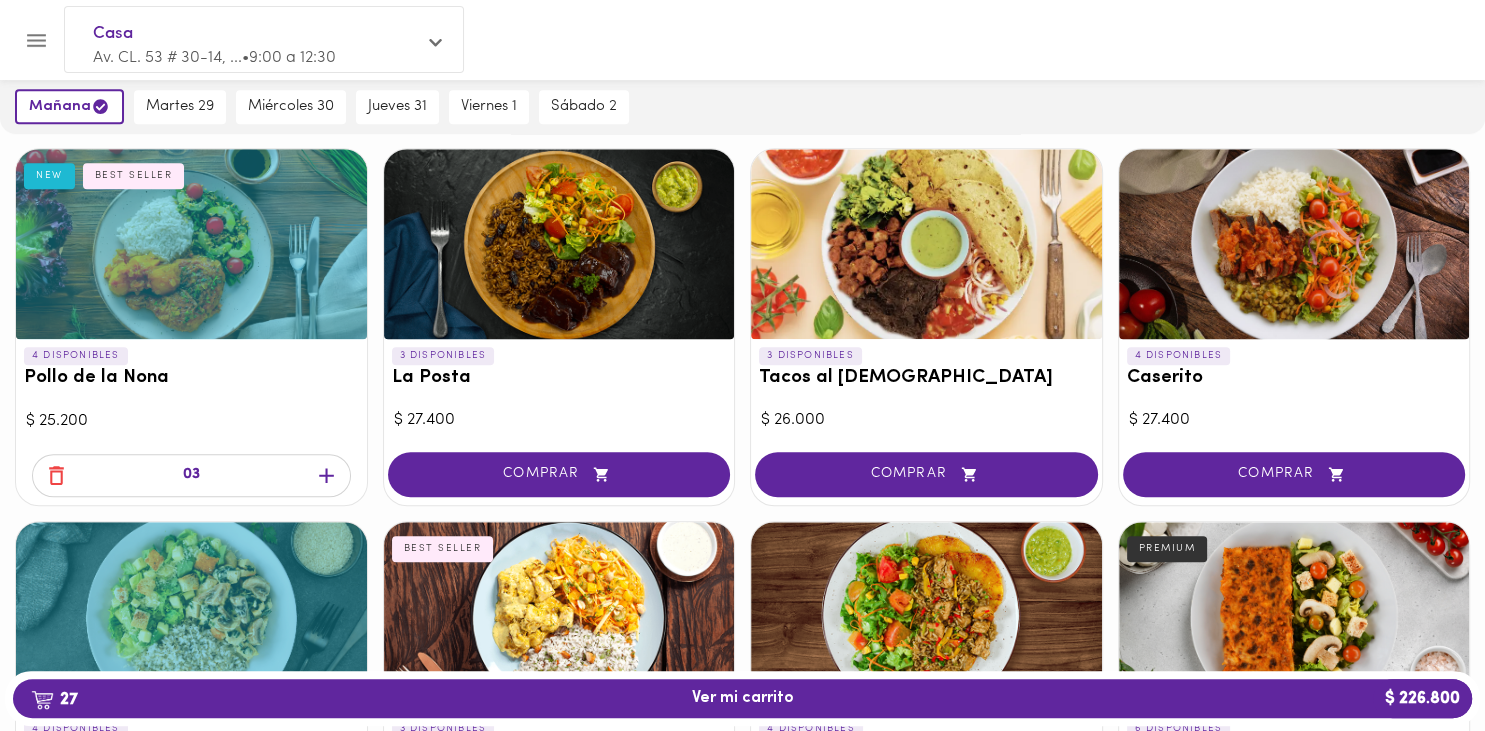 scroll, scrollTop: 876, scrollLeft: 0, axis: vertical 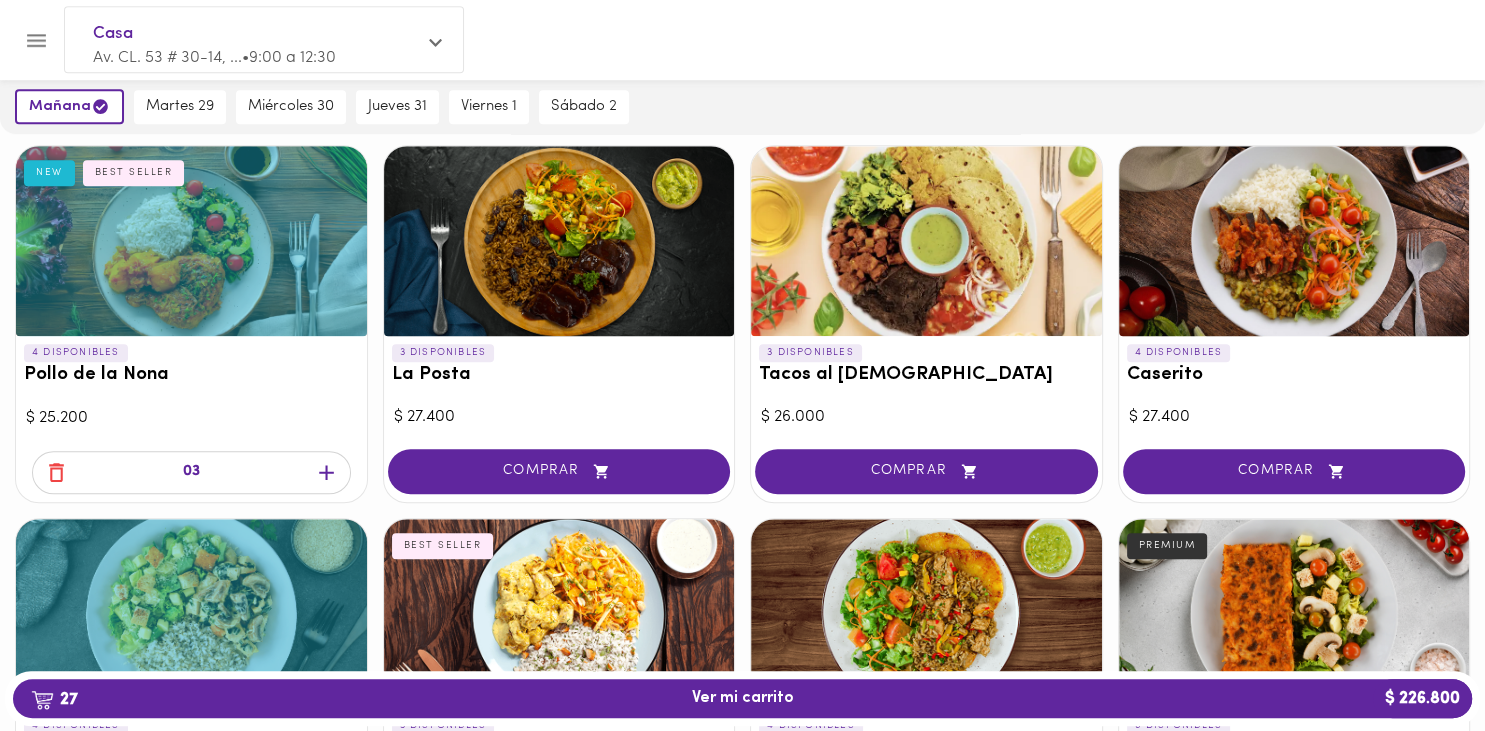 click 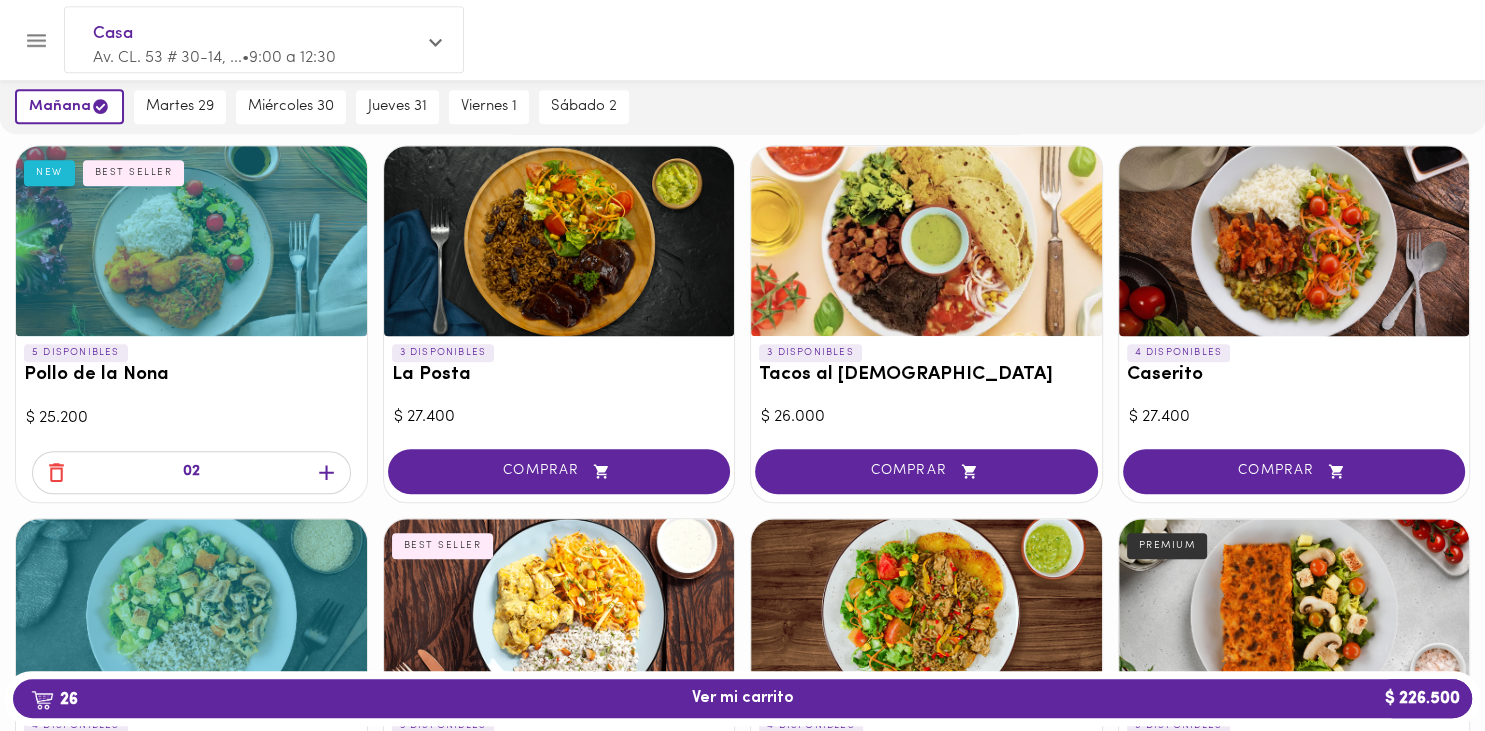 click 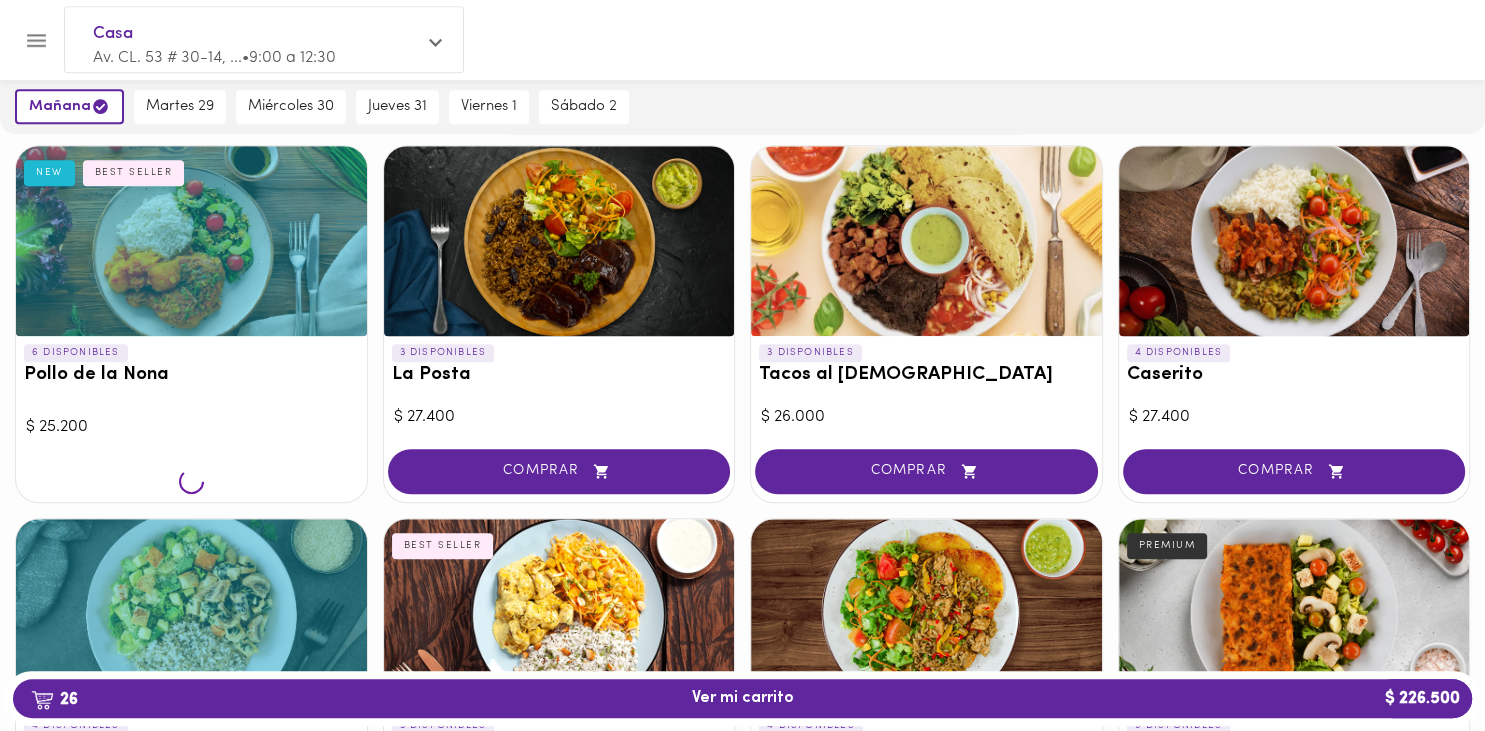 click at bounding box center (191, 483) 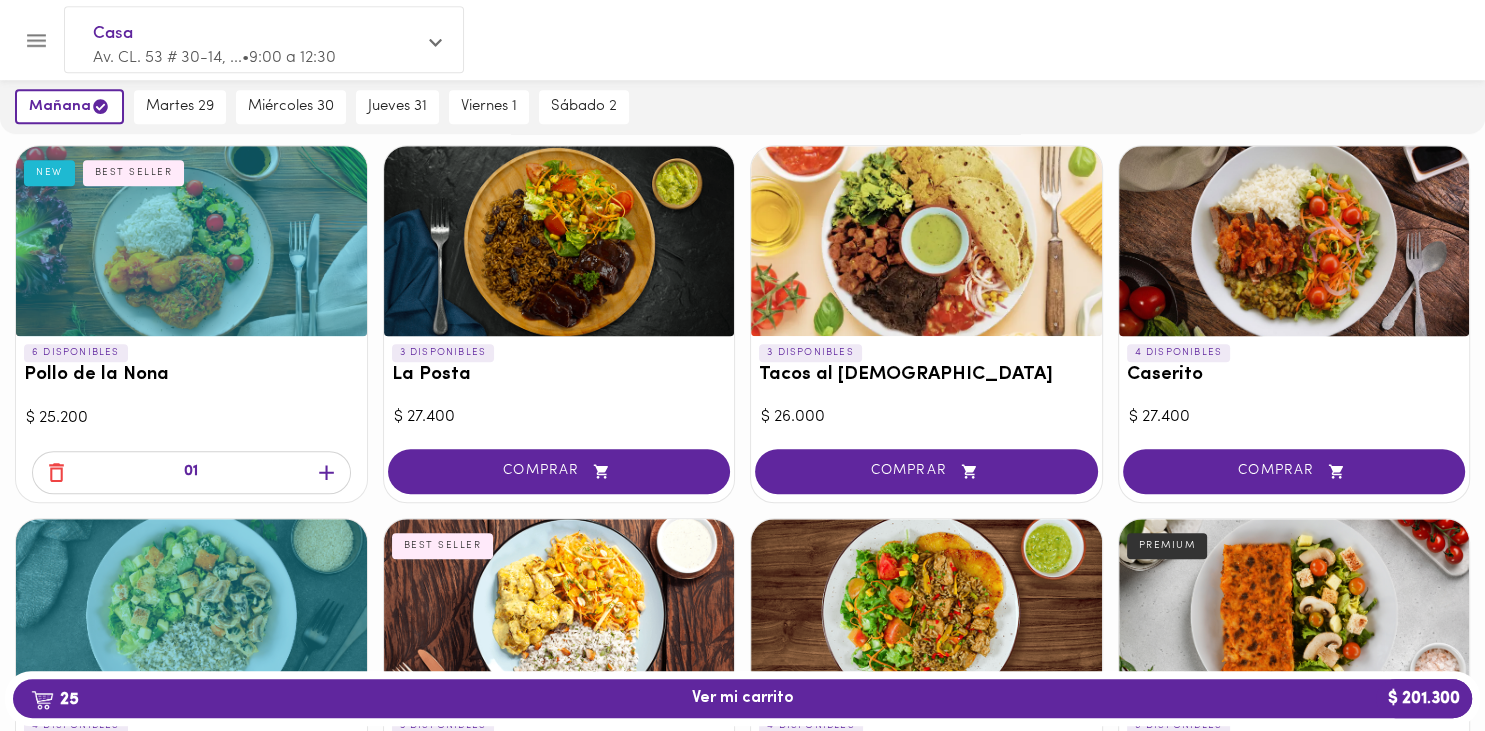 click 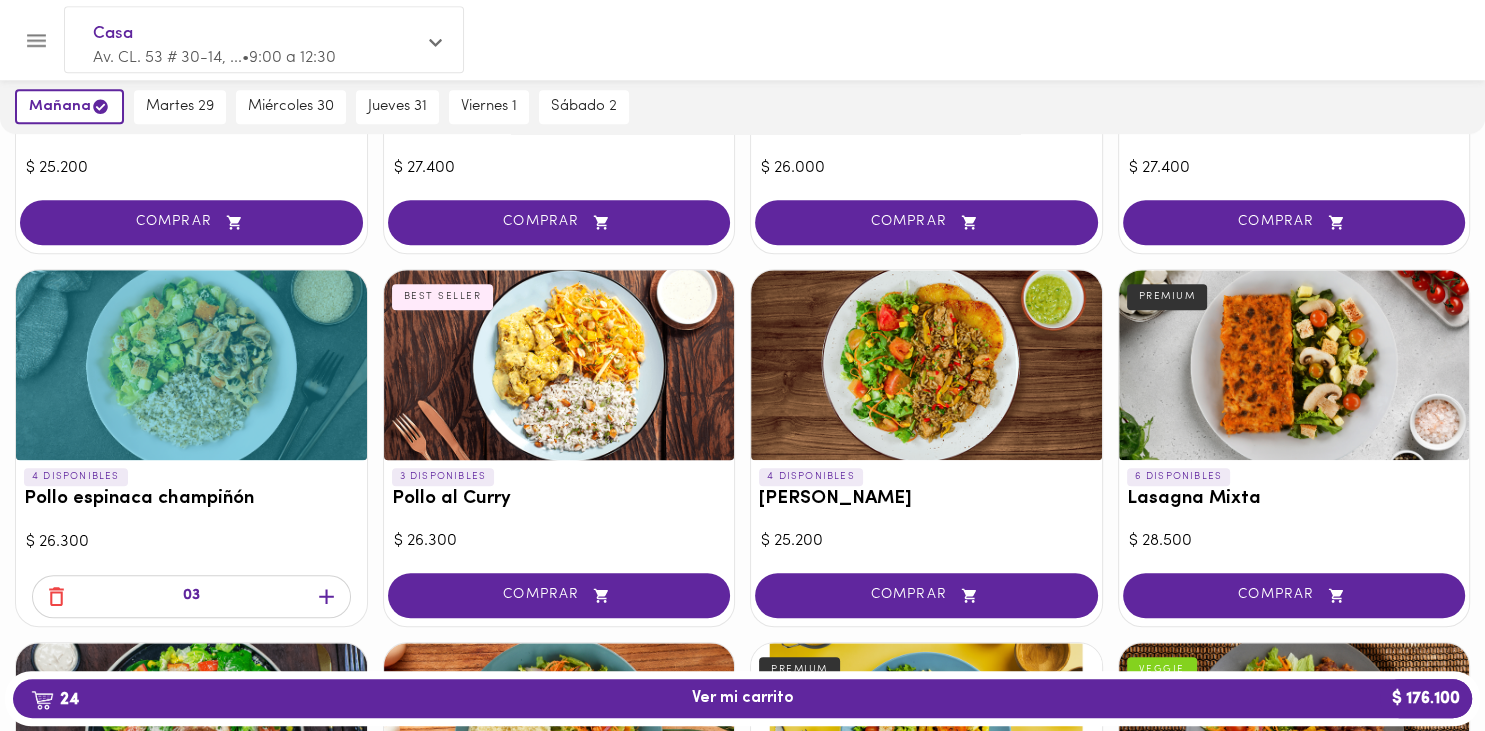 scroll, scrollTop: 1128, scrollLeft: 0, axis: vertical 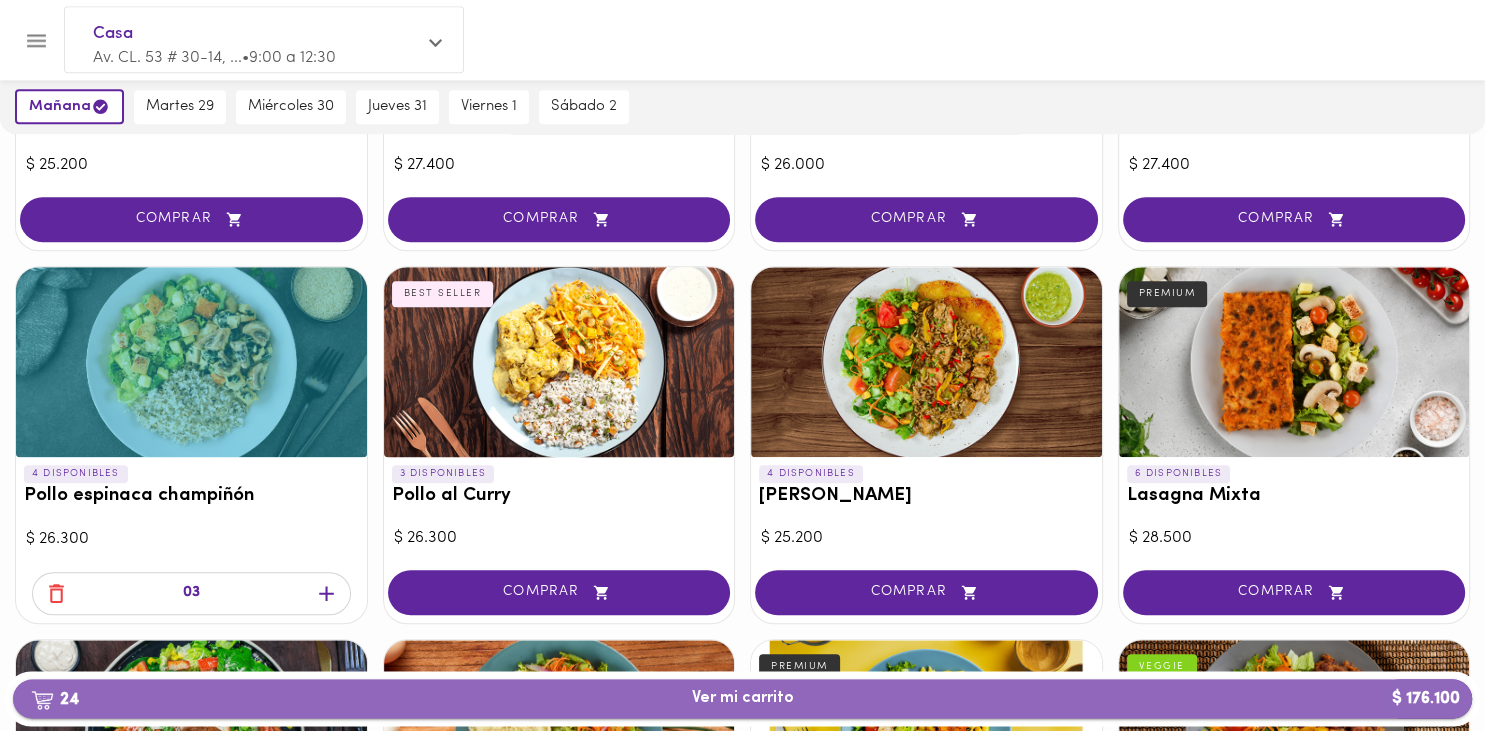 click on "24 Ver mi carrito $ 176.100" at bounding box center [743, 698] 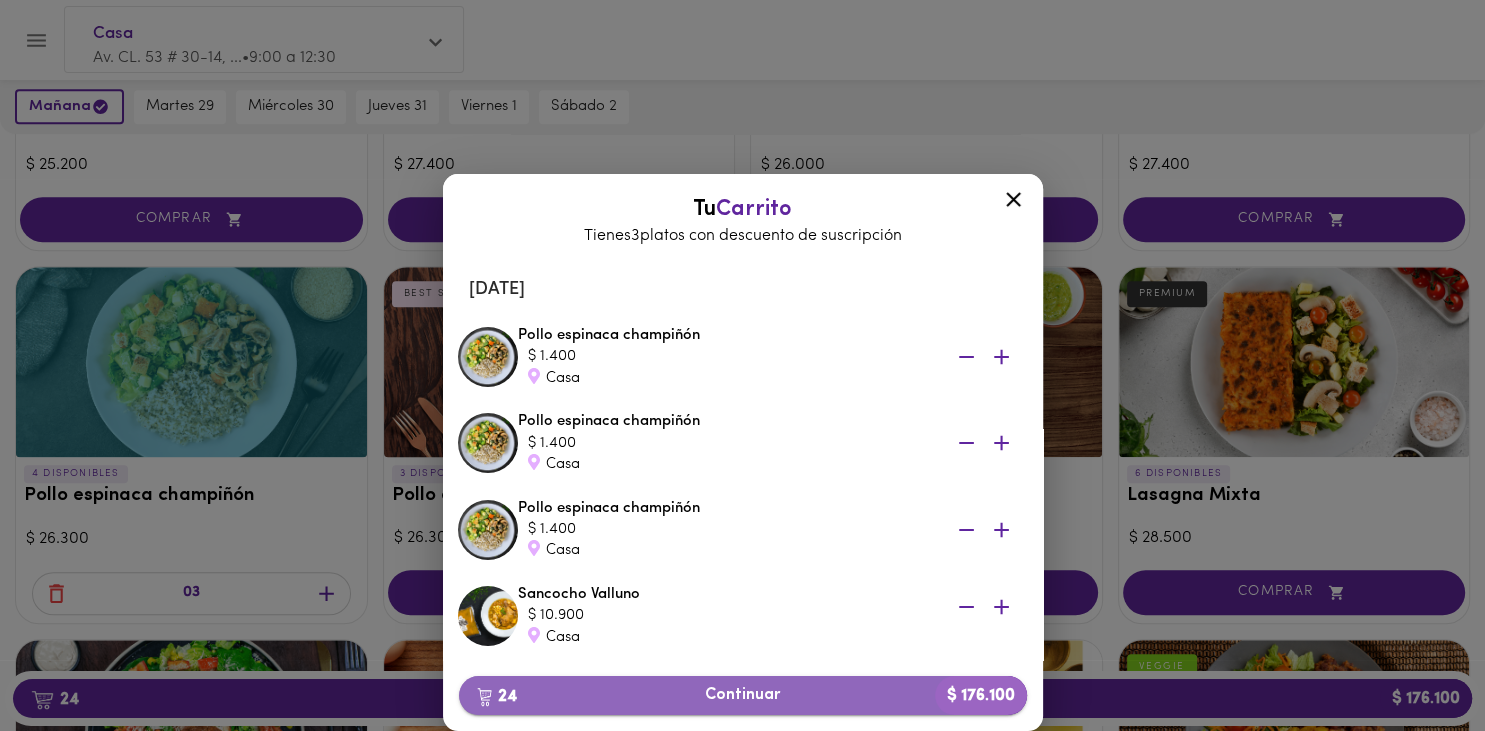 click on "24 Continuar $ 176.100" at bounding box center [743, 695] 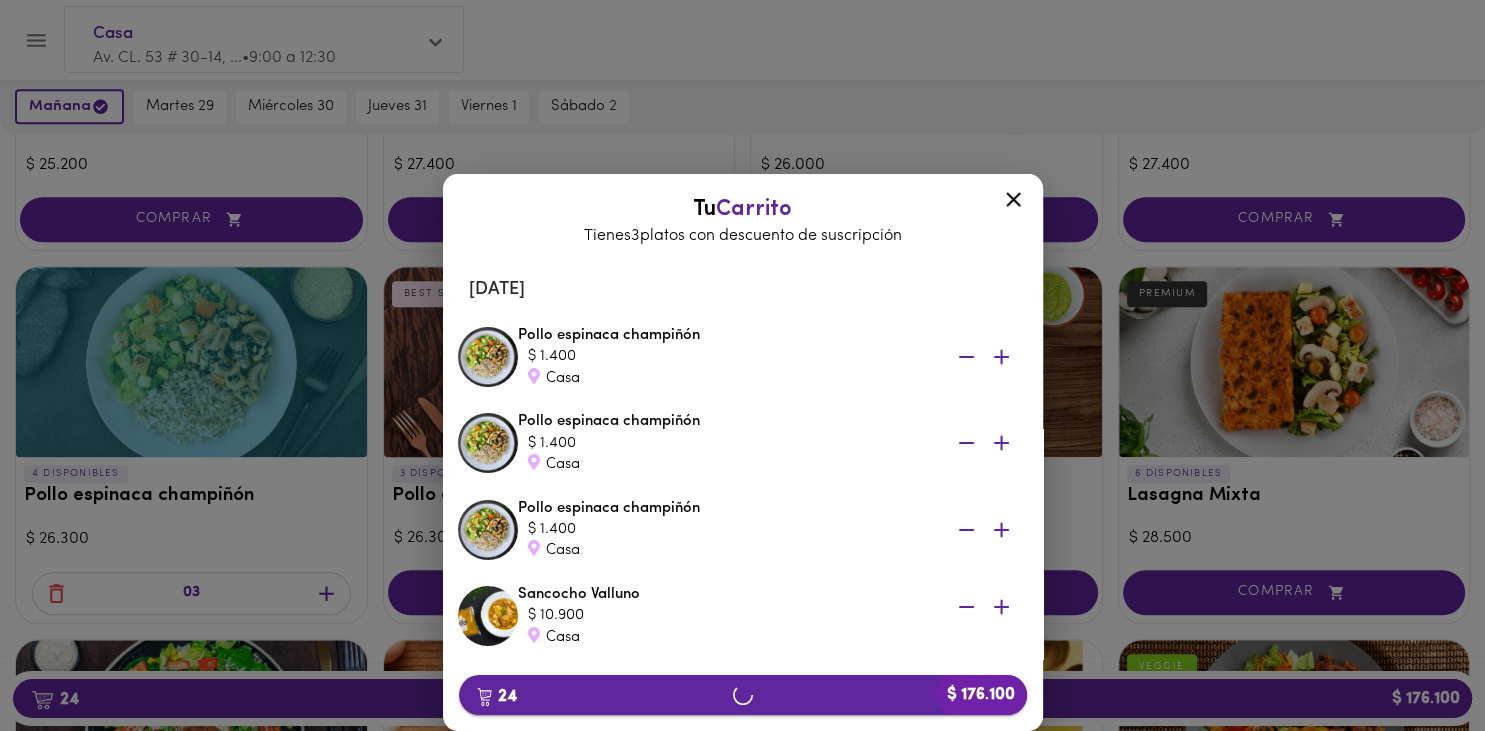 scroll, scrollTop: 0, scrollLeft: 0, axis: both 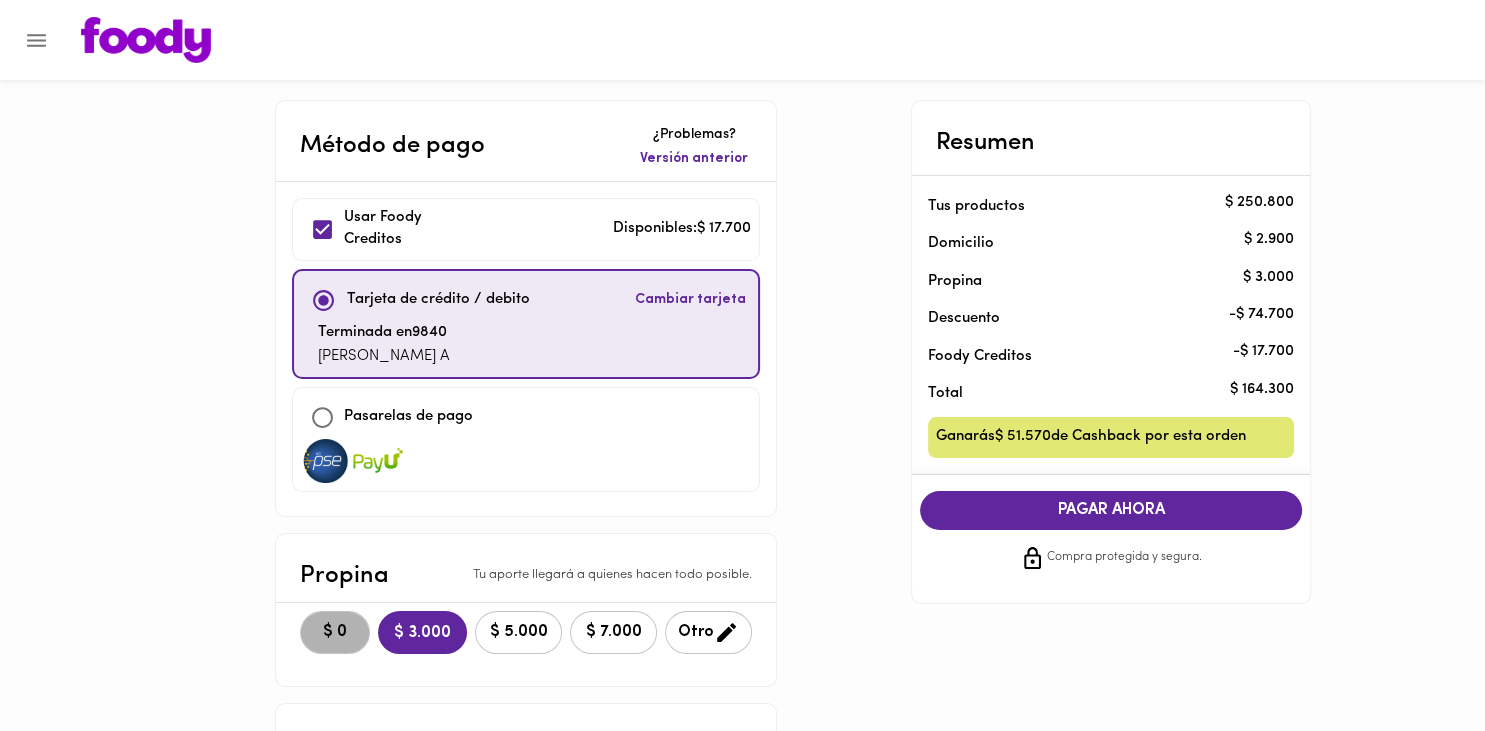 click on "$ 0" at bounding box center (335, 632) 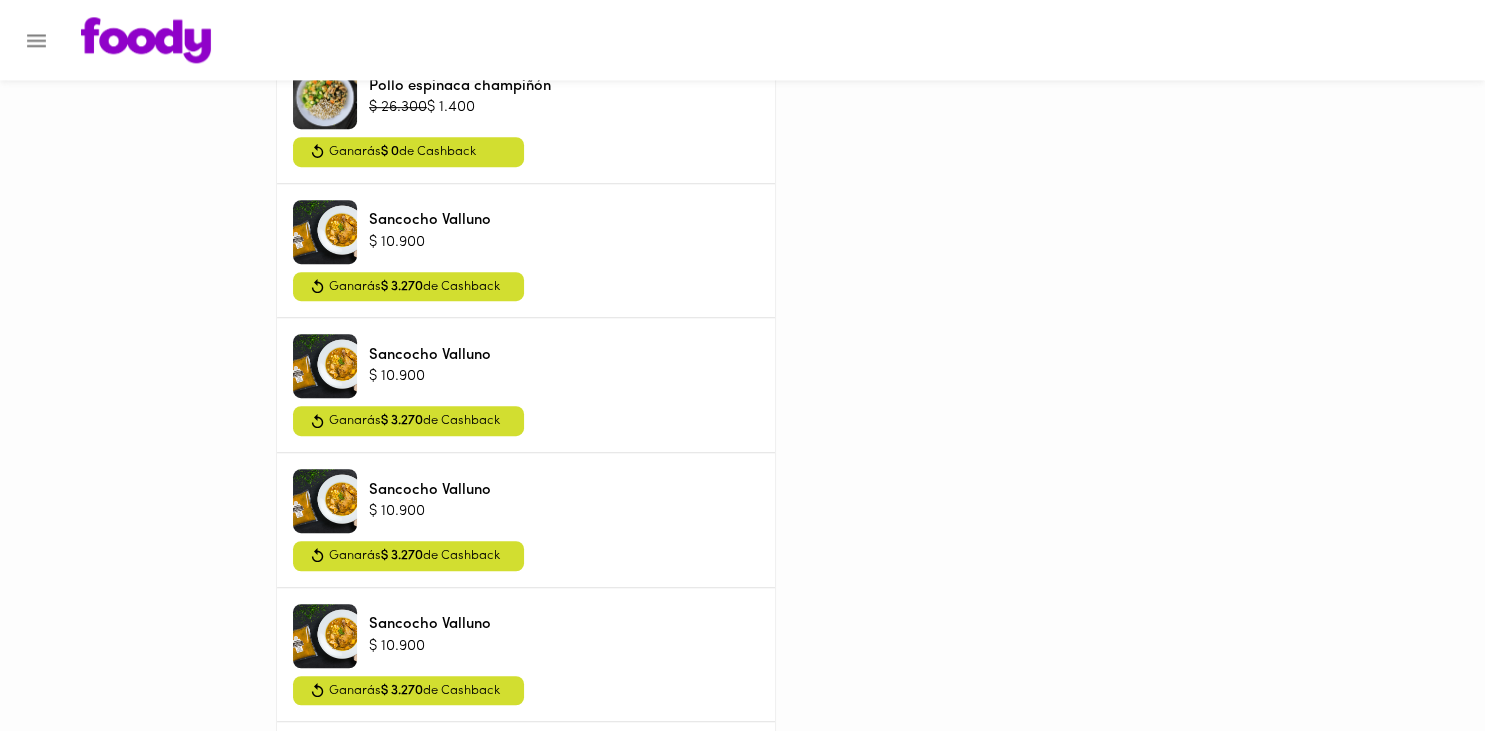 scroll, scrollTop: 0, scrollLeft: 0, axis: both 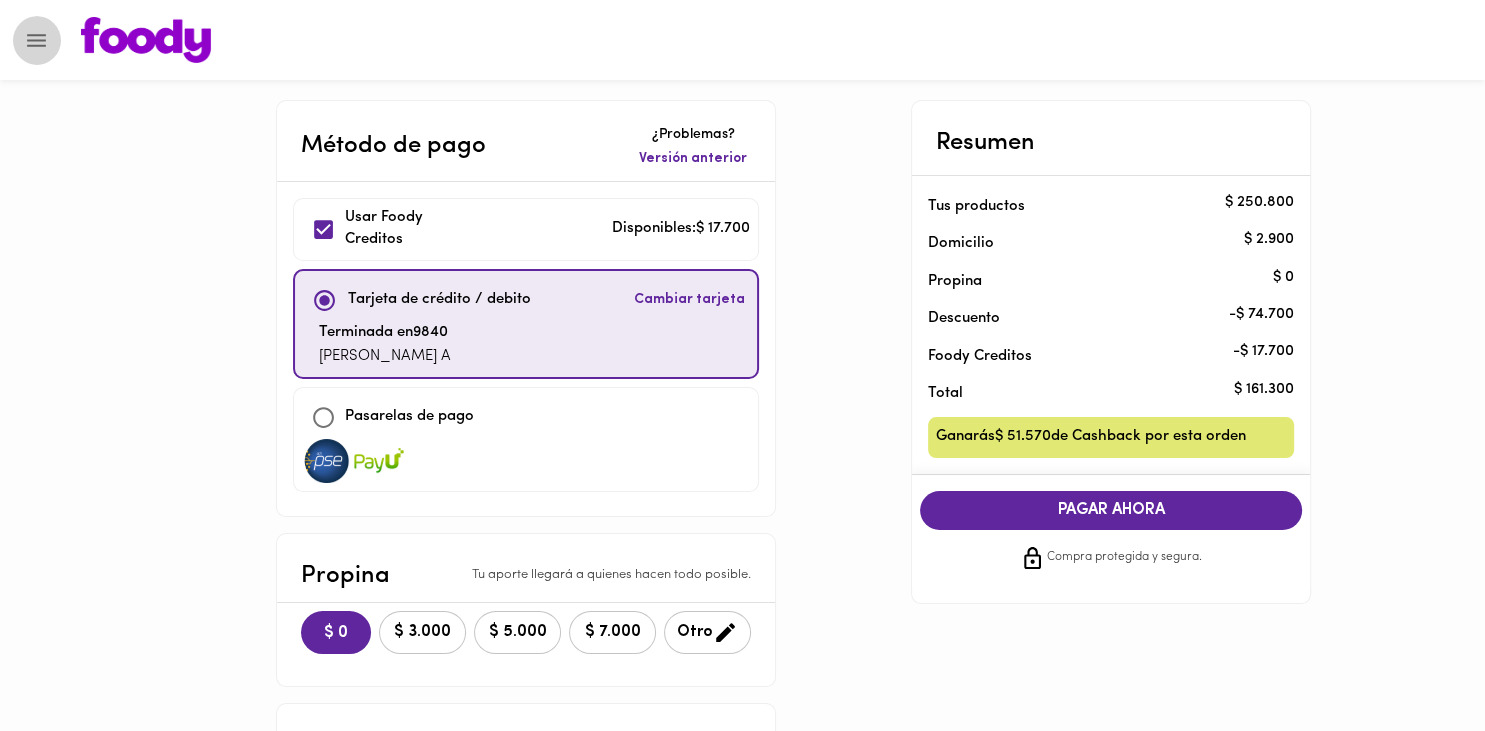 click 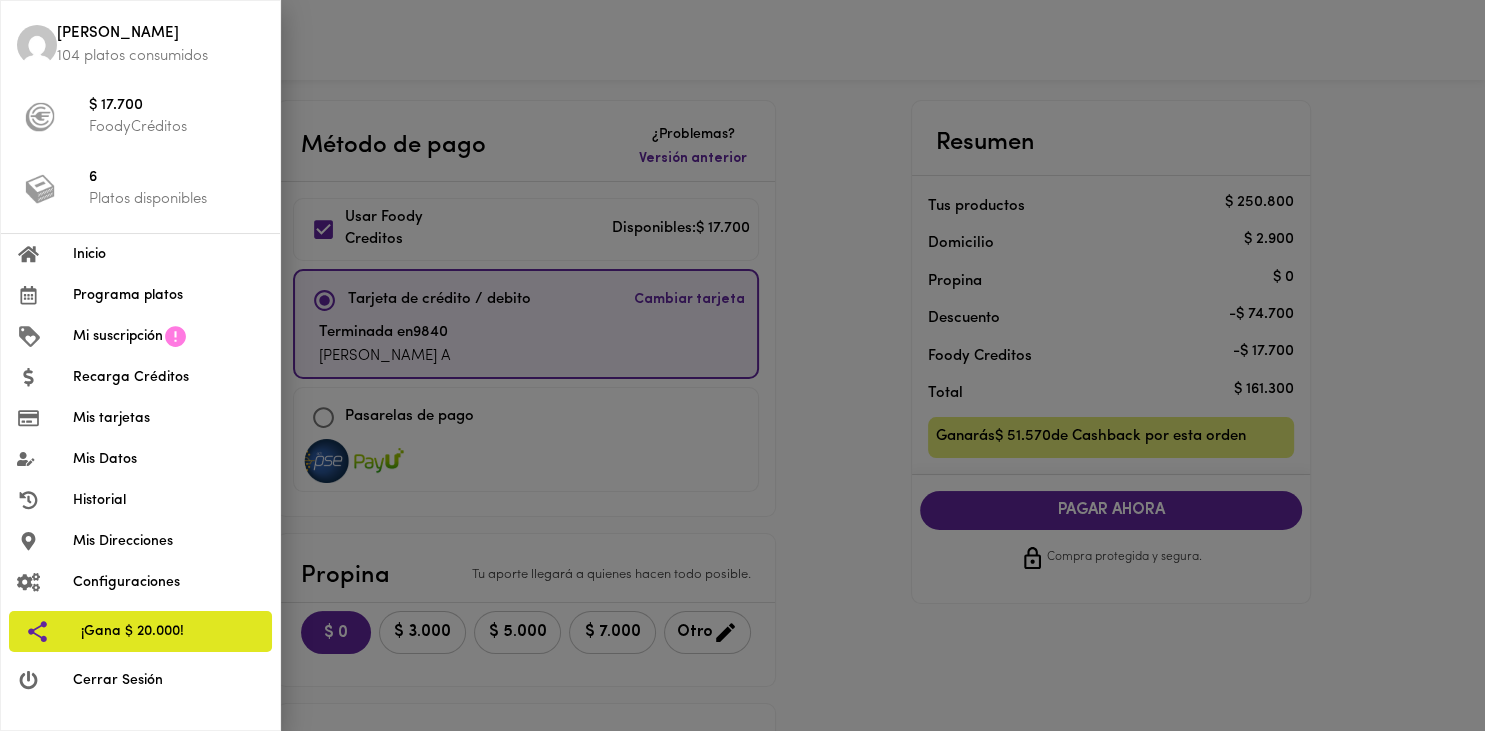 click on "Programa platos" at bounding box center (168, 295) 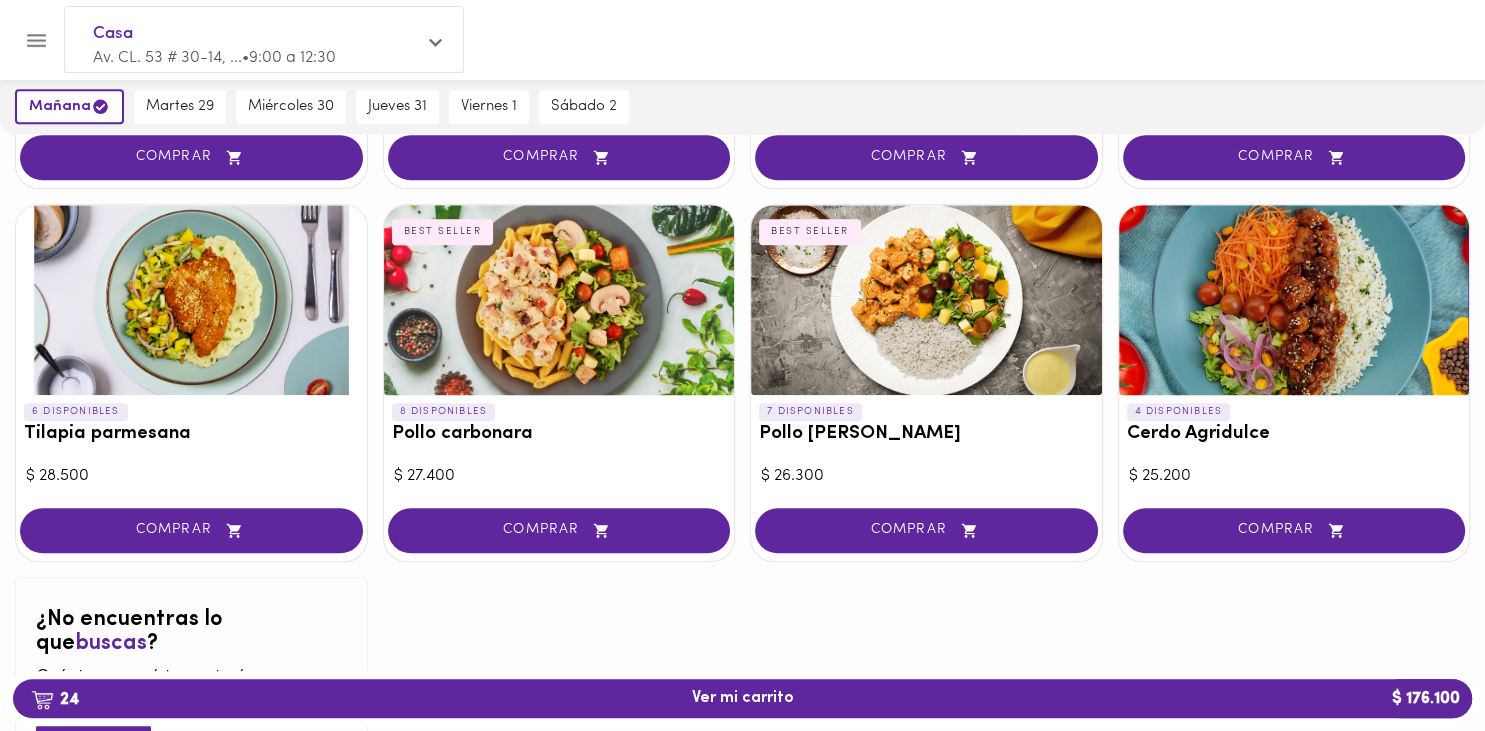 scroll, scrollTop: 1992, scrollLeft: 0, axis: vertical 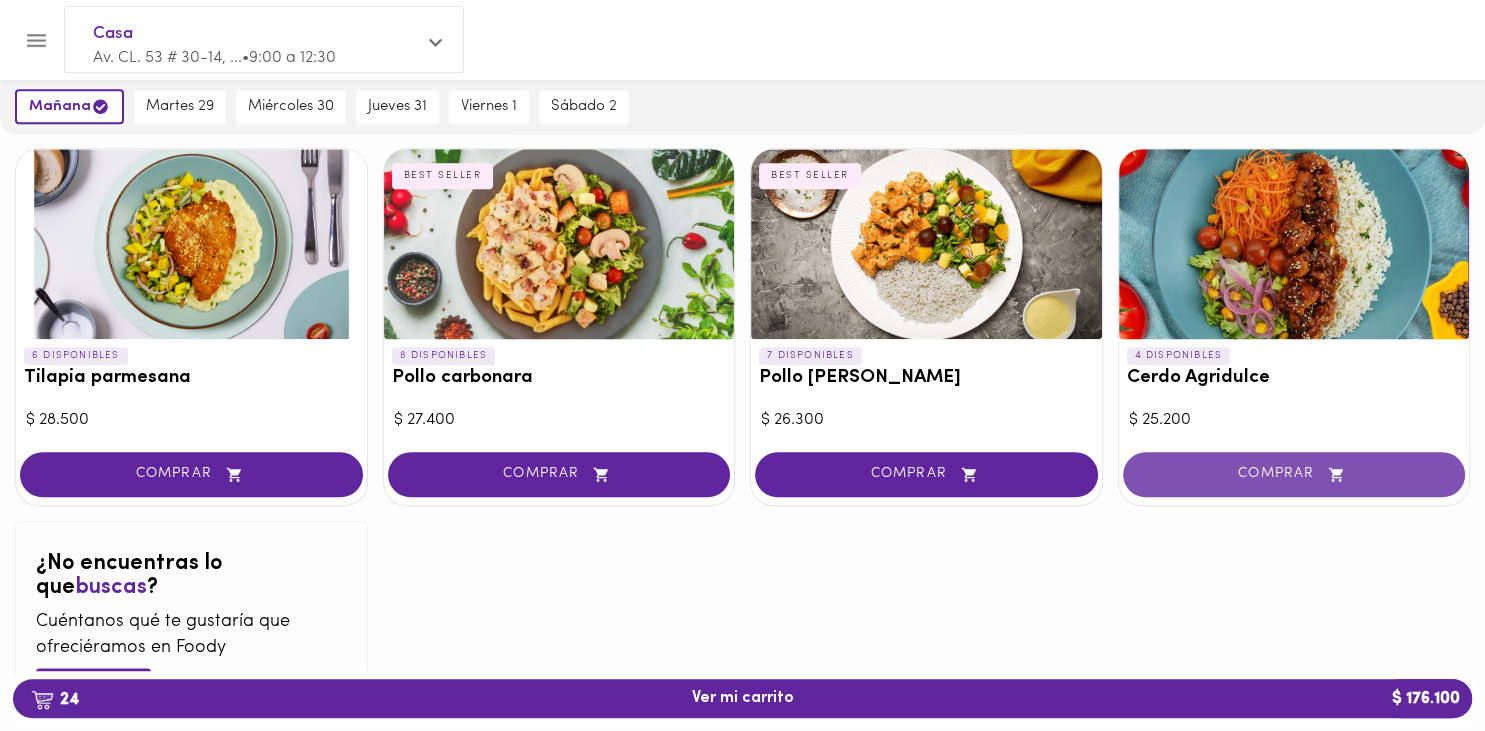 click on "COMPRAR" at bounding box center (1294, 474) 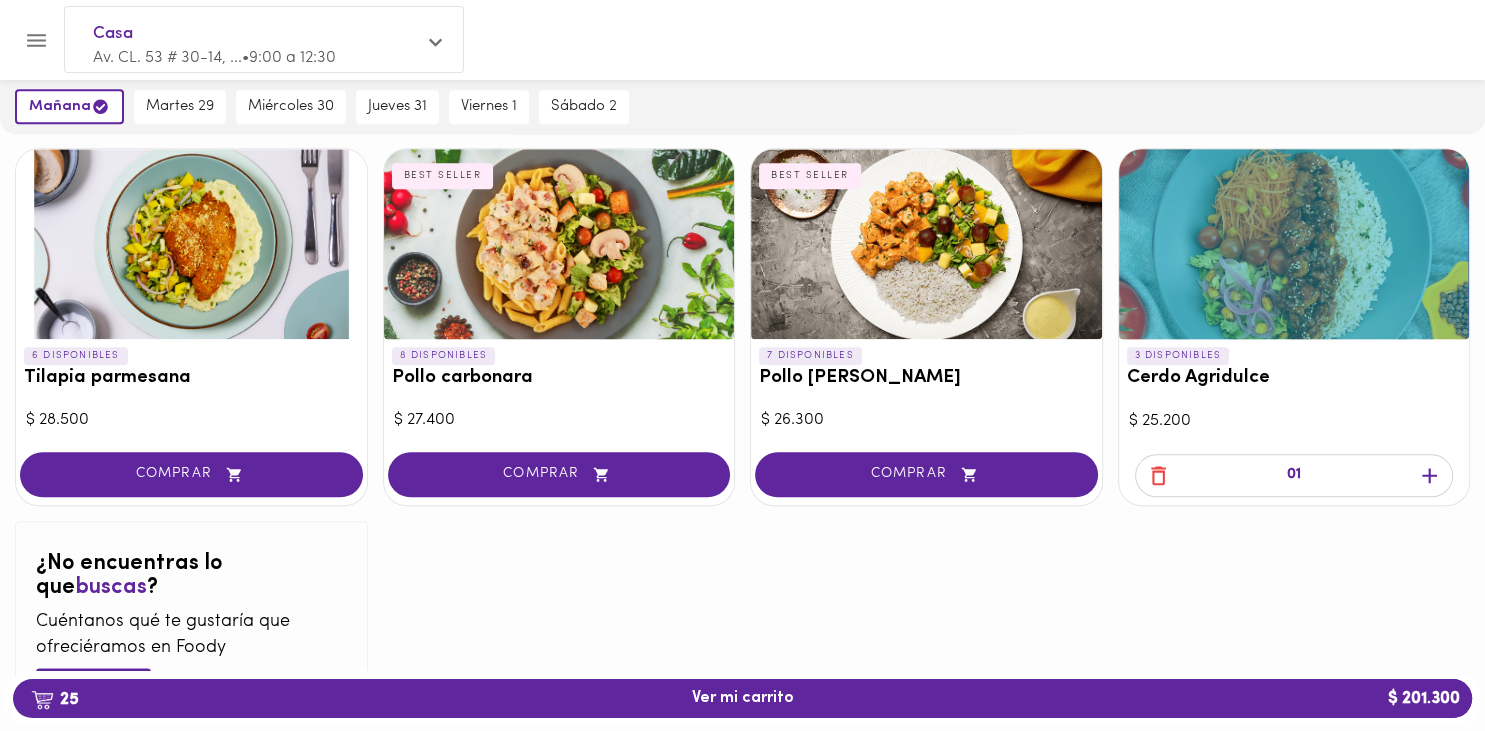 click 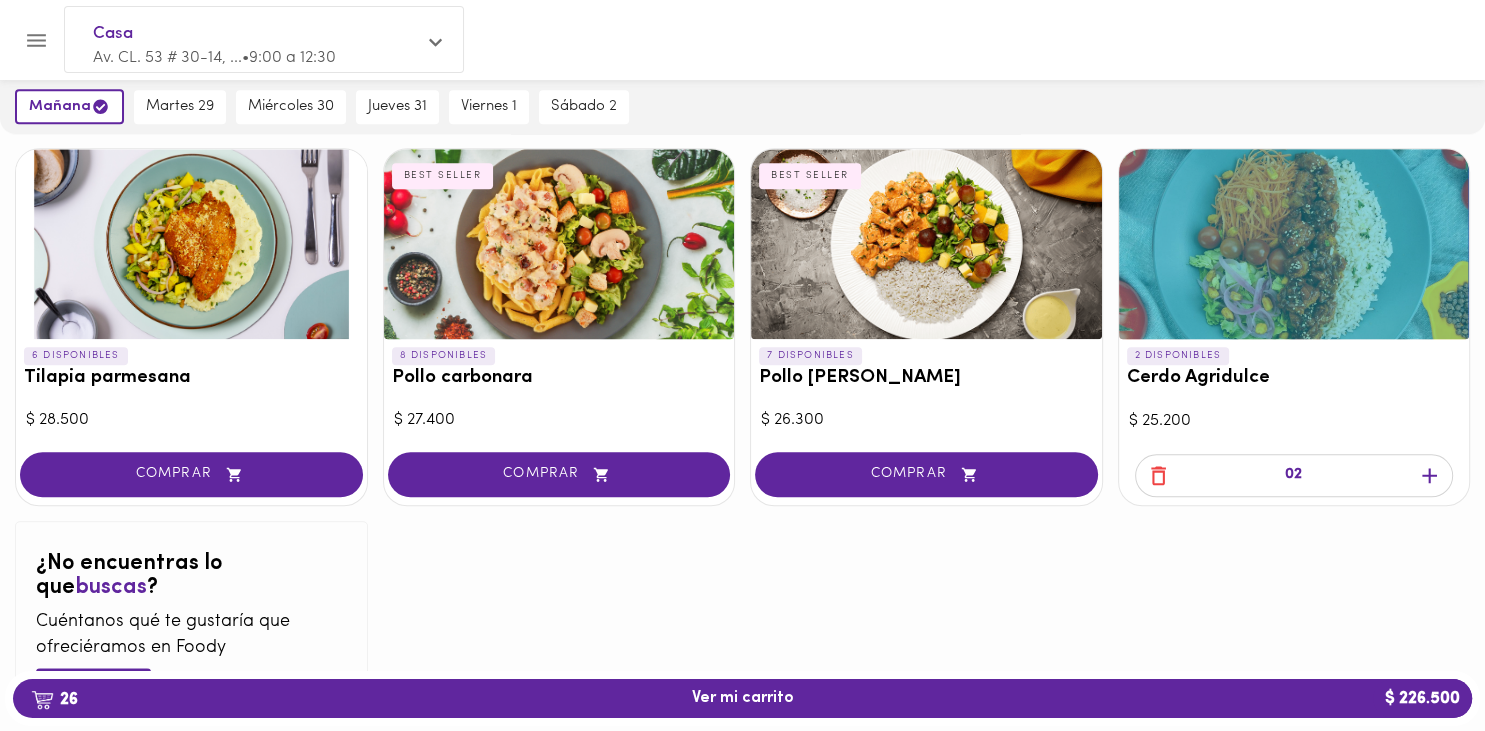 click 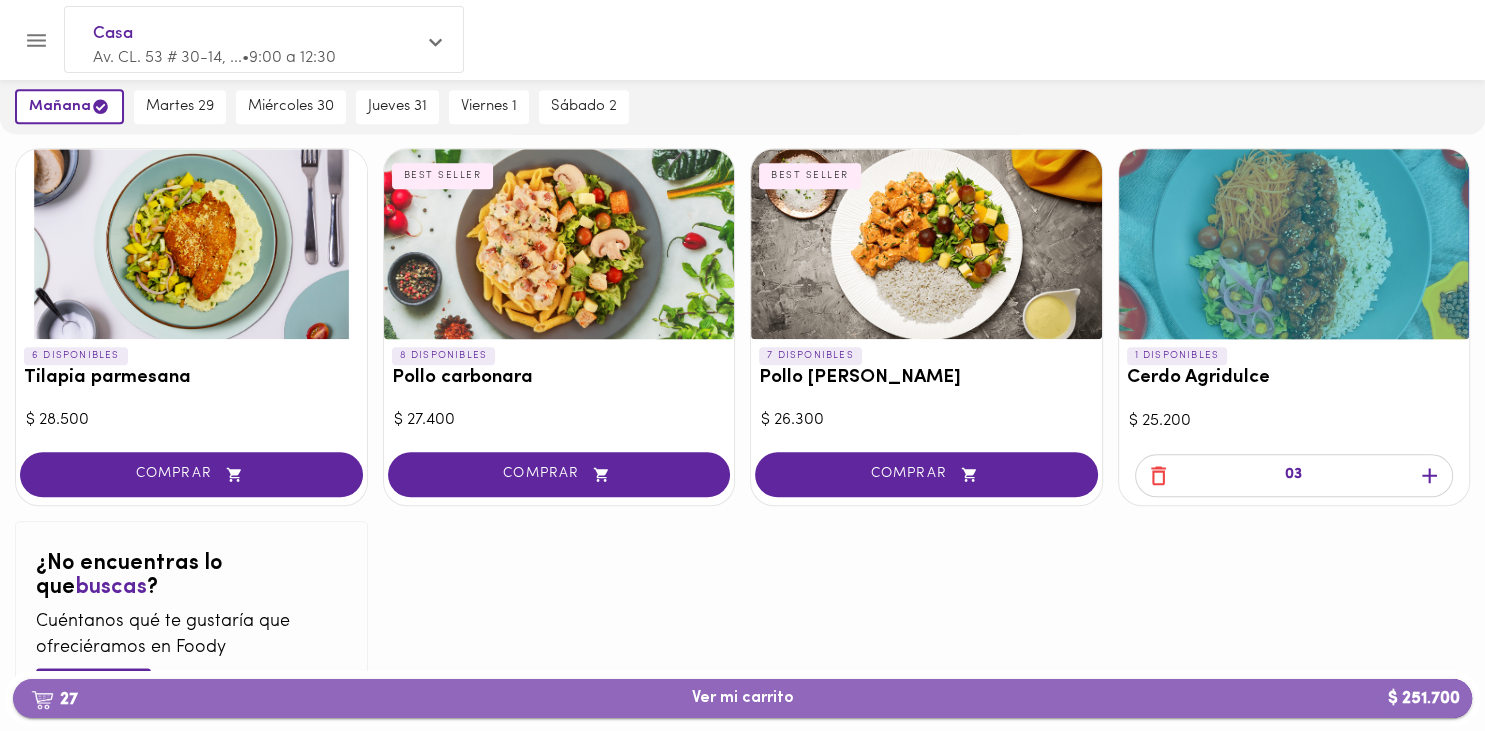click on "27 Ver mi carrito $ 251.700" at bounding box center (743, 698) 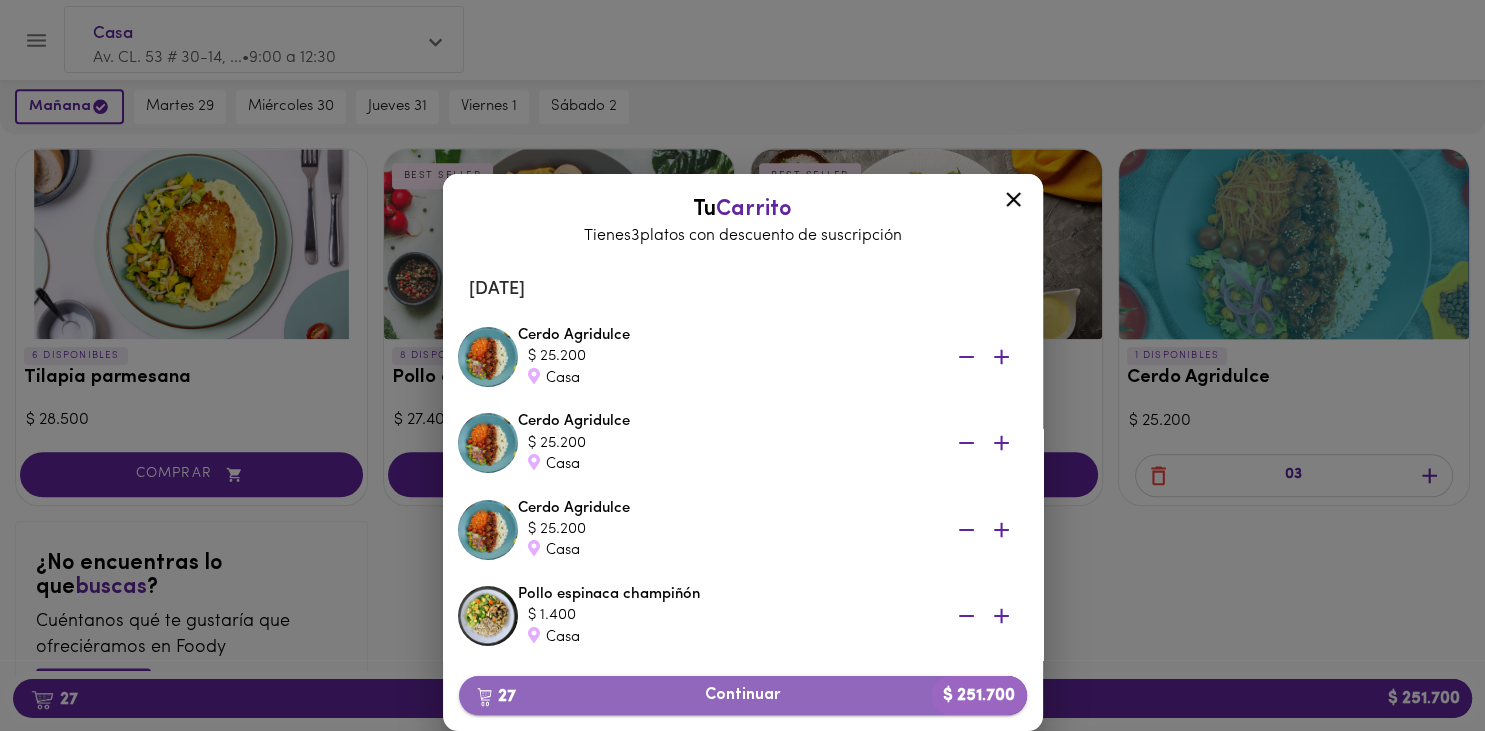 click on "27 Continuar $ 251.700" at bounding box center [743, 695] 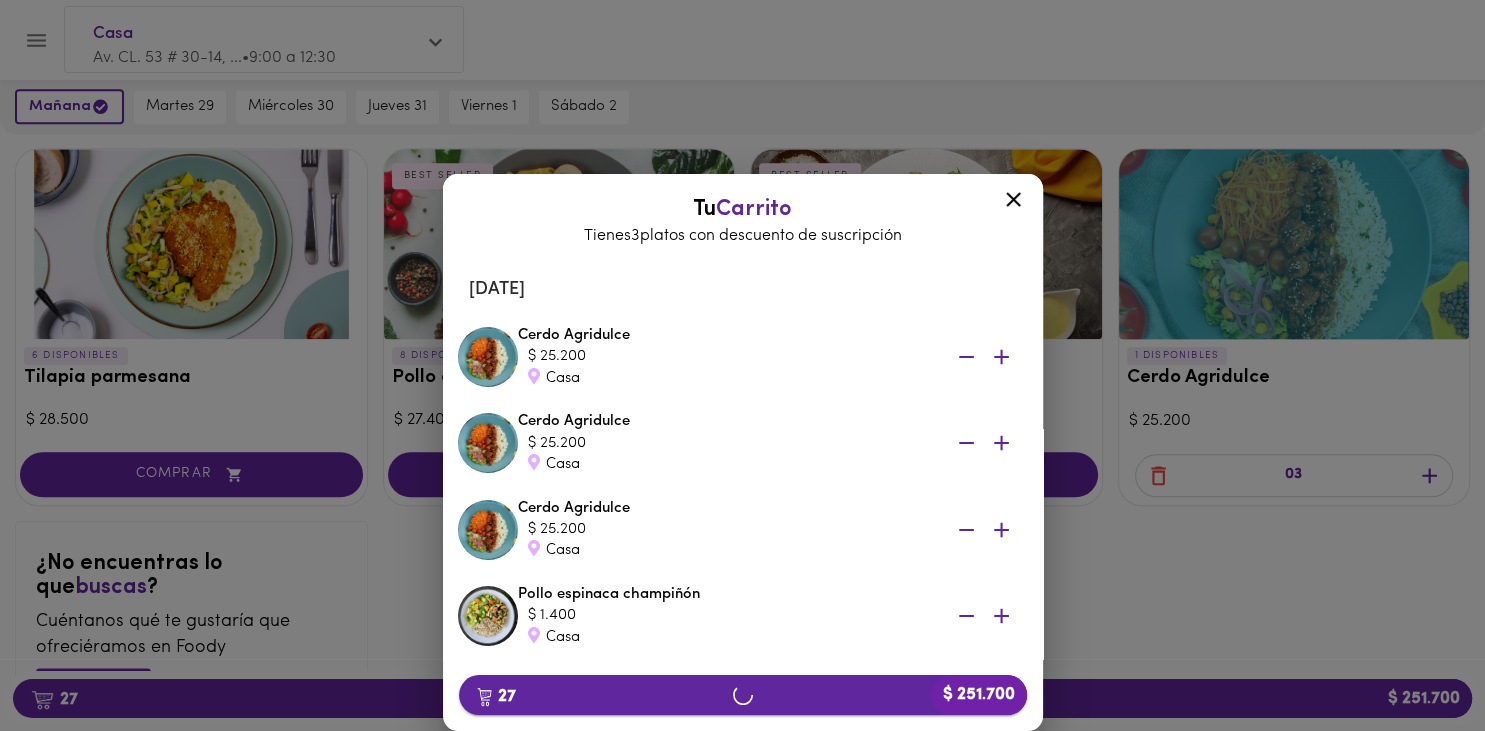 scroll, scrollTop: 0, scrollLeft: 0, axis: both 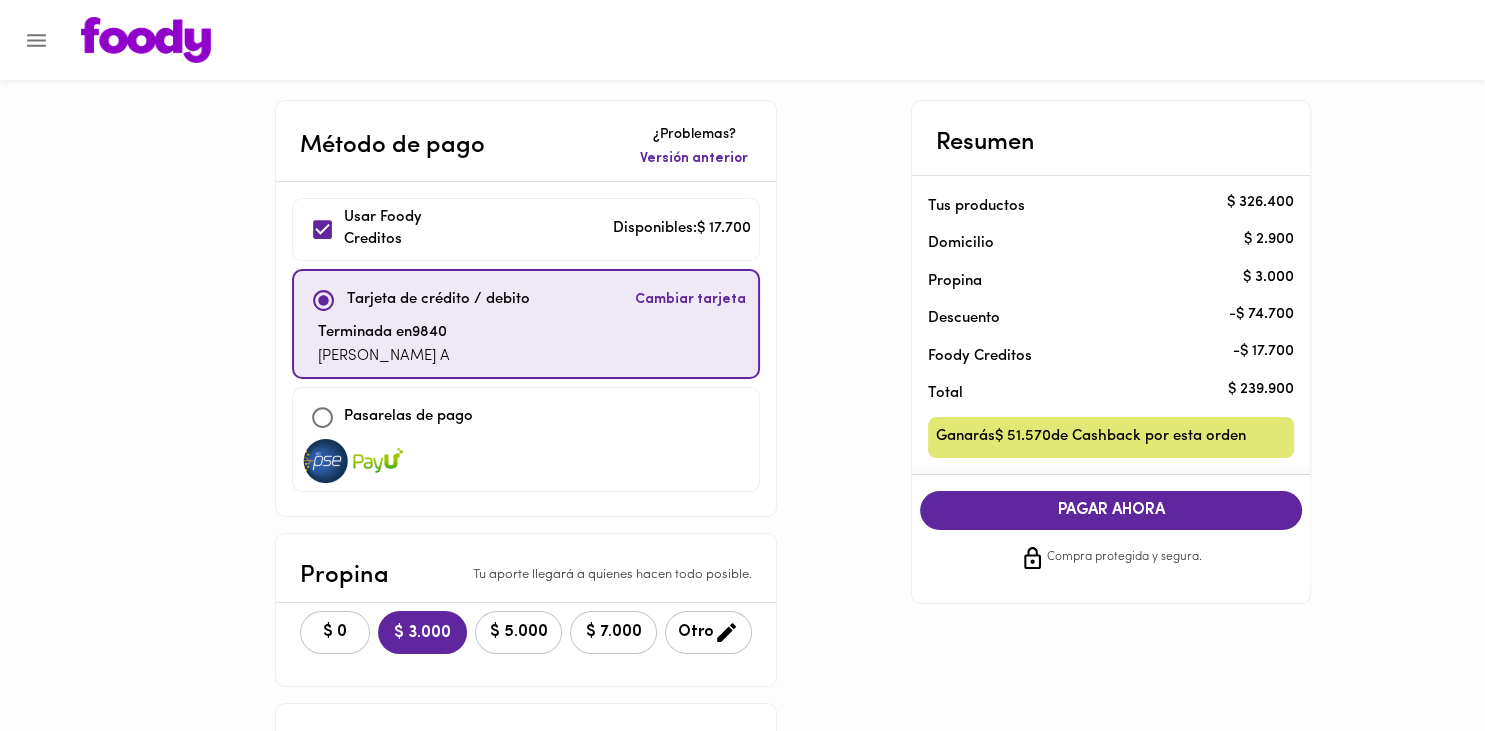 click on "$ 0" at bounding box center [335, 632] 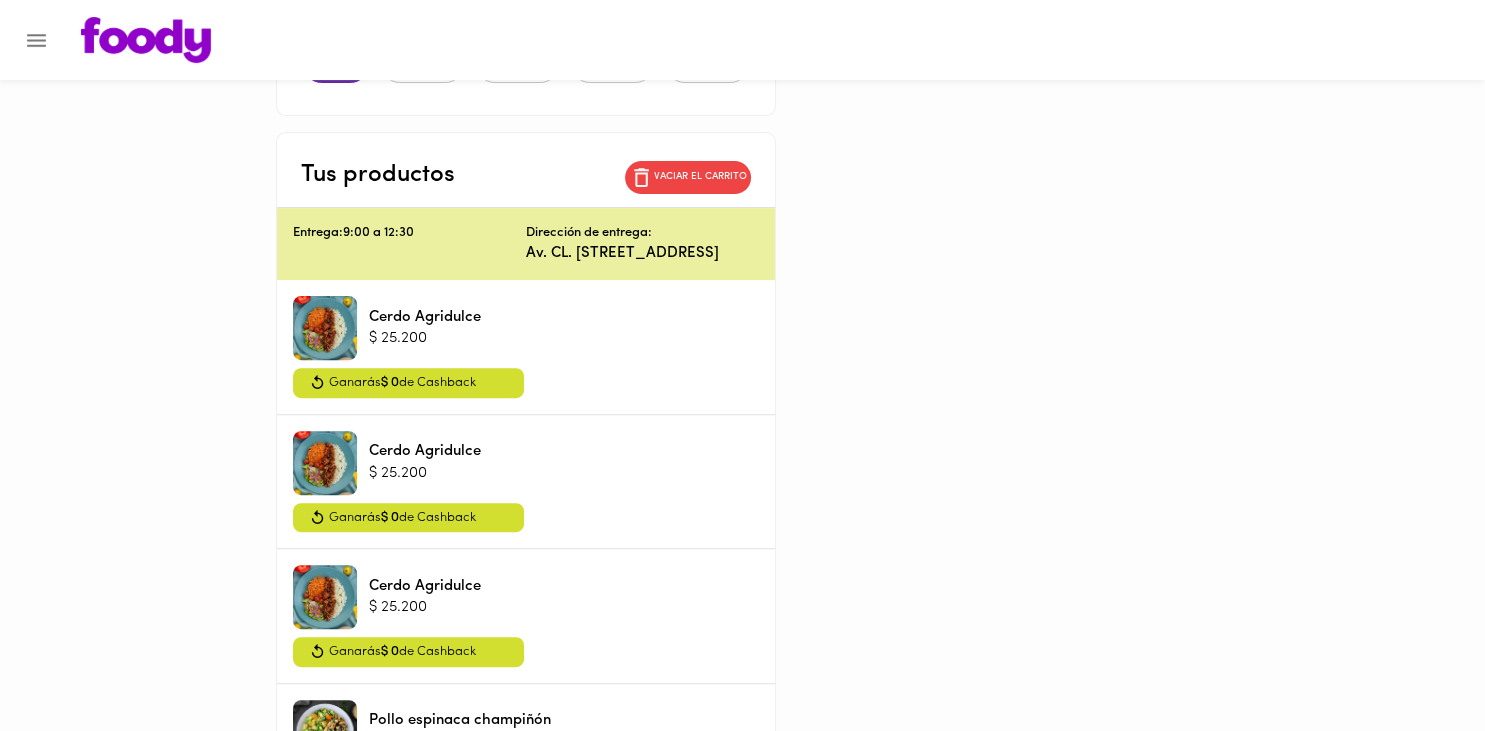 scroll, scrollTop: 587, scrollLeft: 0, axis: vertical 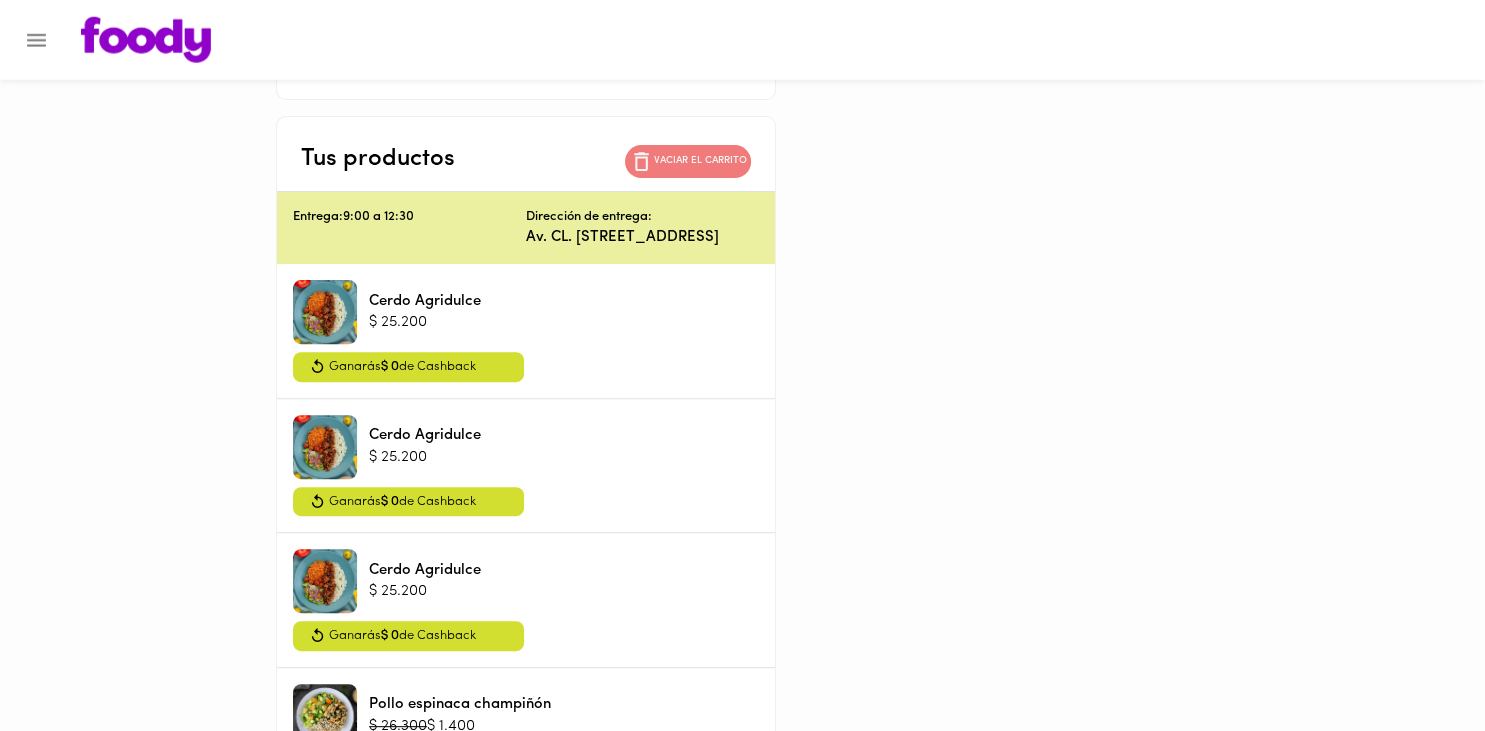 click on "Vaciar el carrito" at bounding box center [700, 161] 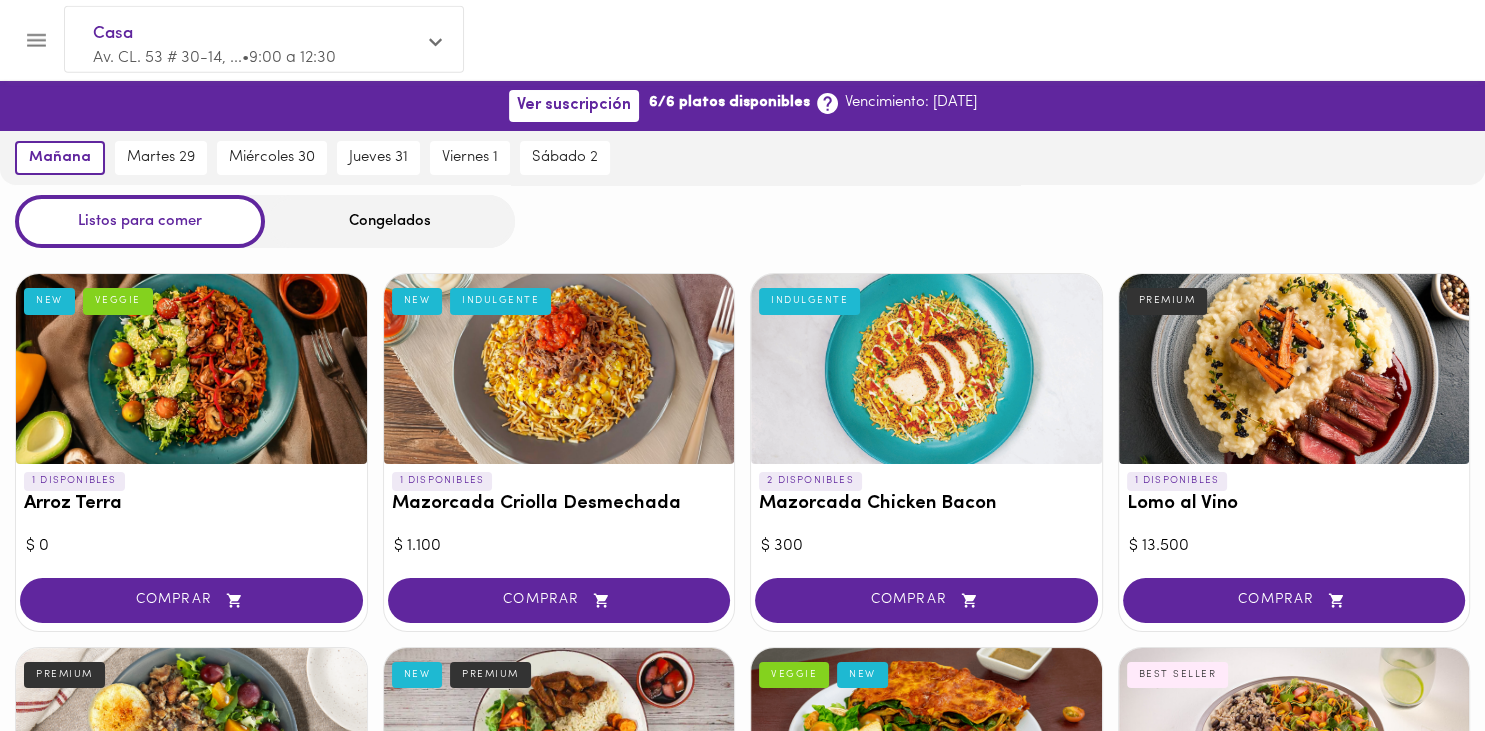 click on "Congelados" at bounding box center [390, 221] 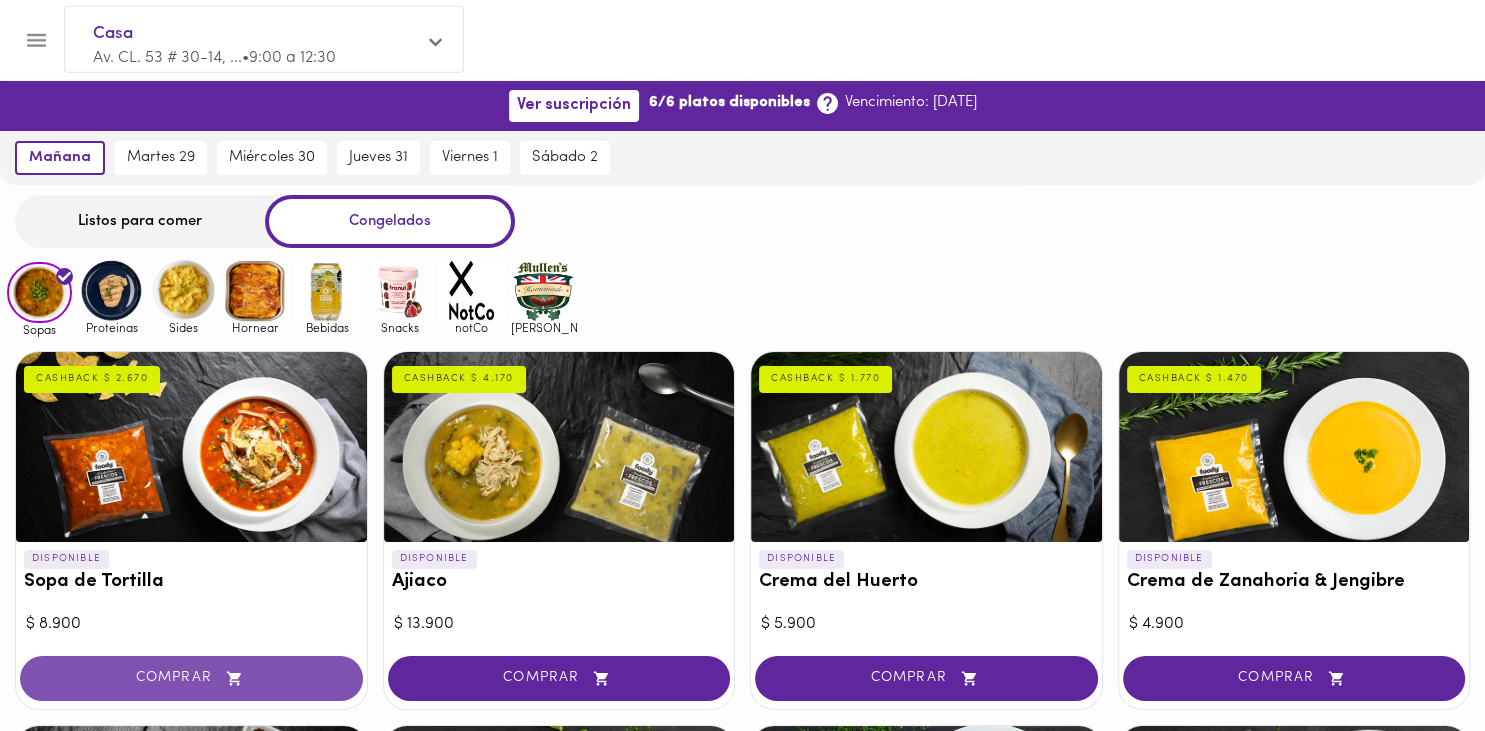 click on "COMPRAR" at bounding box center [191, 678] 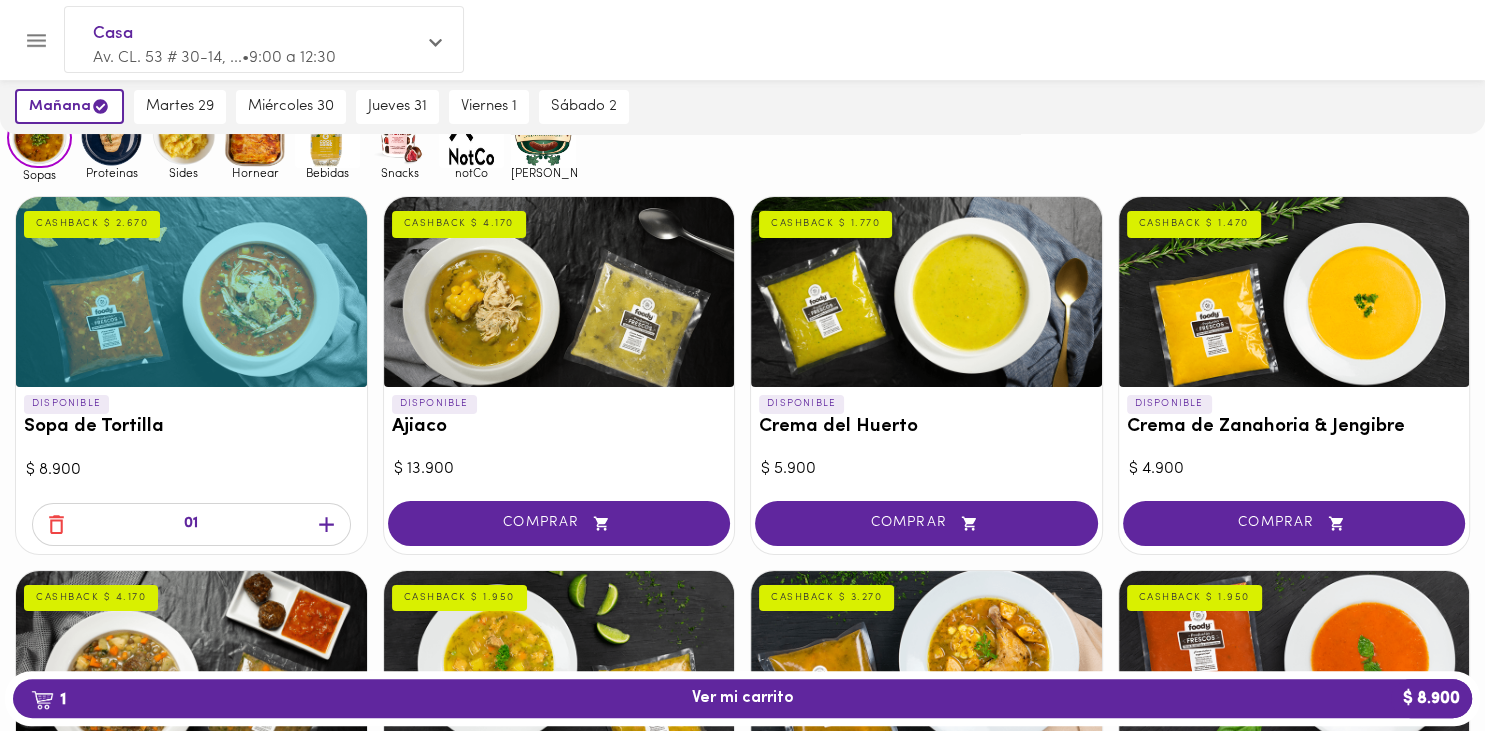 scroll, scrollTop: 175, scrollLeft: 0, axis: vertical 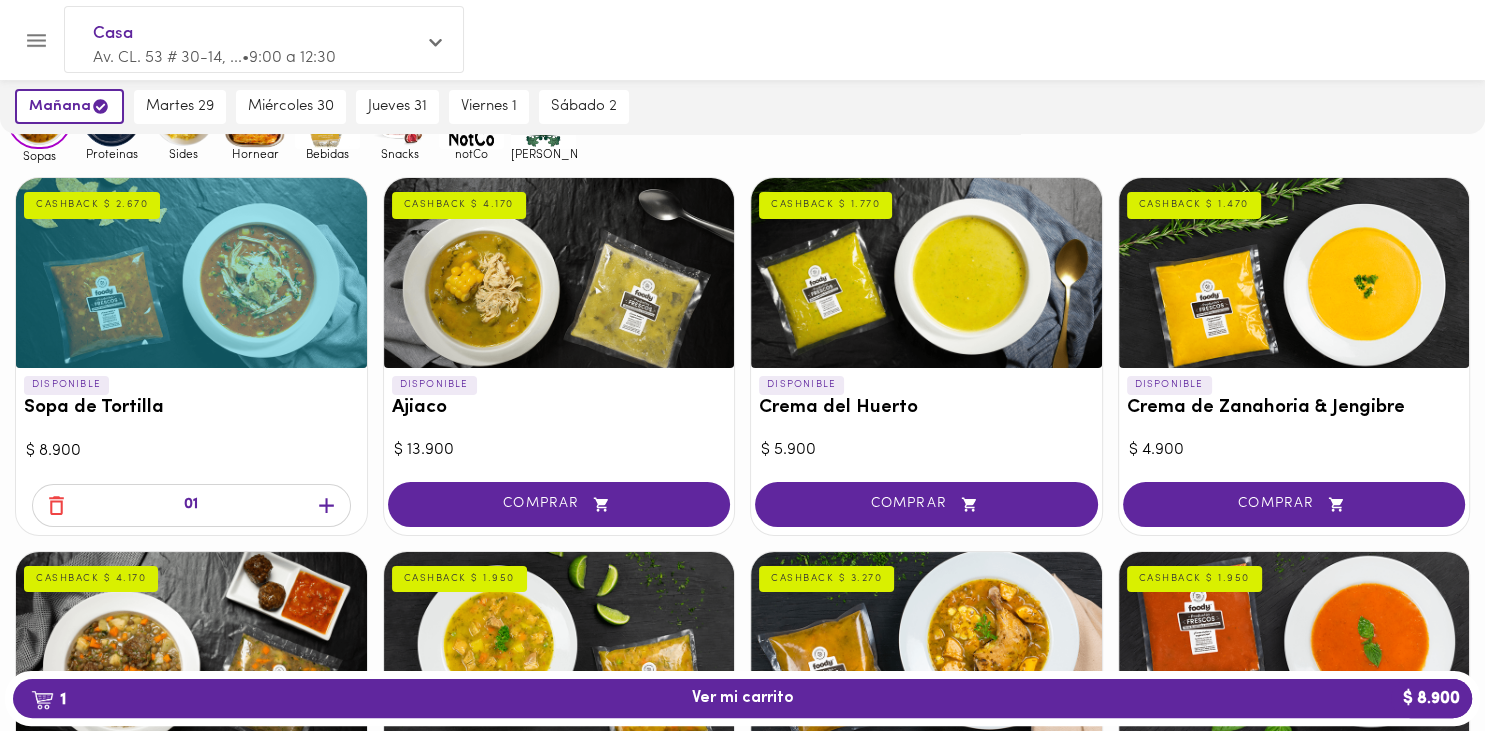 click 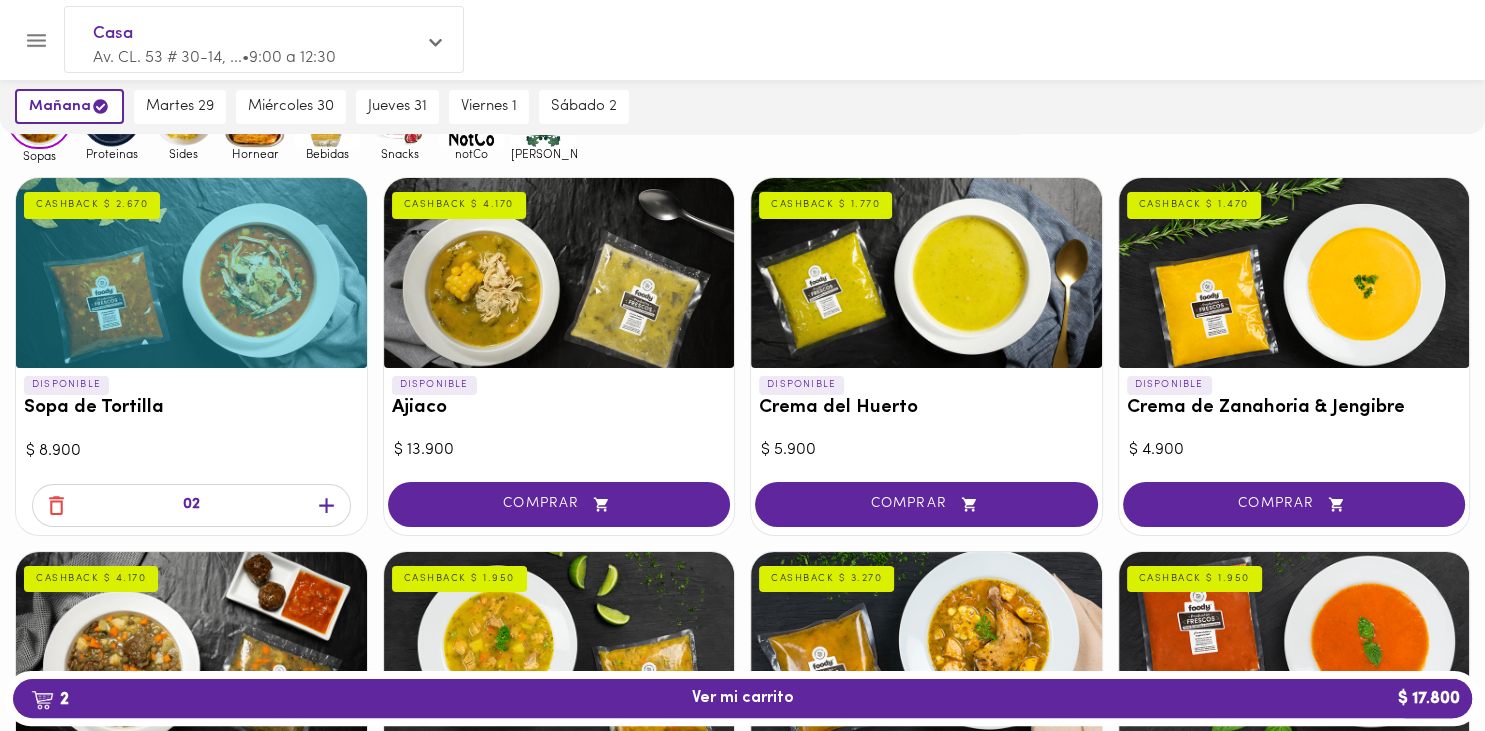 click 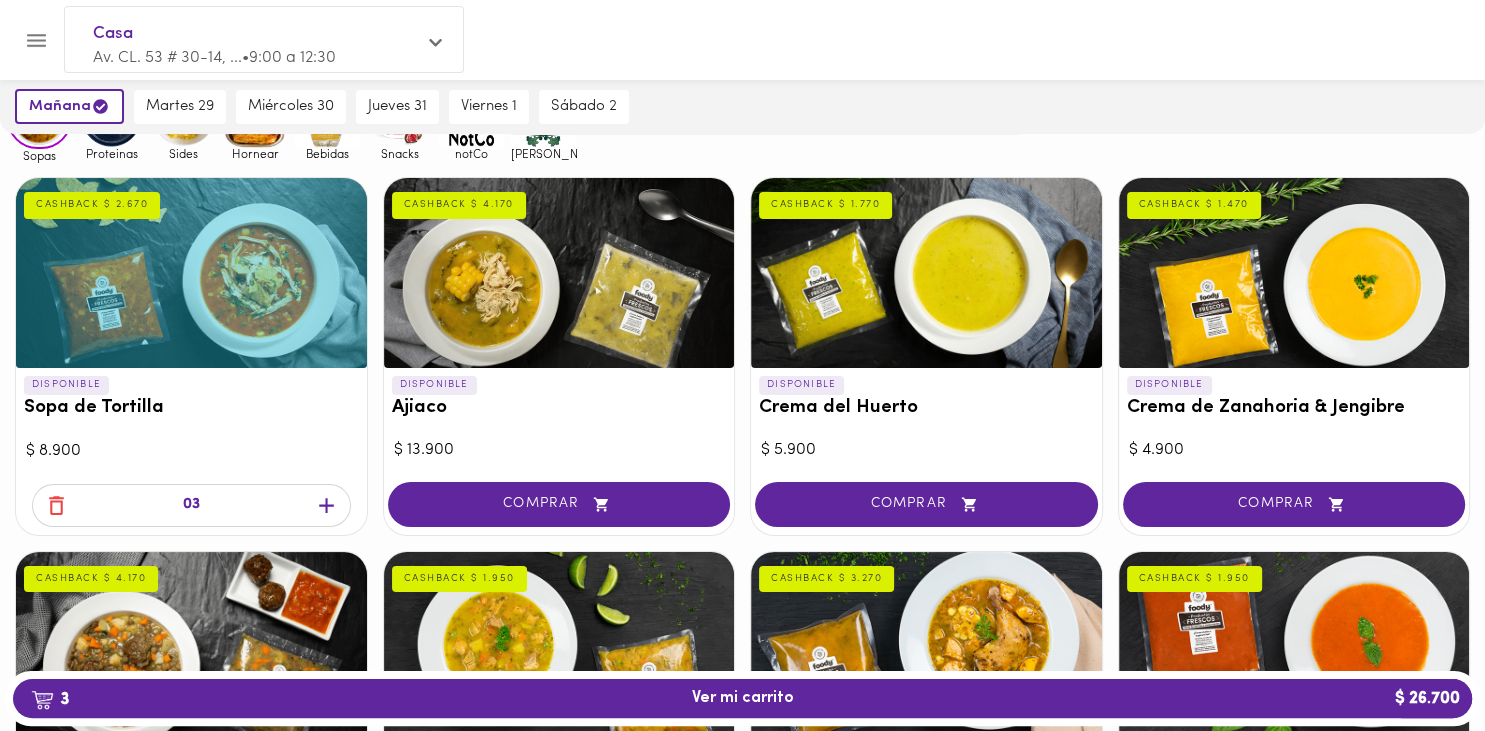 click 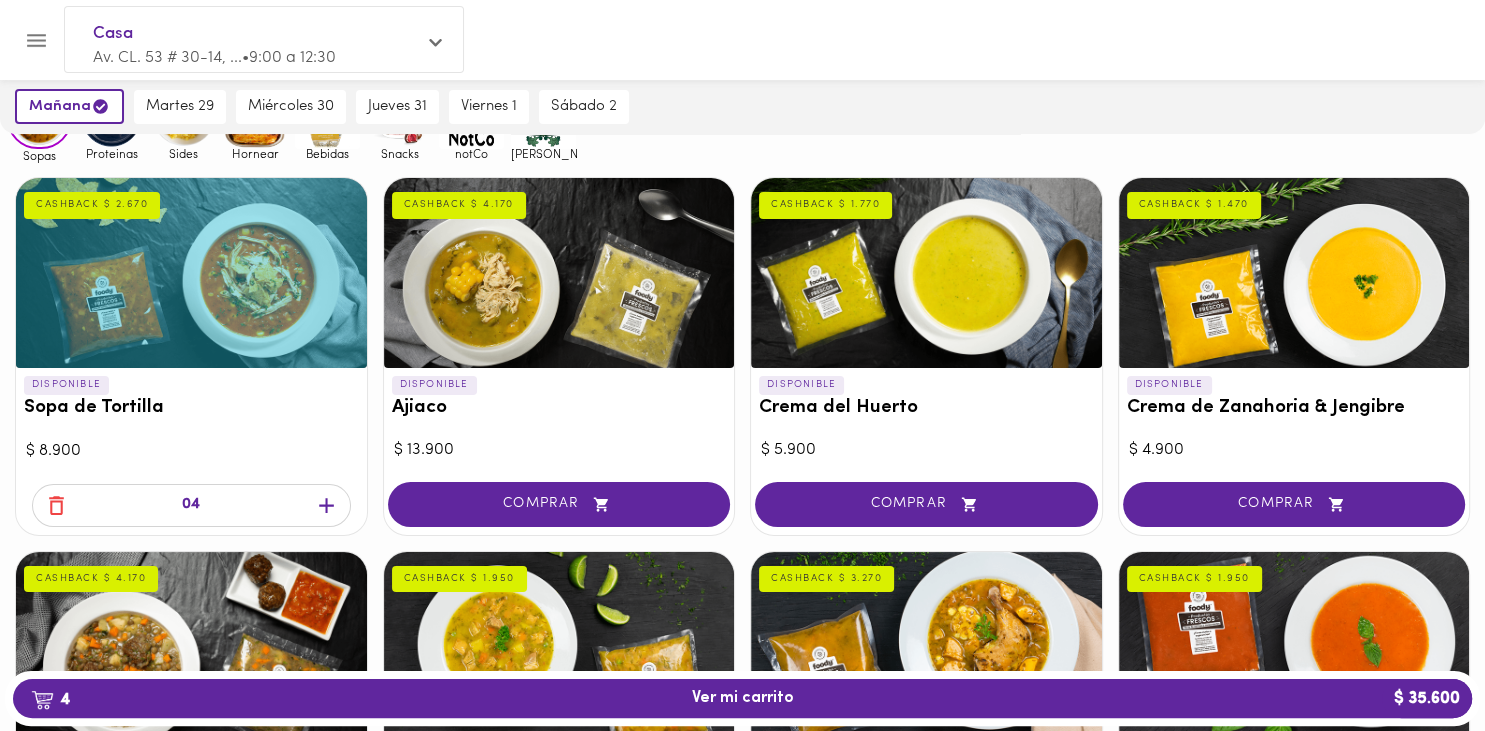 click 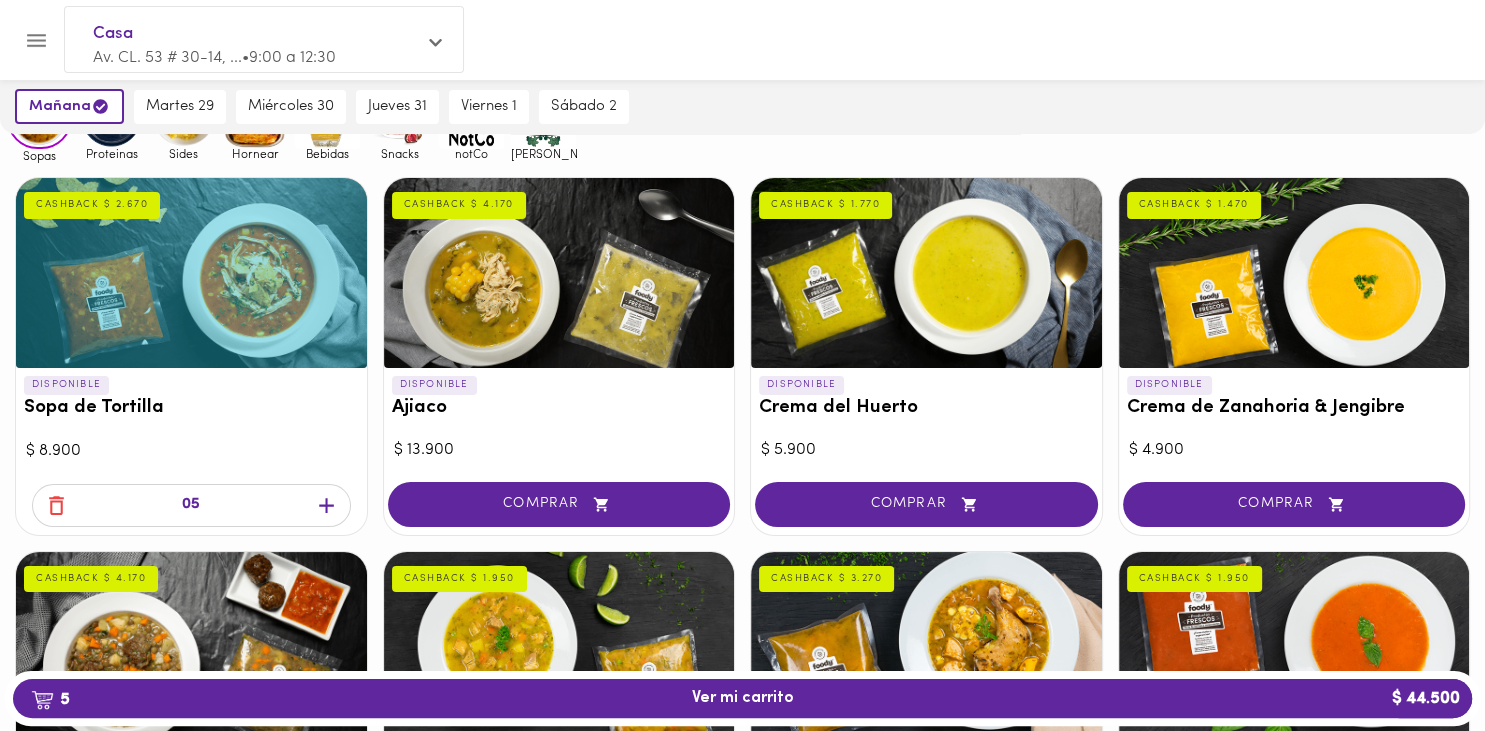 click 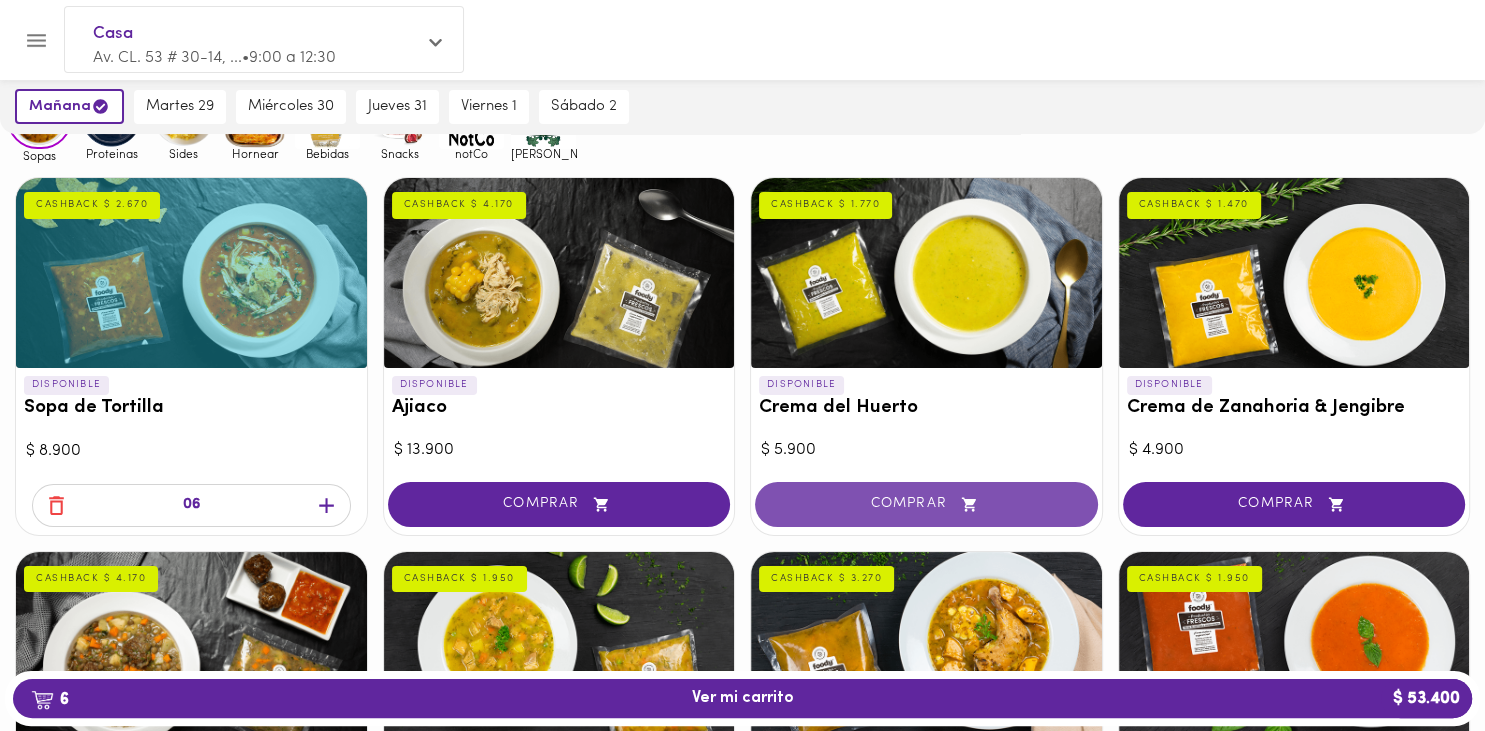 click on "COMPRAR" at bounding box center (926, 504) 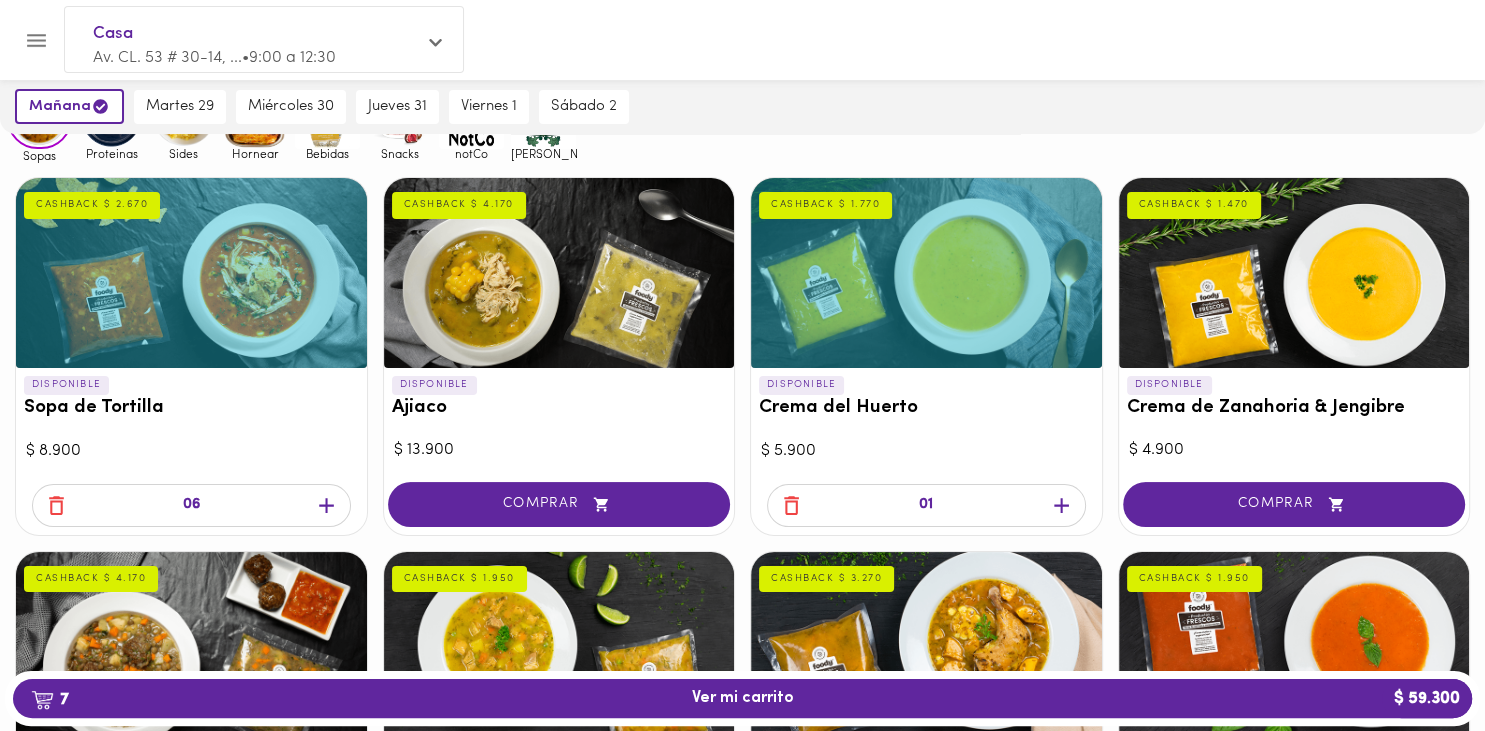 click 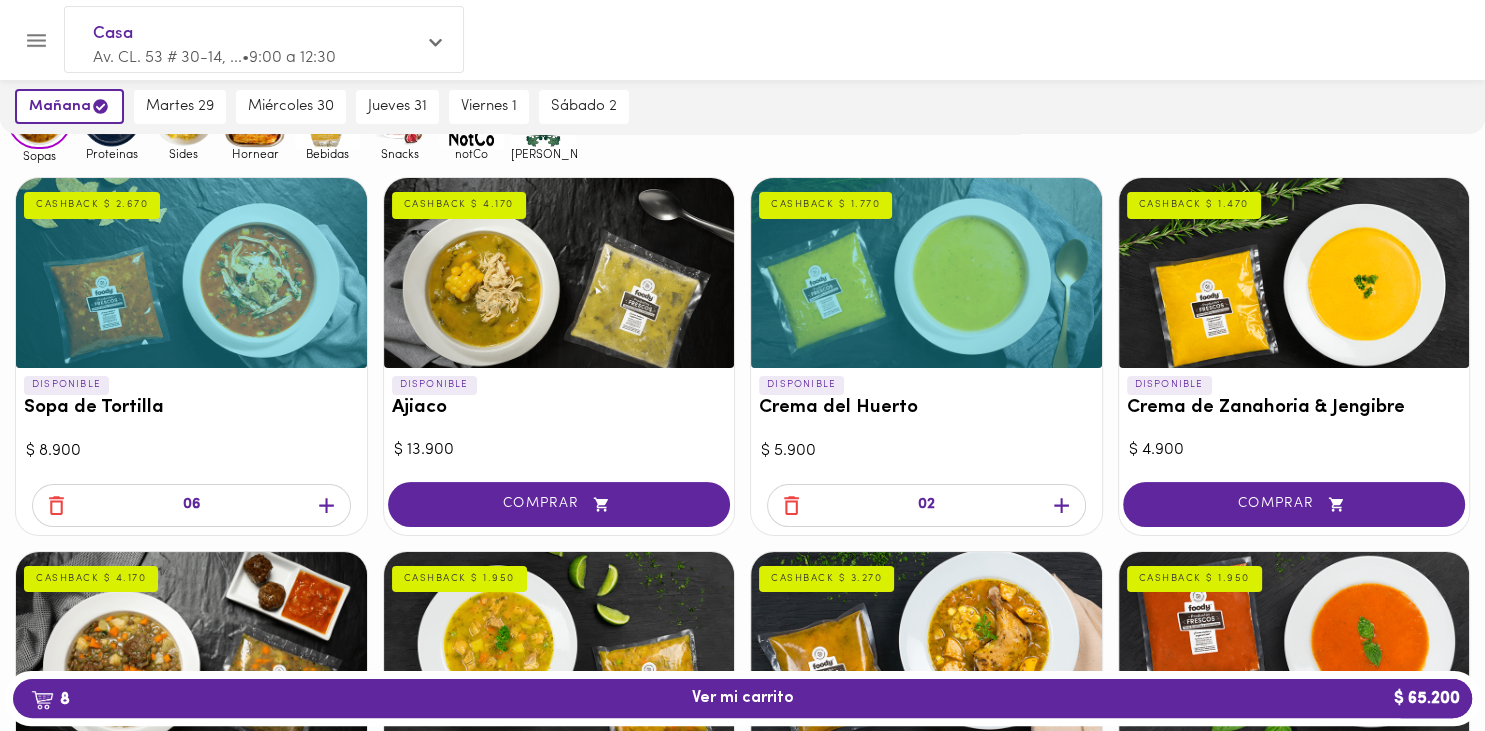 click 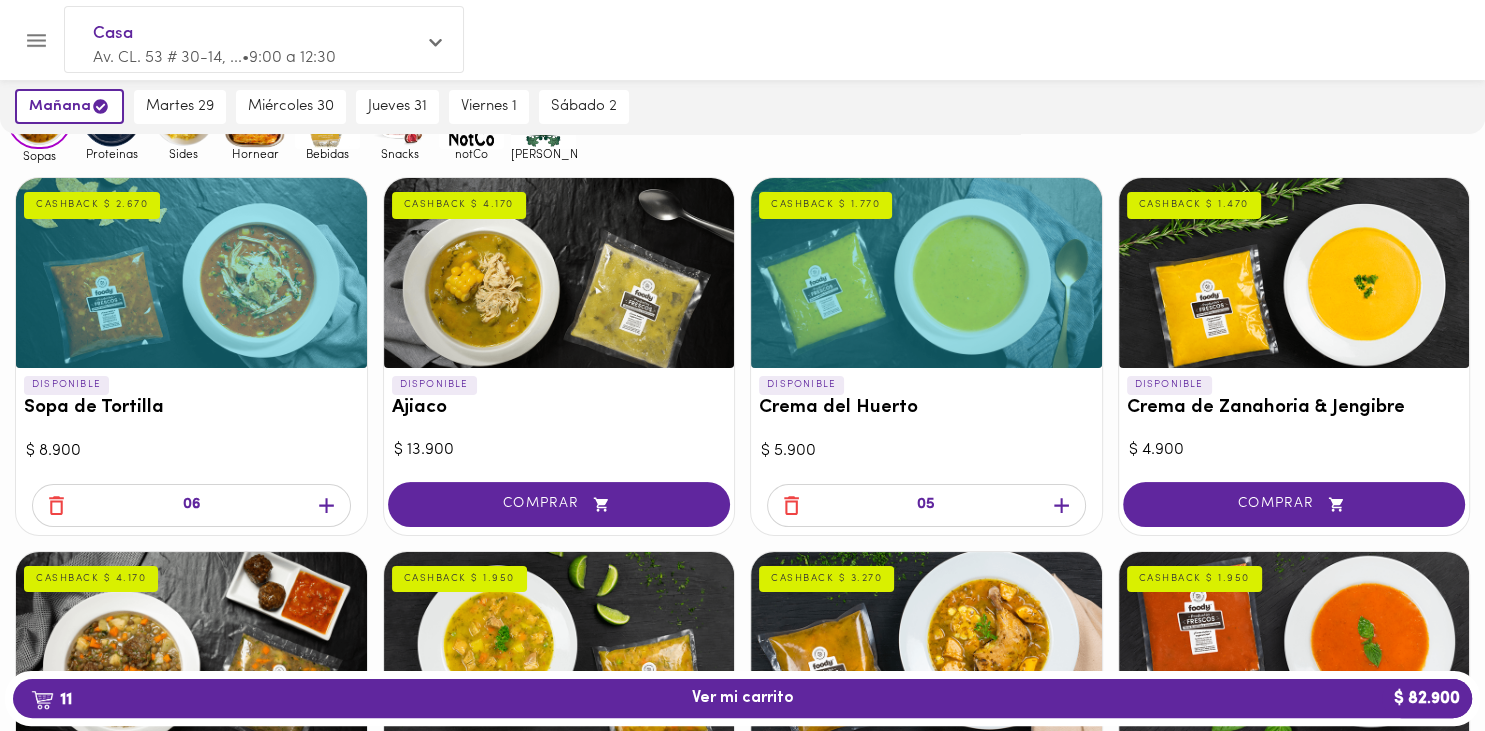 click 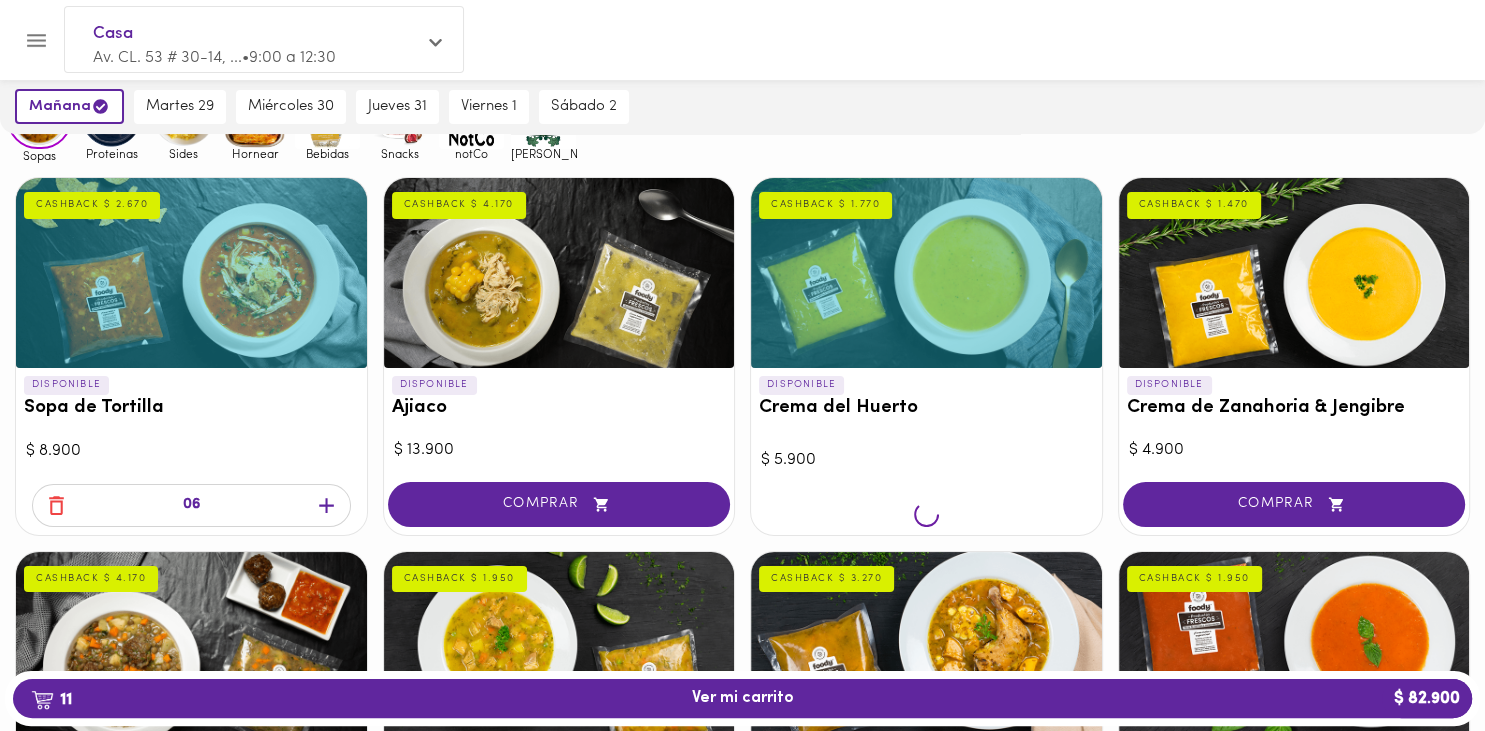 click at bounding box center (926, 516) 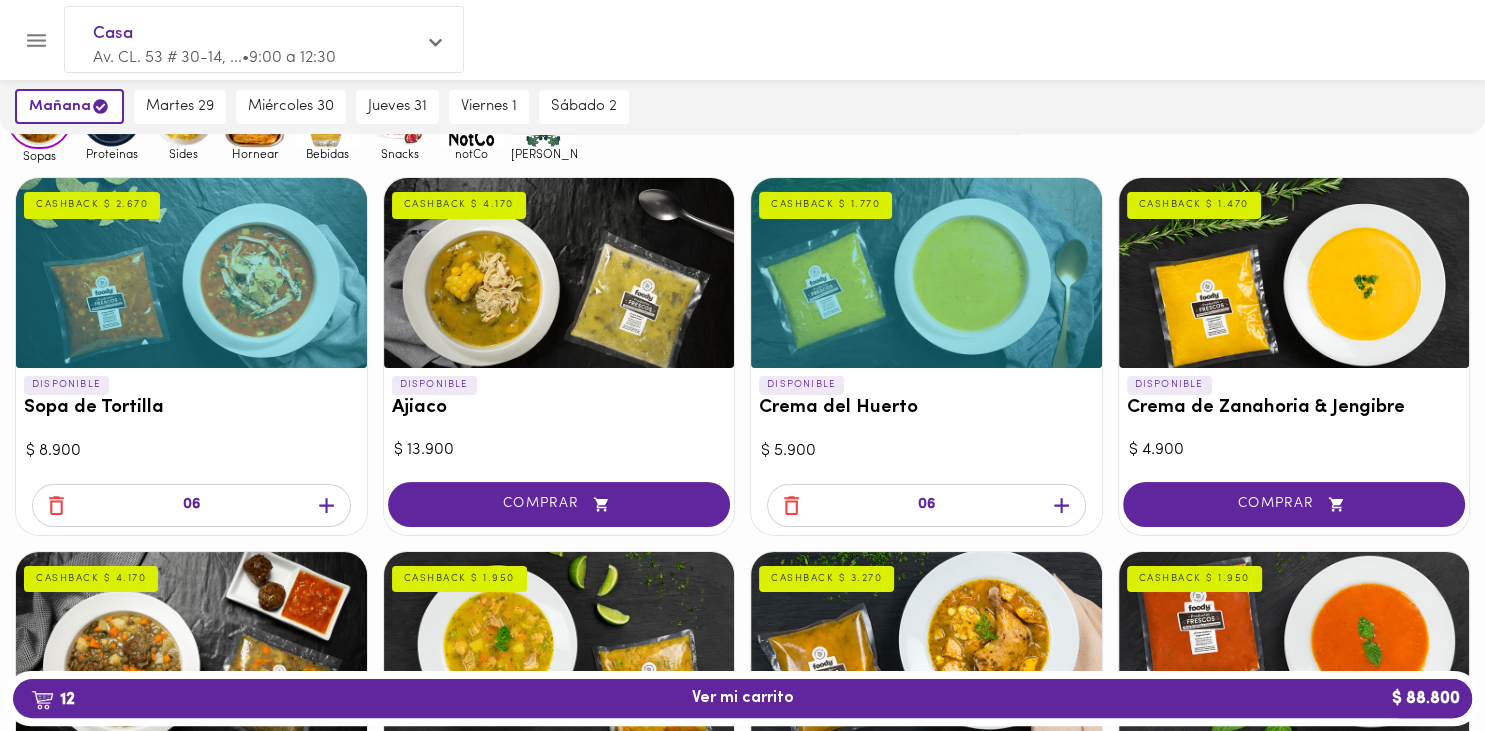 click 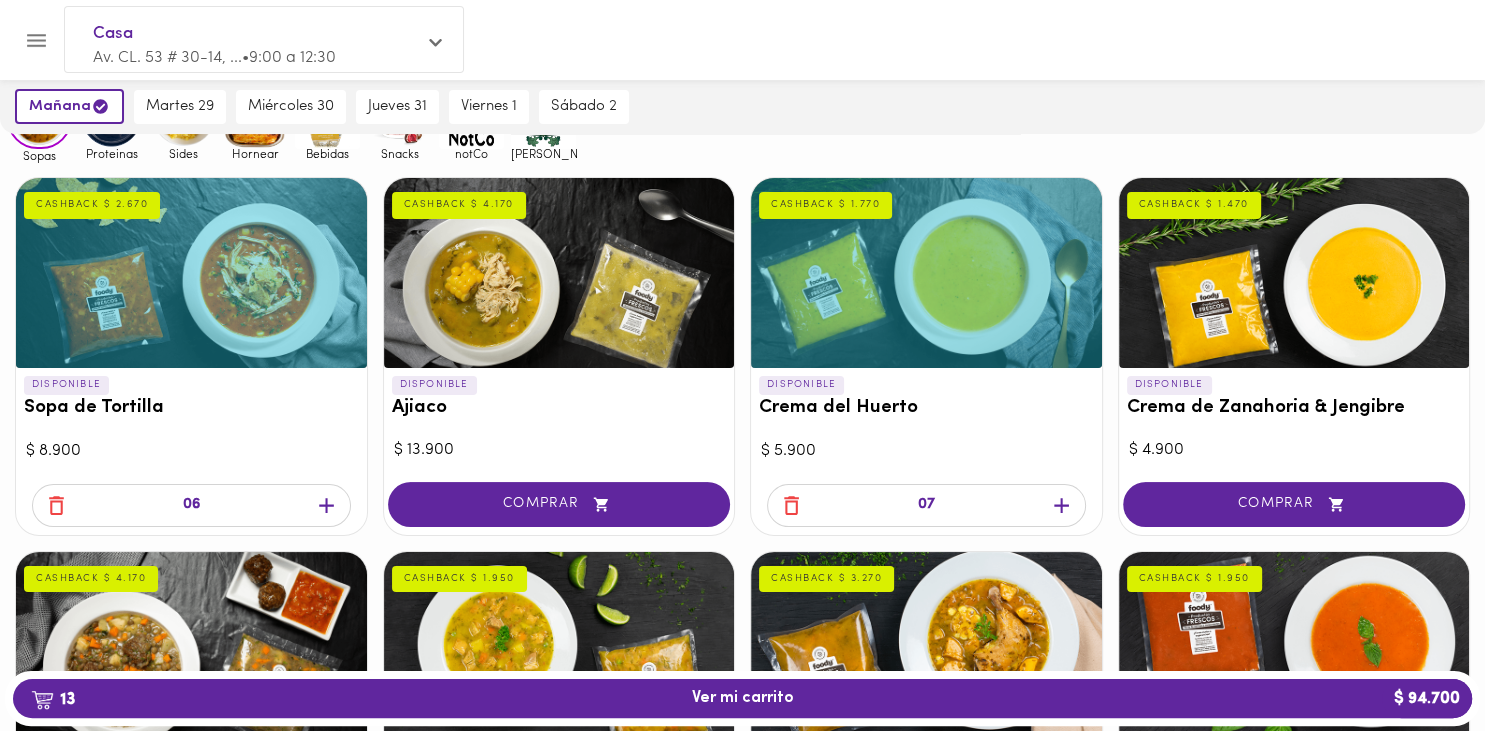click 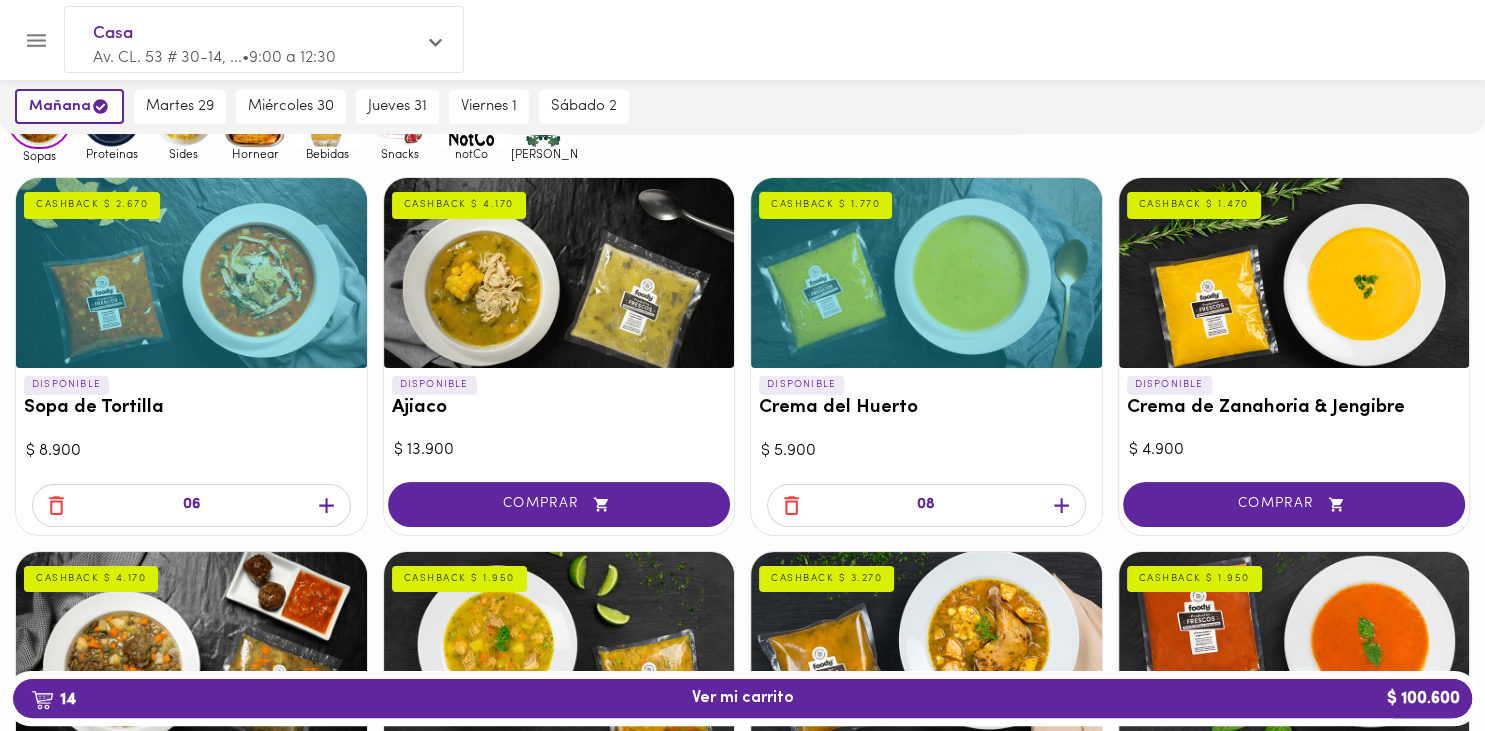 click 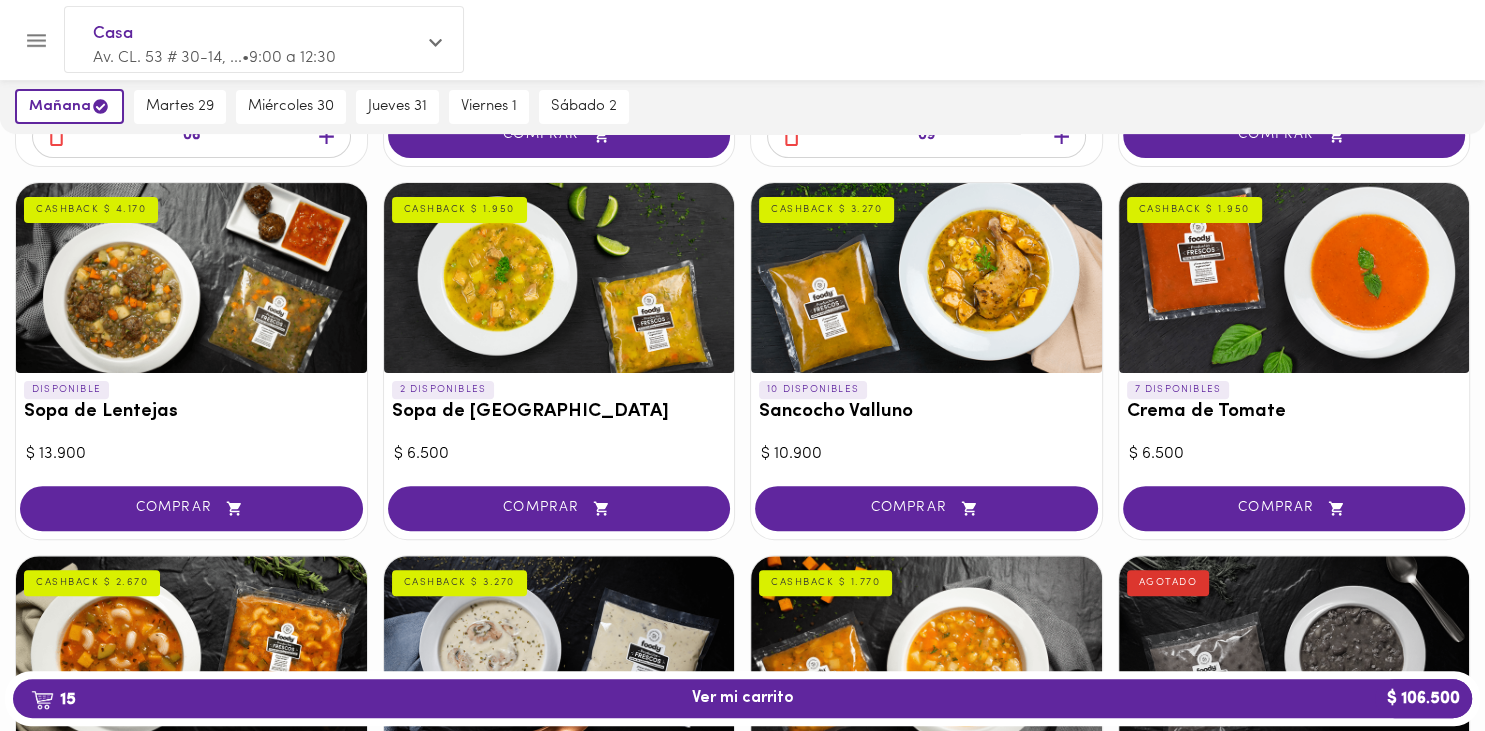 scroll, scrollTop: 560, scrollLeft: 0, axis: vertical 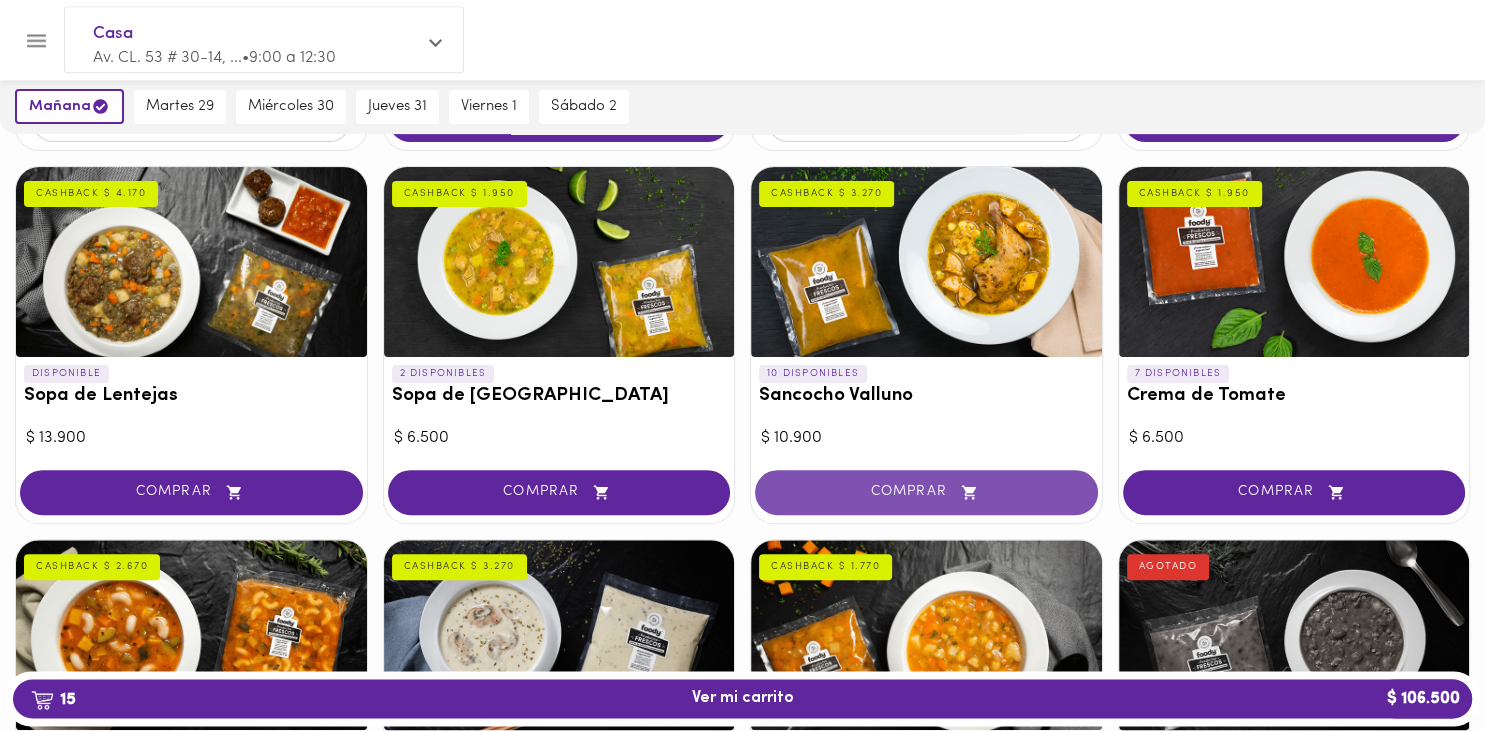 click on "COMPRAR" at bounding box center [926, 492] 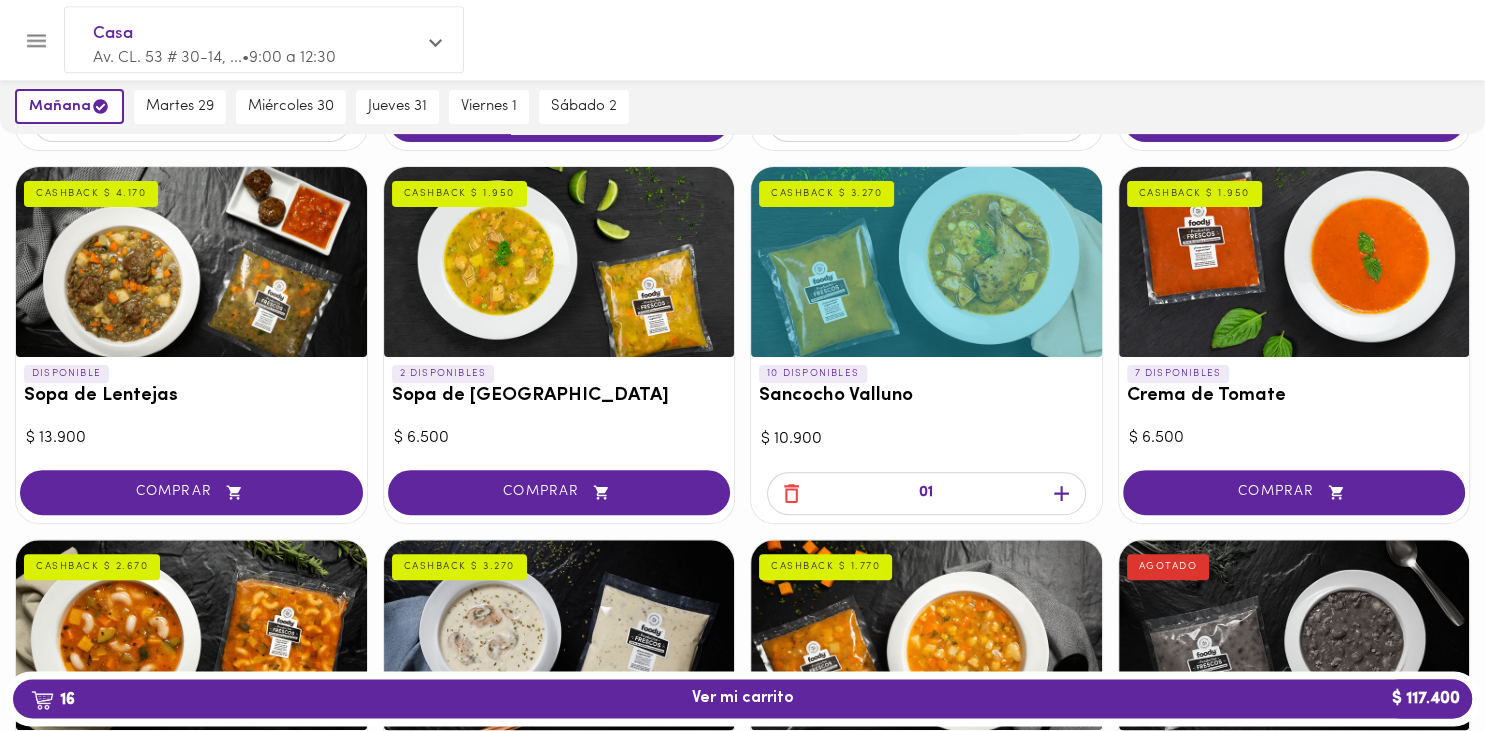 click 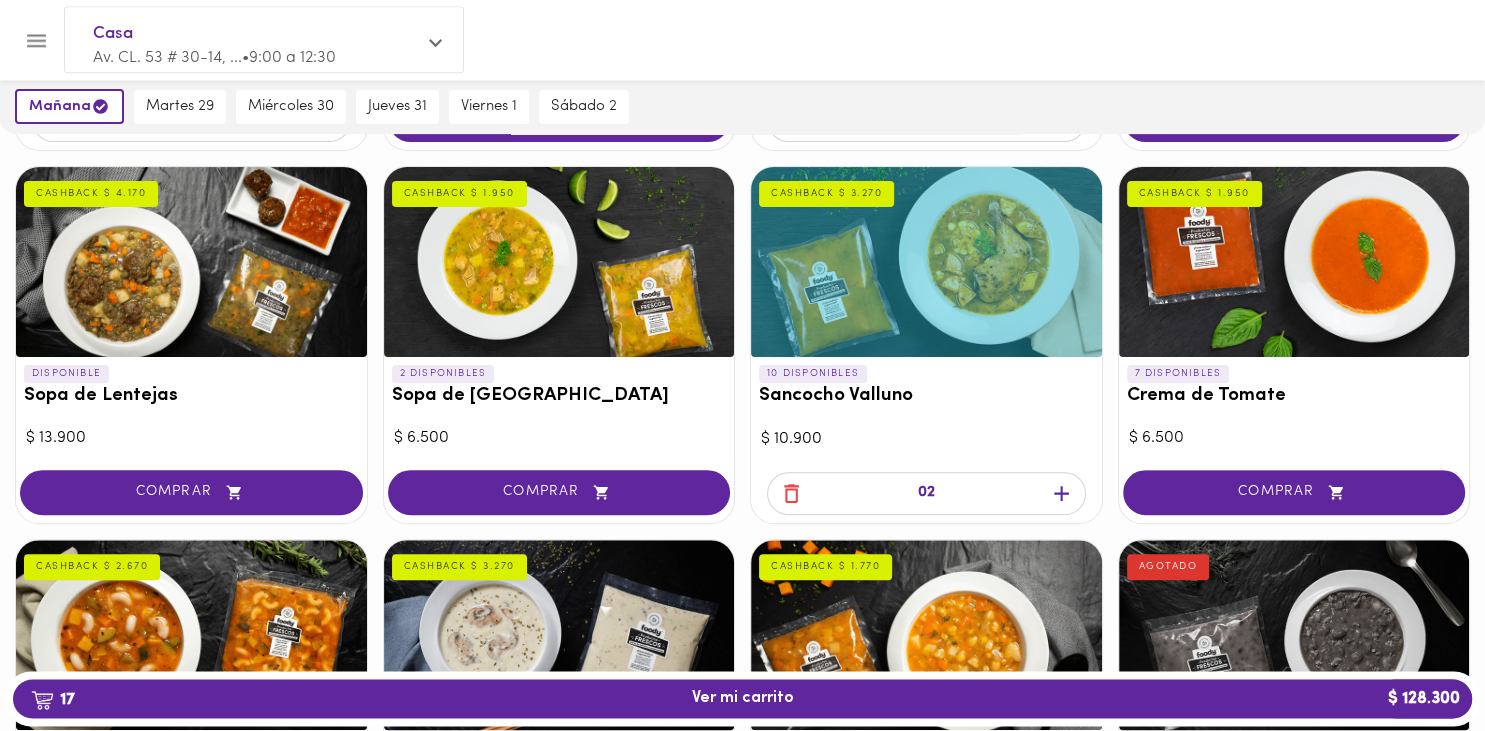click 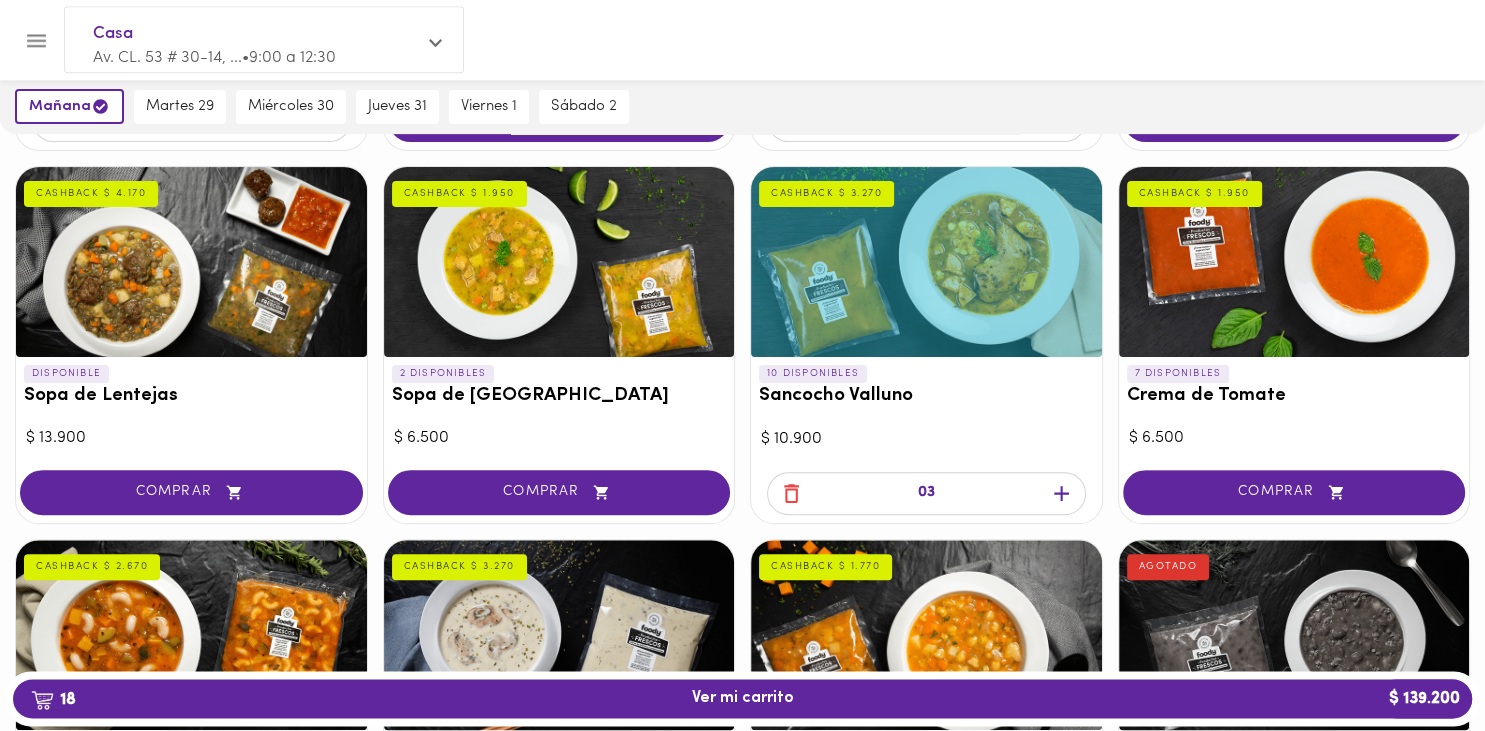 click 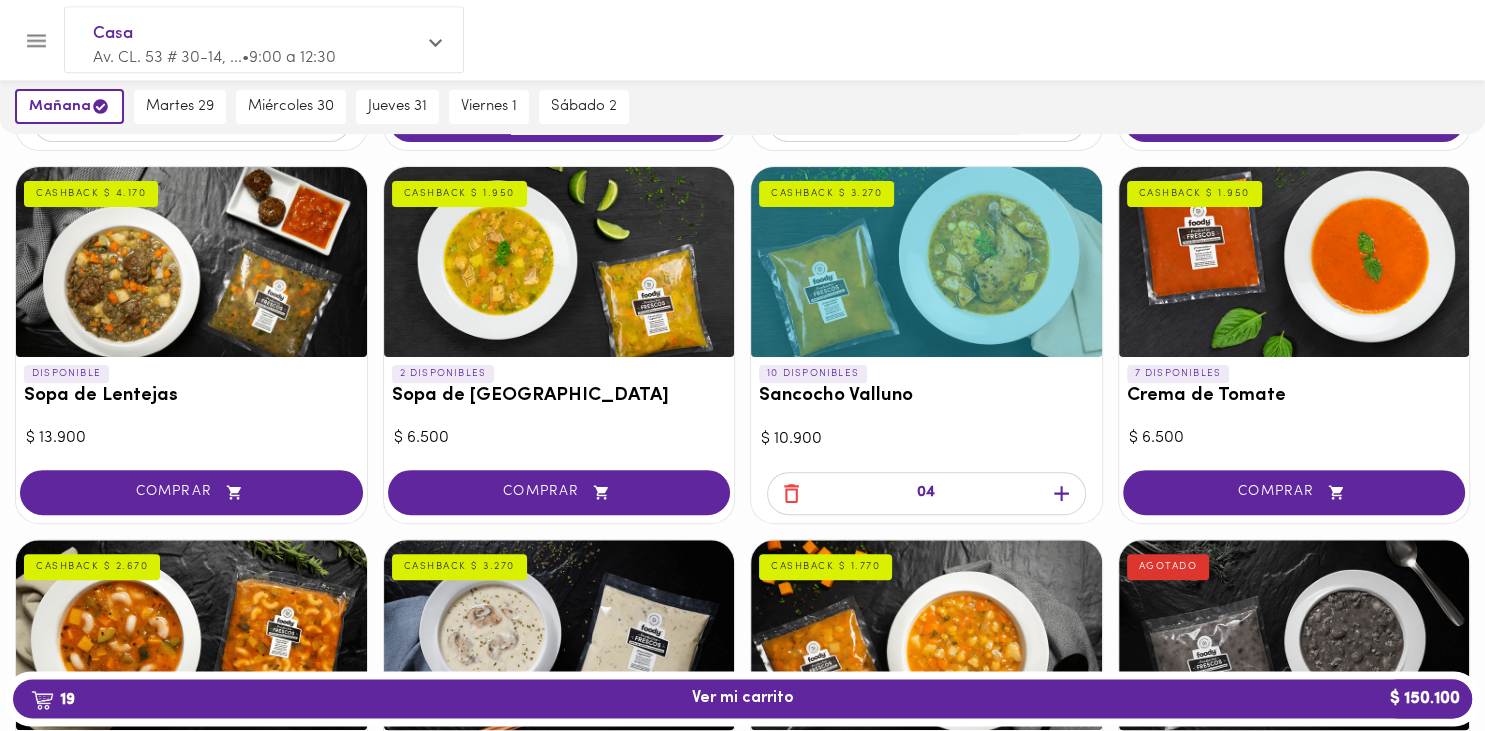 click 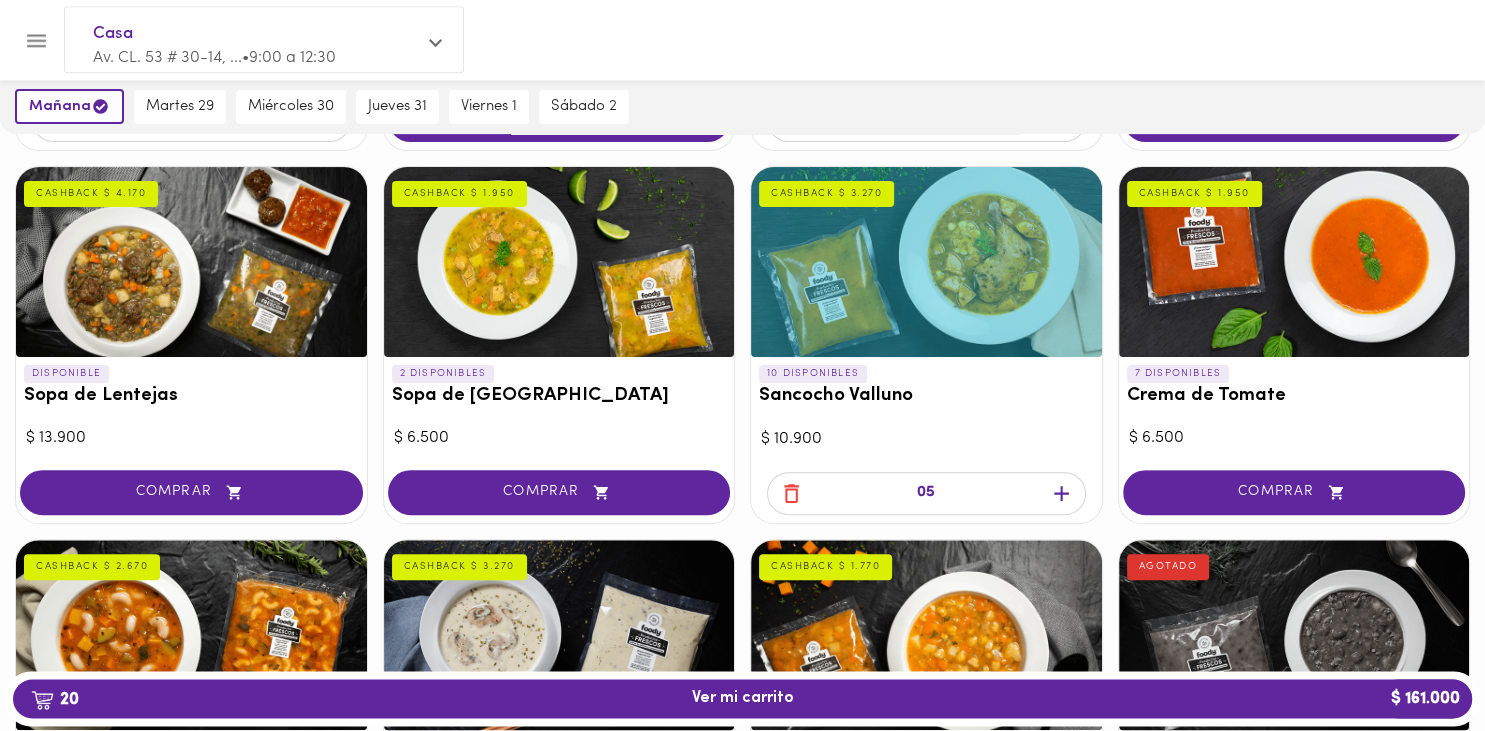 click 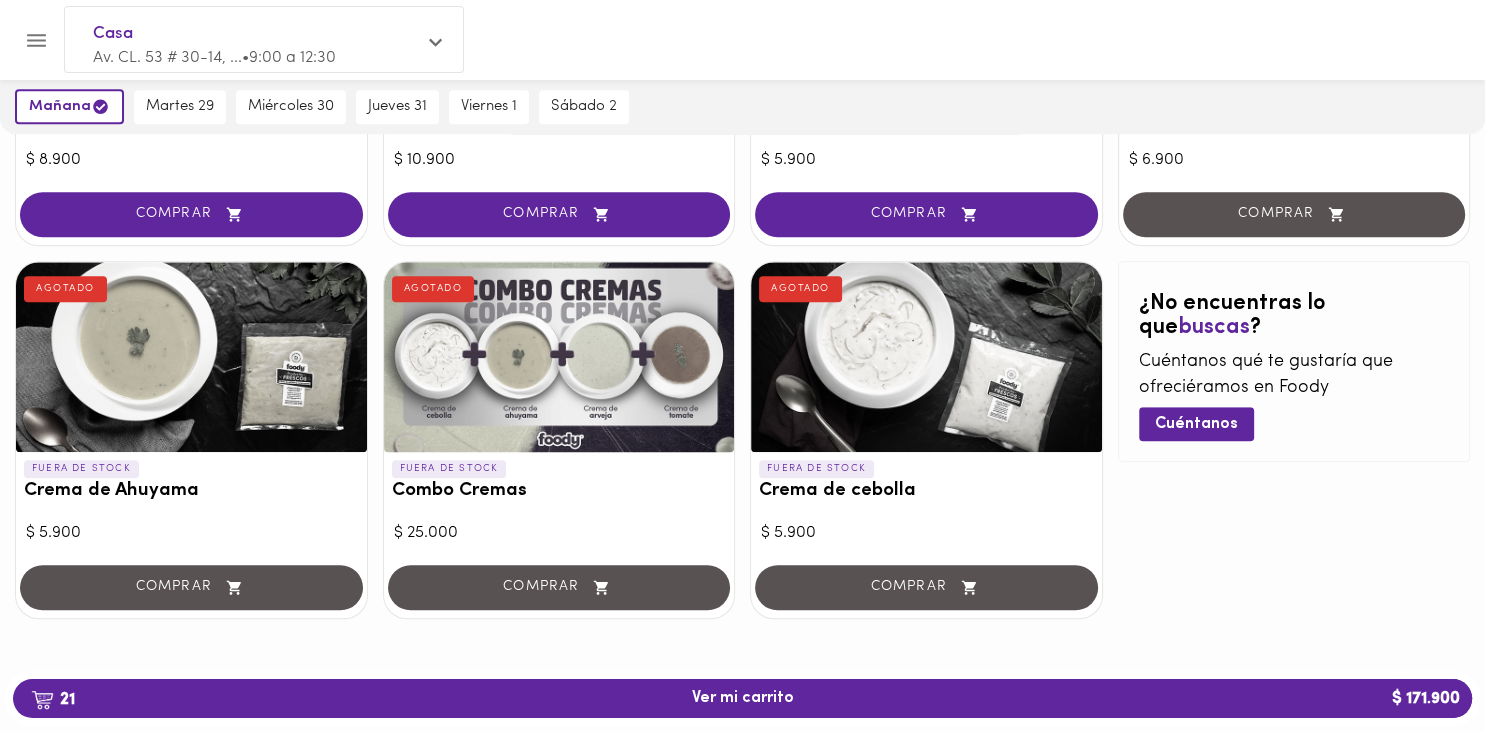 scroll, scrollTop: 0, scrollLeft: 0, axis: both 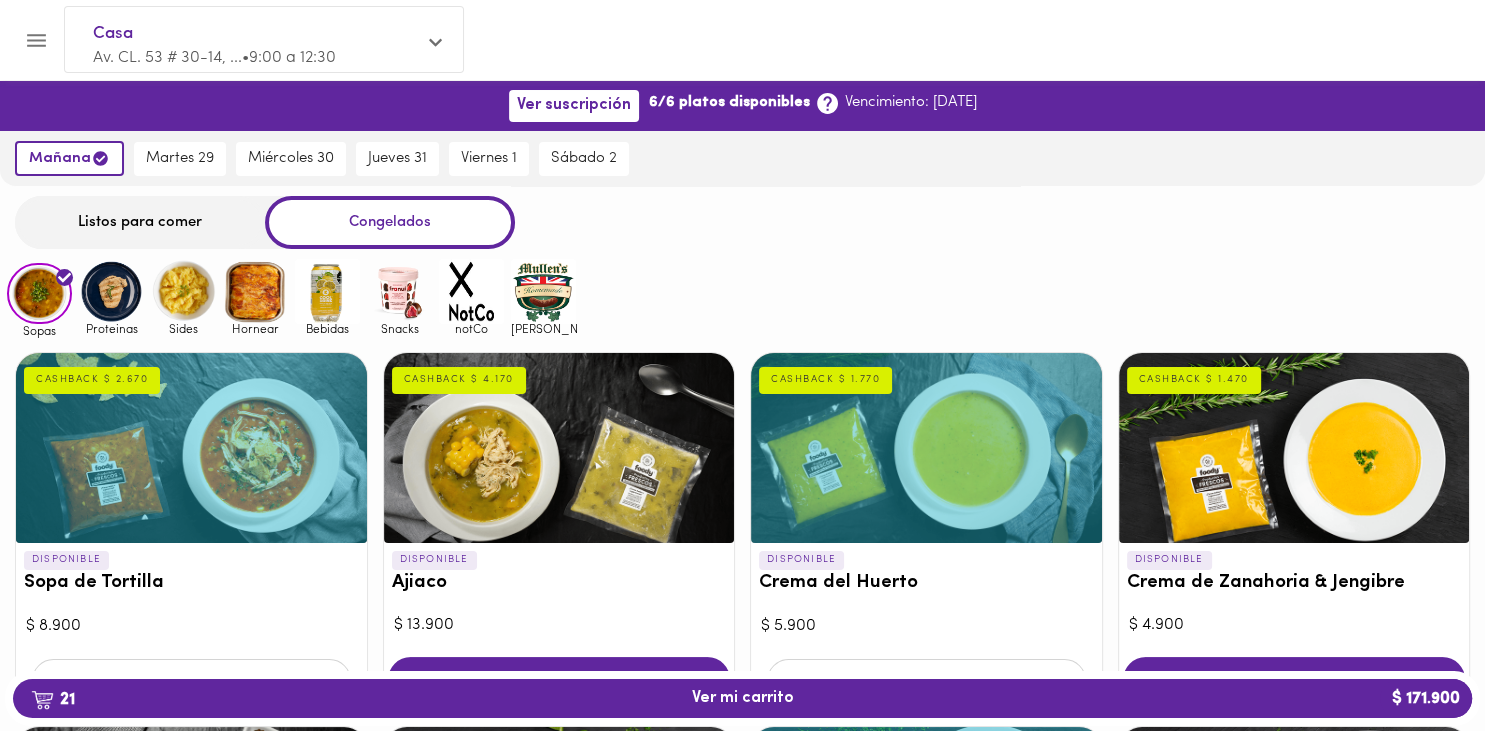 click on "Listos para comer" at bounding box center (140, 222) 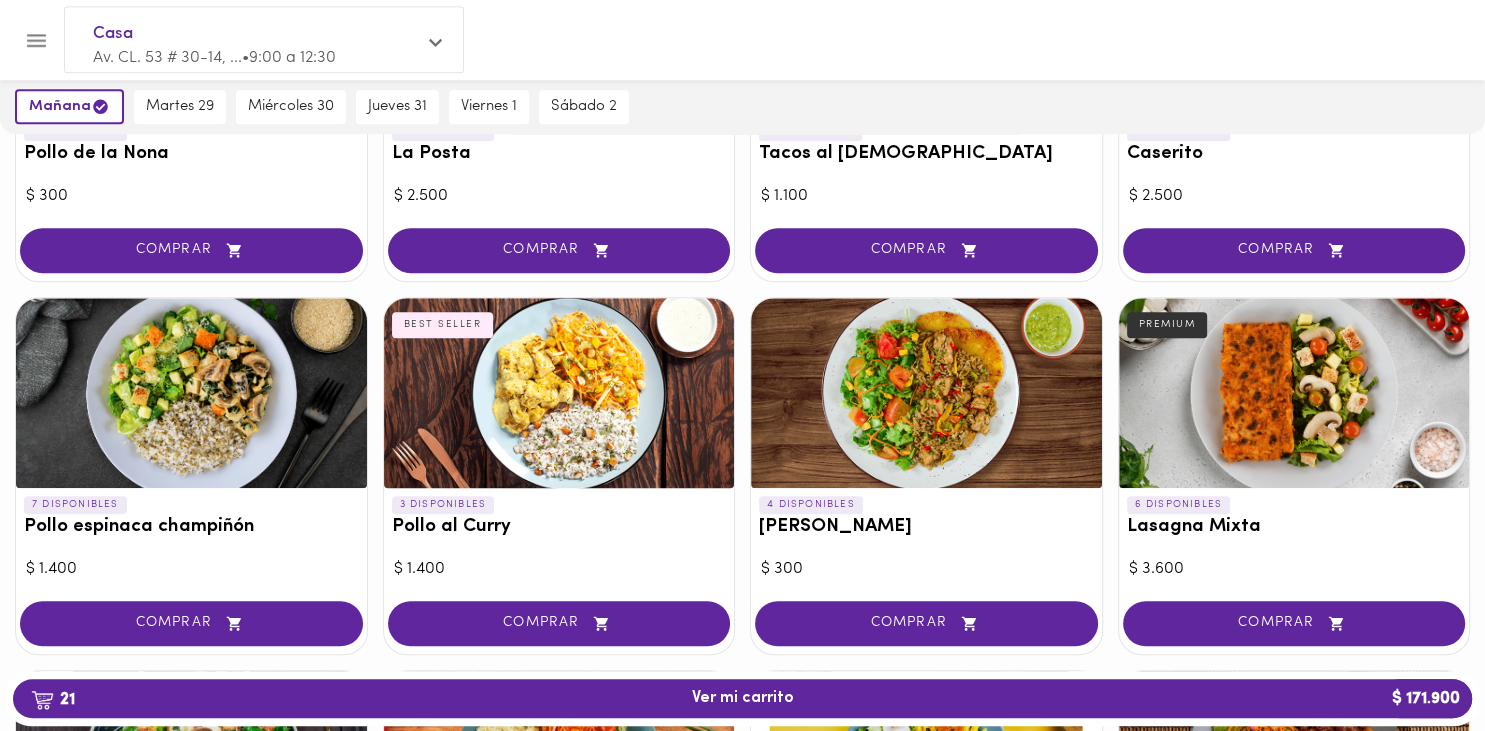 scroll, scrollTop: 1109, scrollLeft: 0, axis: vertical 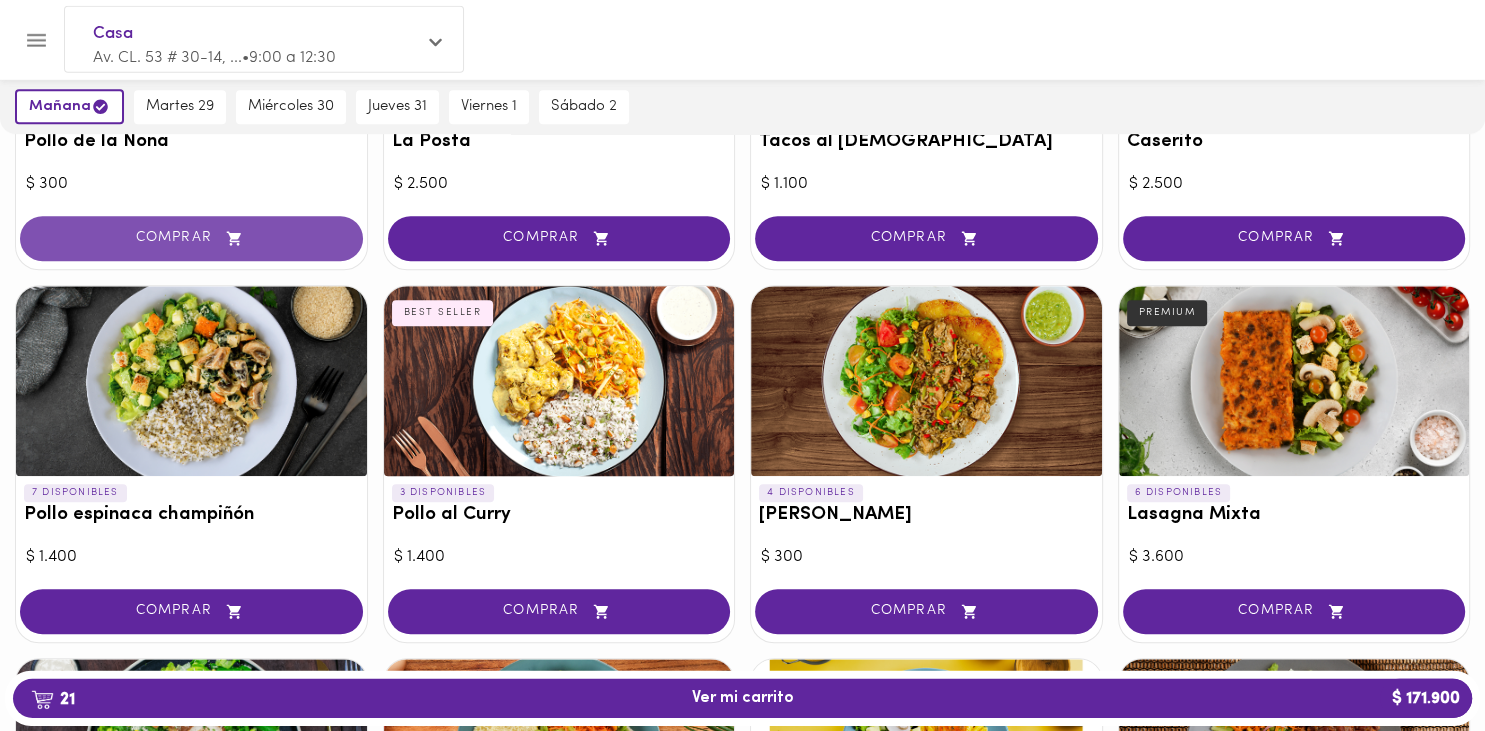 click 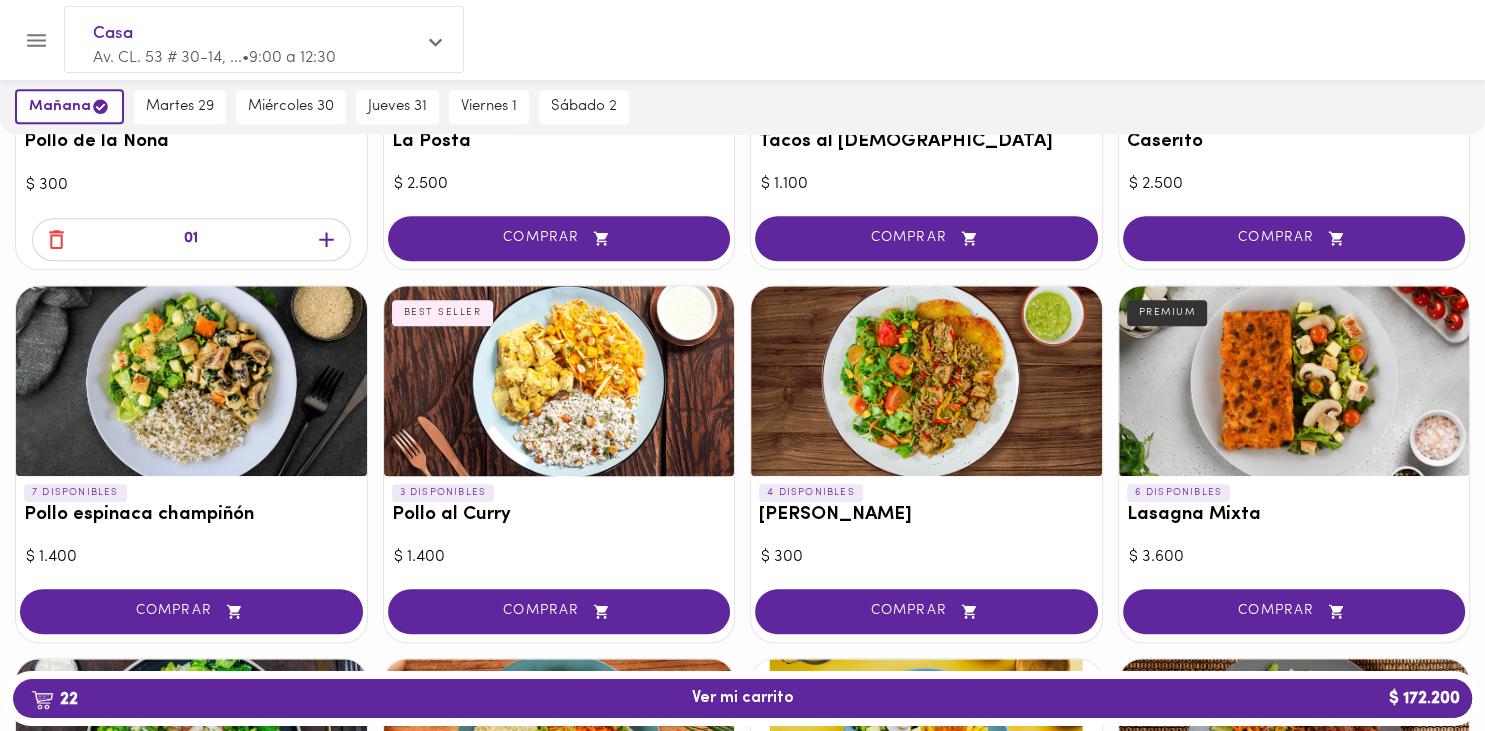 click 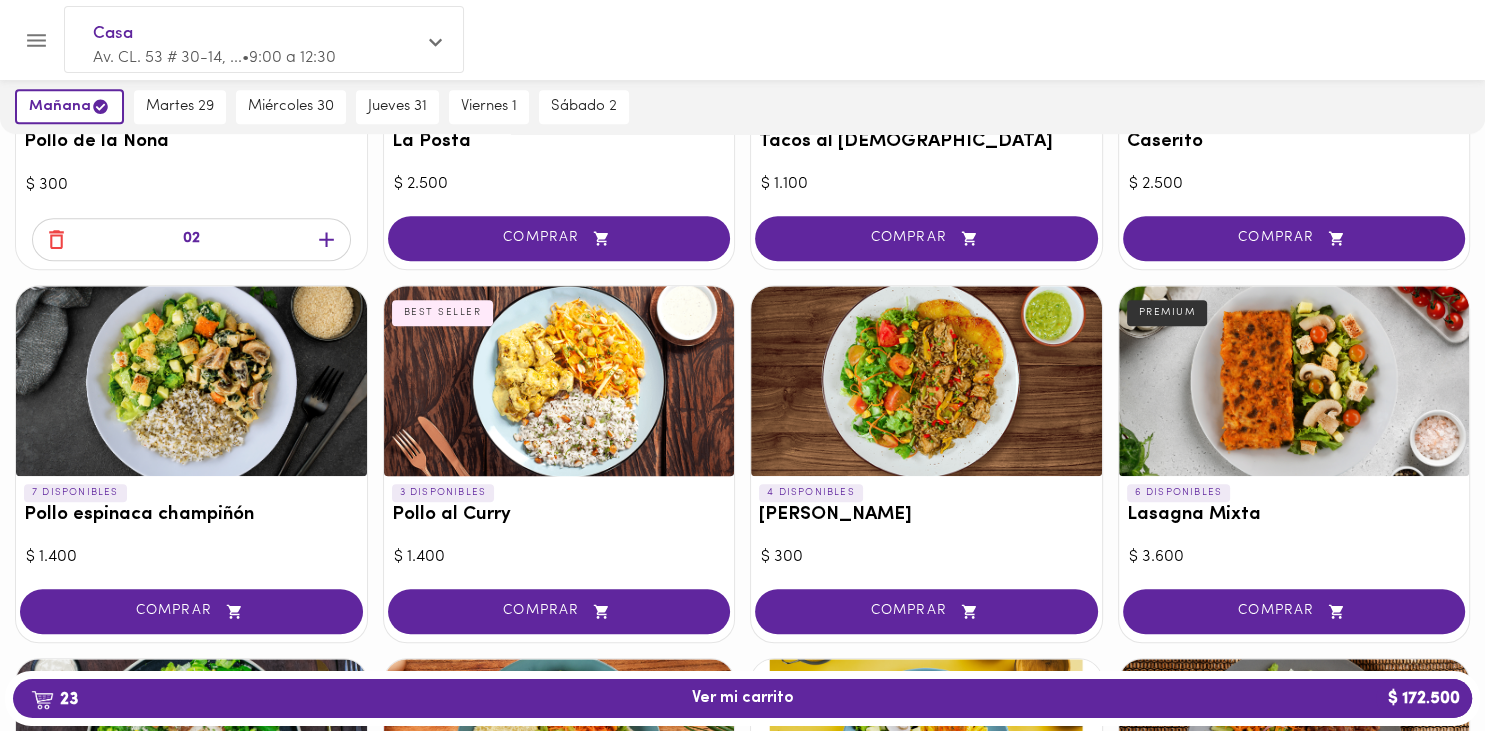 click 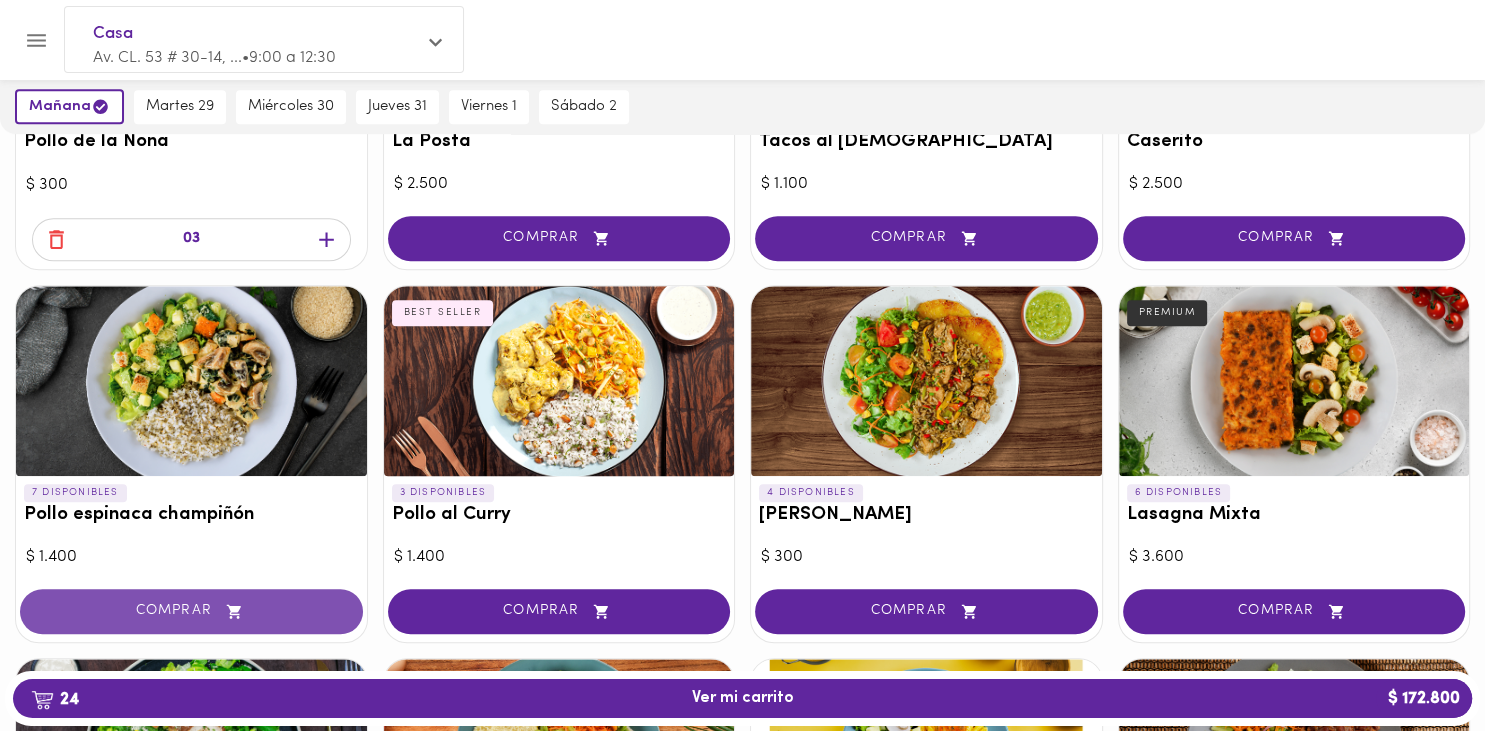 click 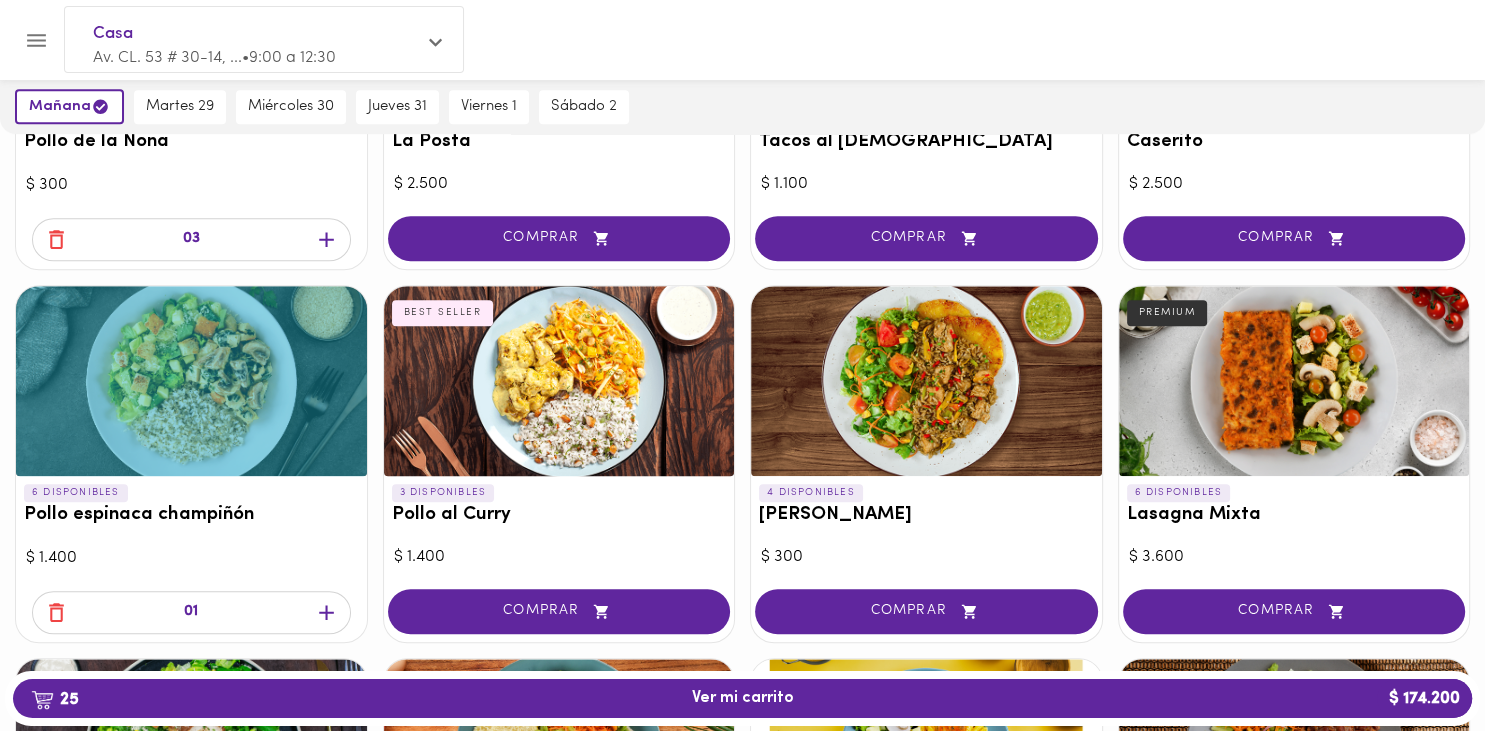 click 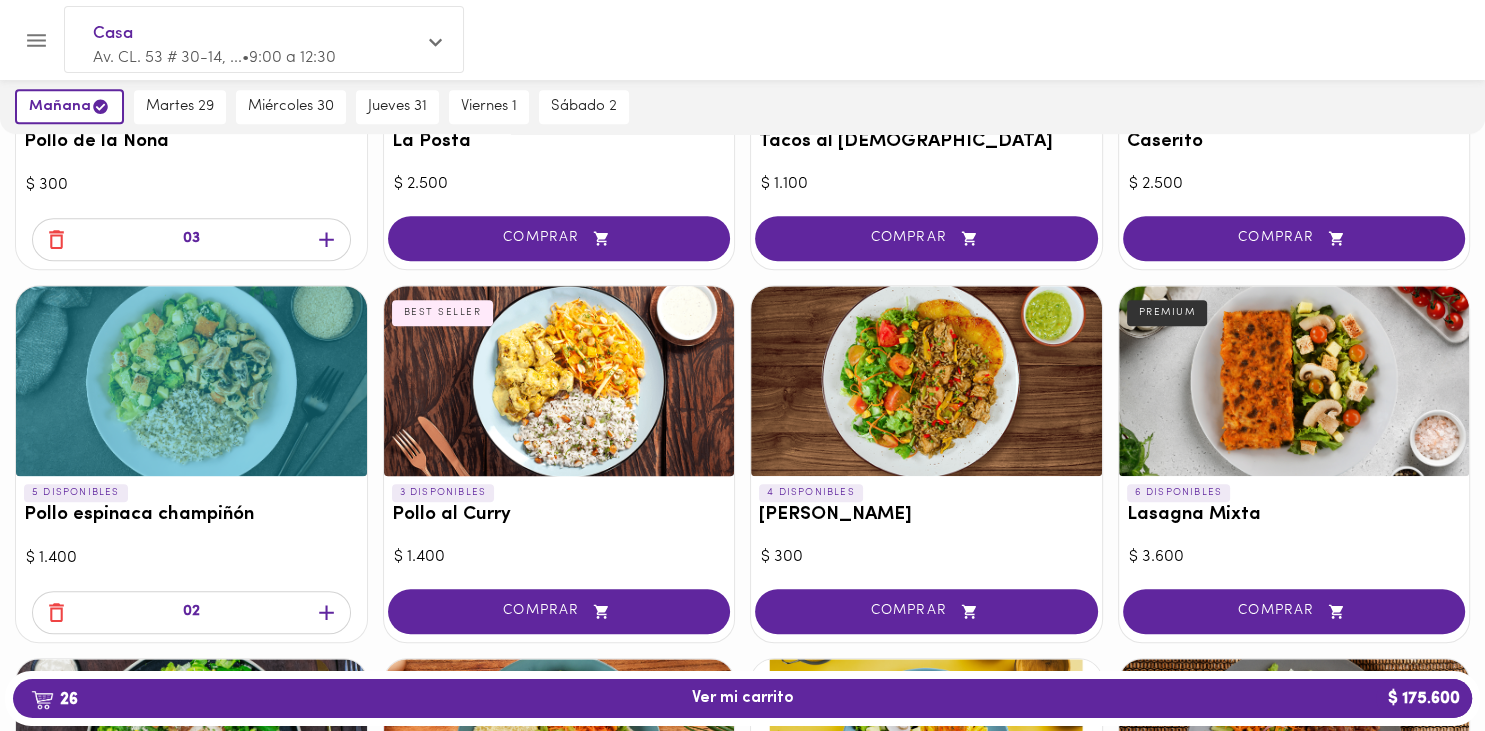 click 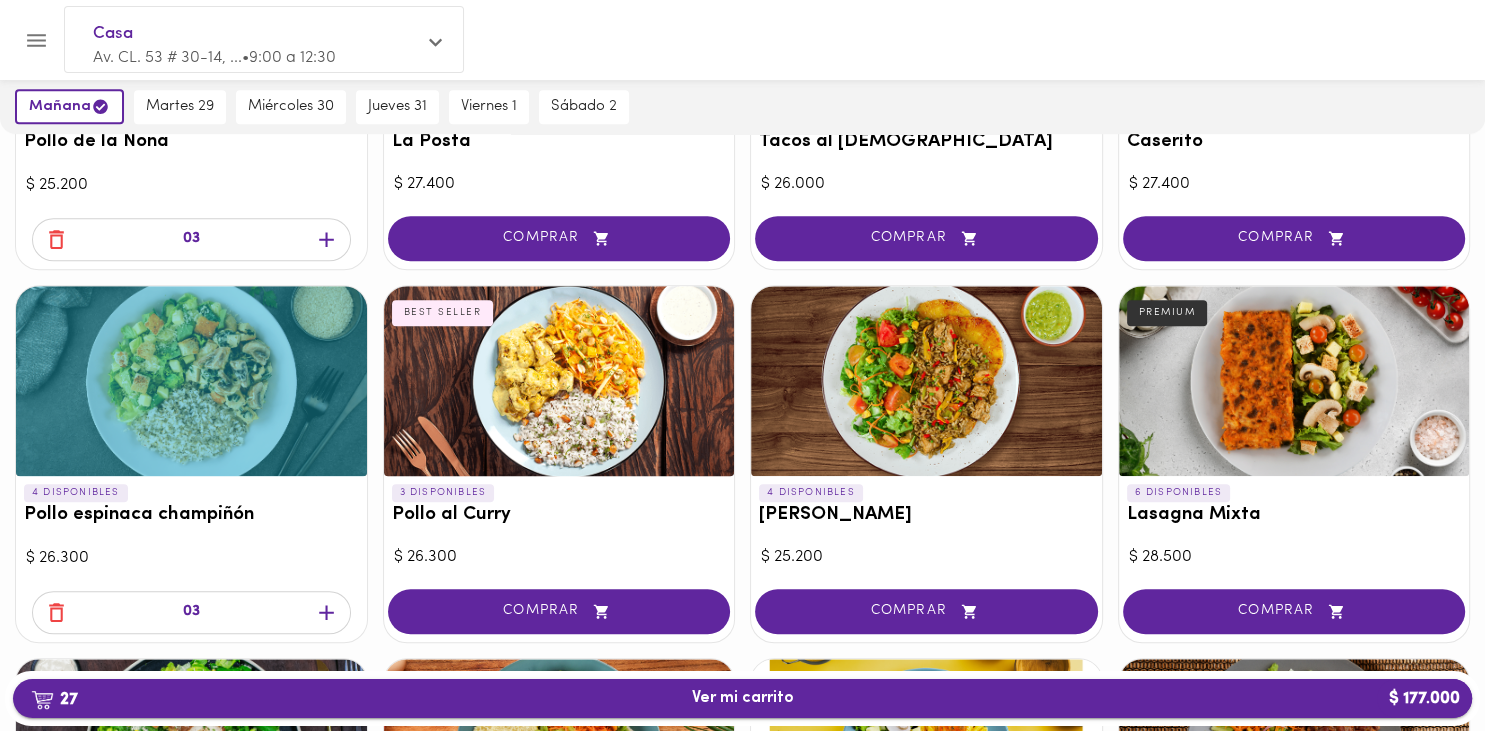 click on "27 Ver mi carrito $ 177.000" at bounding box center [743, 698] 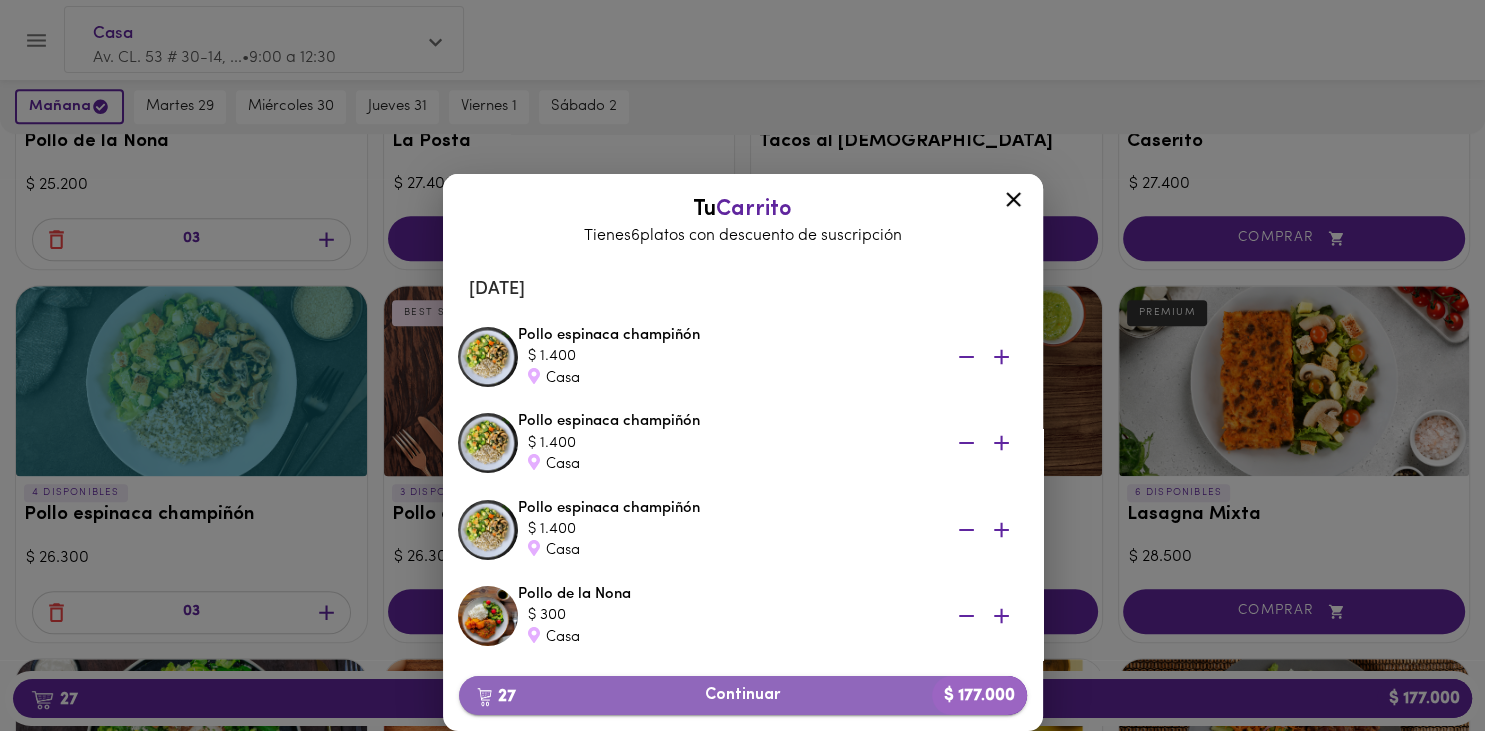 click on "27 Continuar $ 177.000" at bounding box center (743, 695) 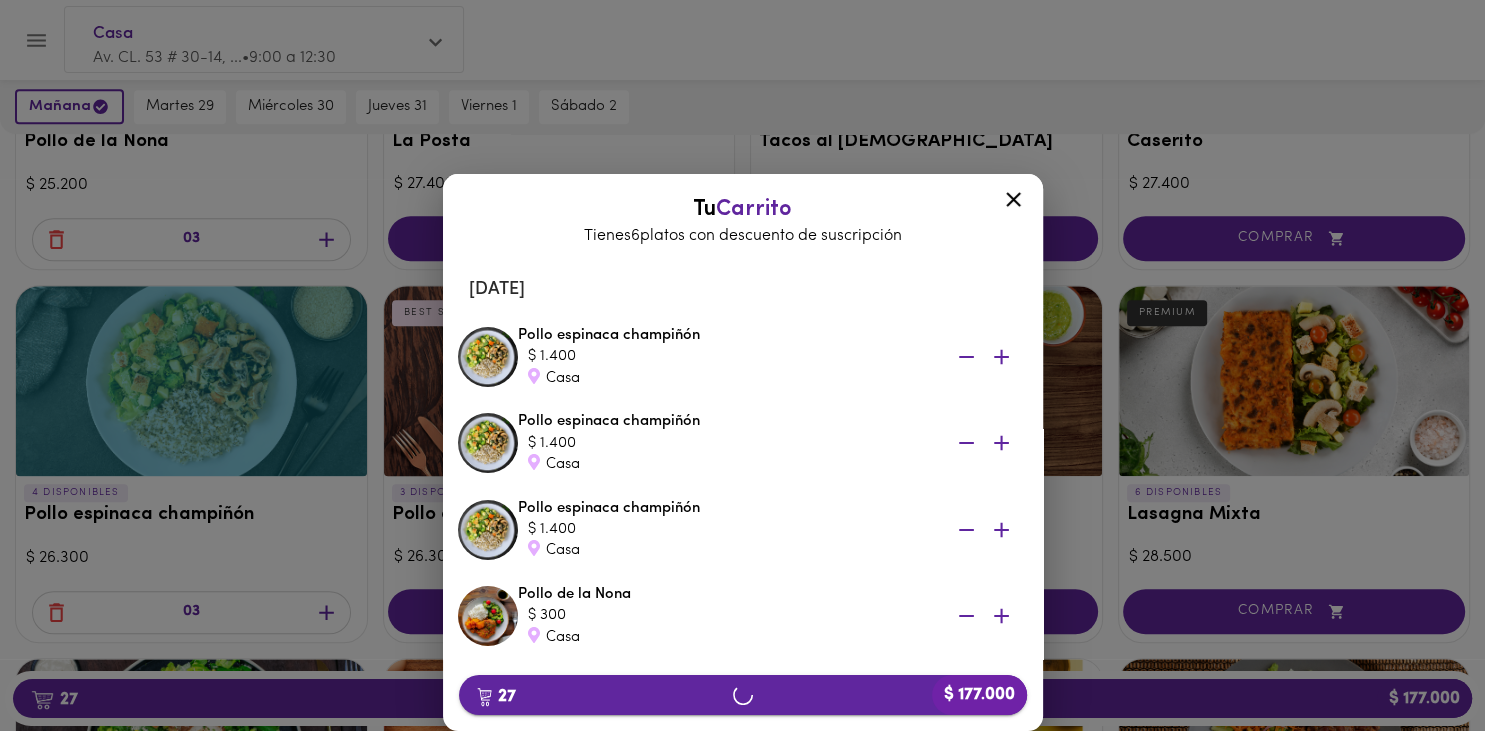 scroll, scrollTop: 0, scrollLeft: 0, axis: both 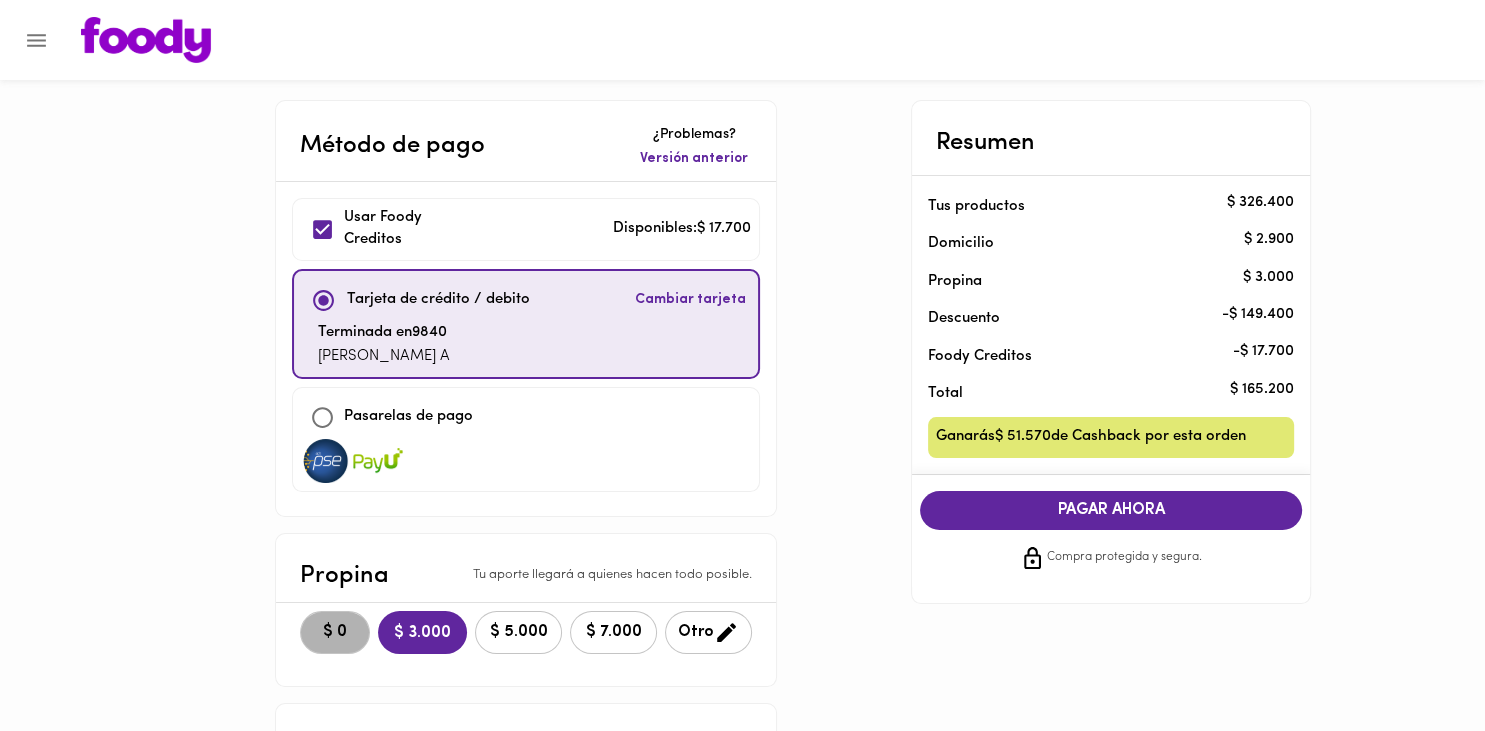 click on "$ 0" at bounding box center (335, 632) 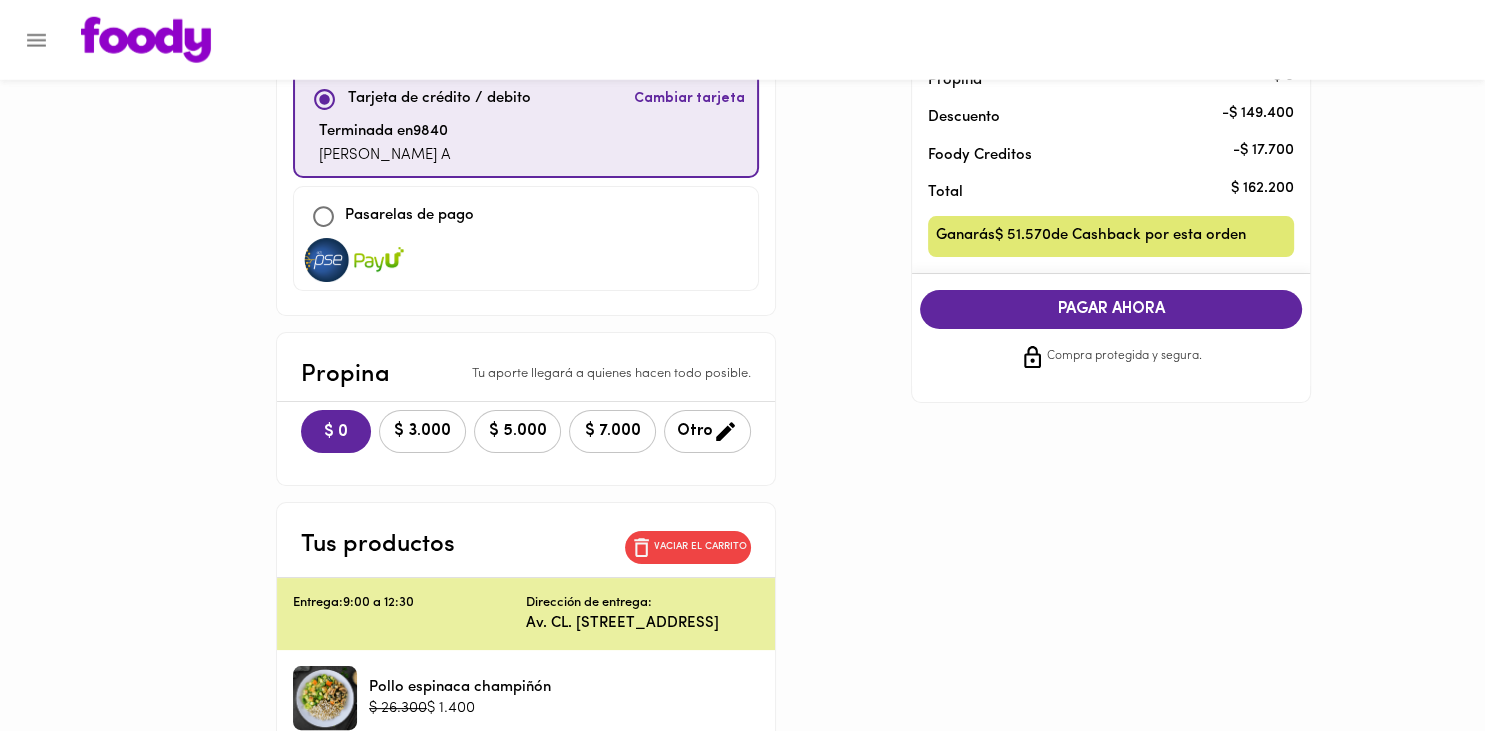 scroll, scrollTop: 0, scrollLeft: 0, axis: both 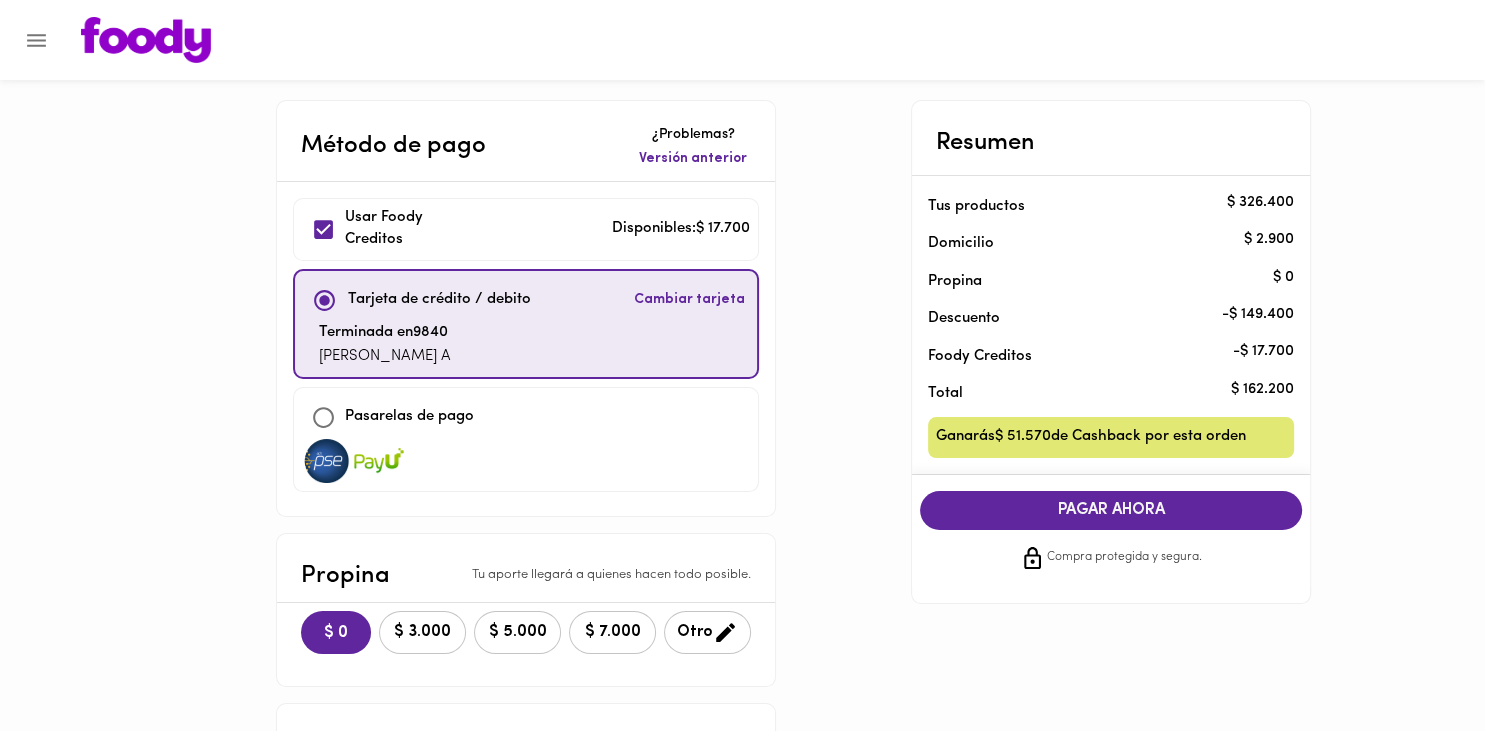 click on "PAGAR AHORA" at bounding box center [1111, 510] 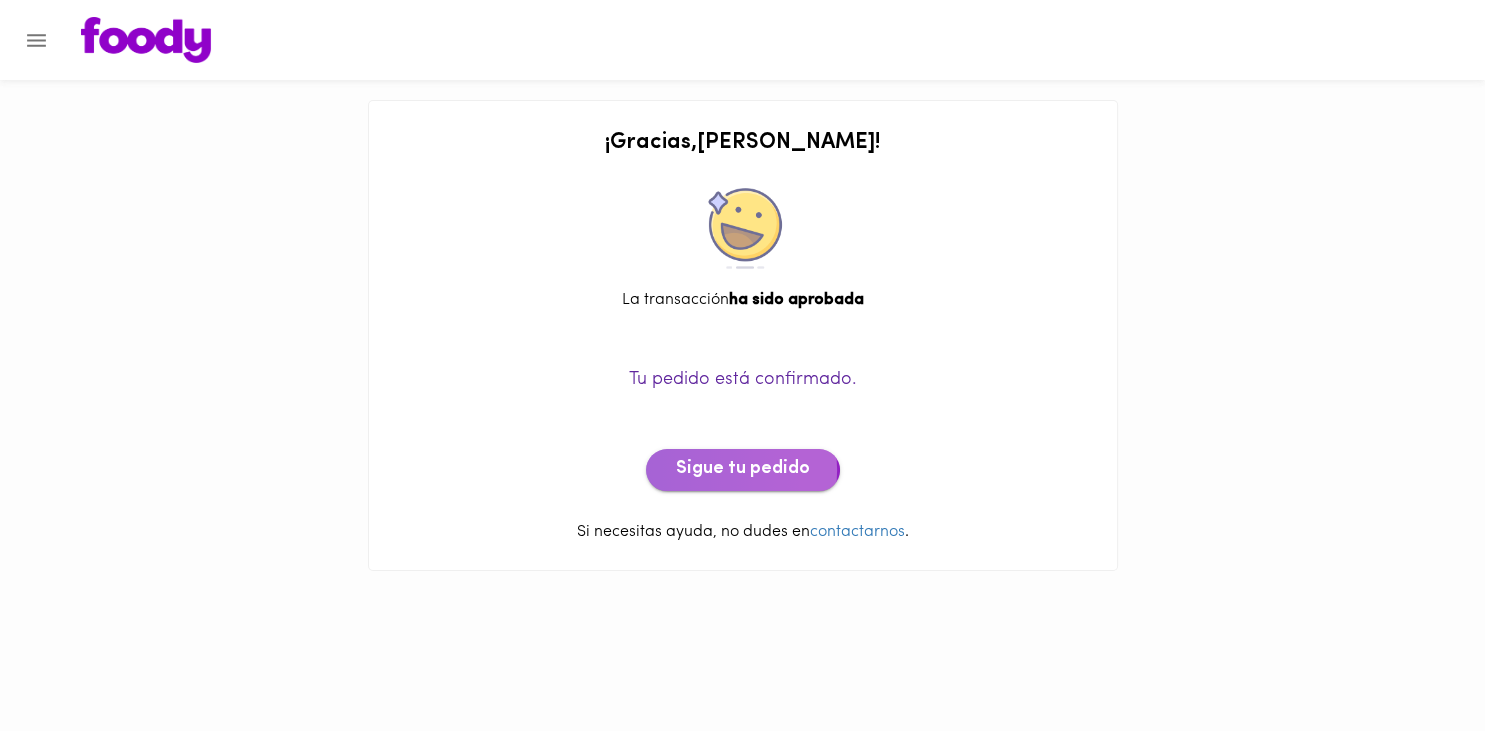click on "Sigue tu pedido" at bounding box center [743, 470] 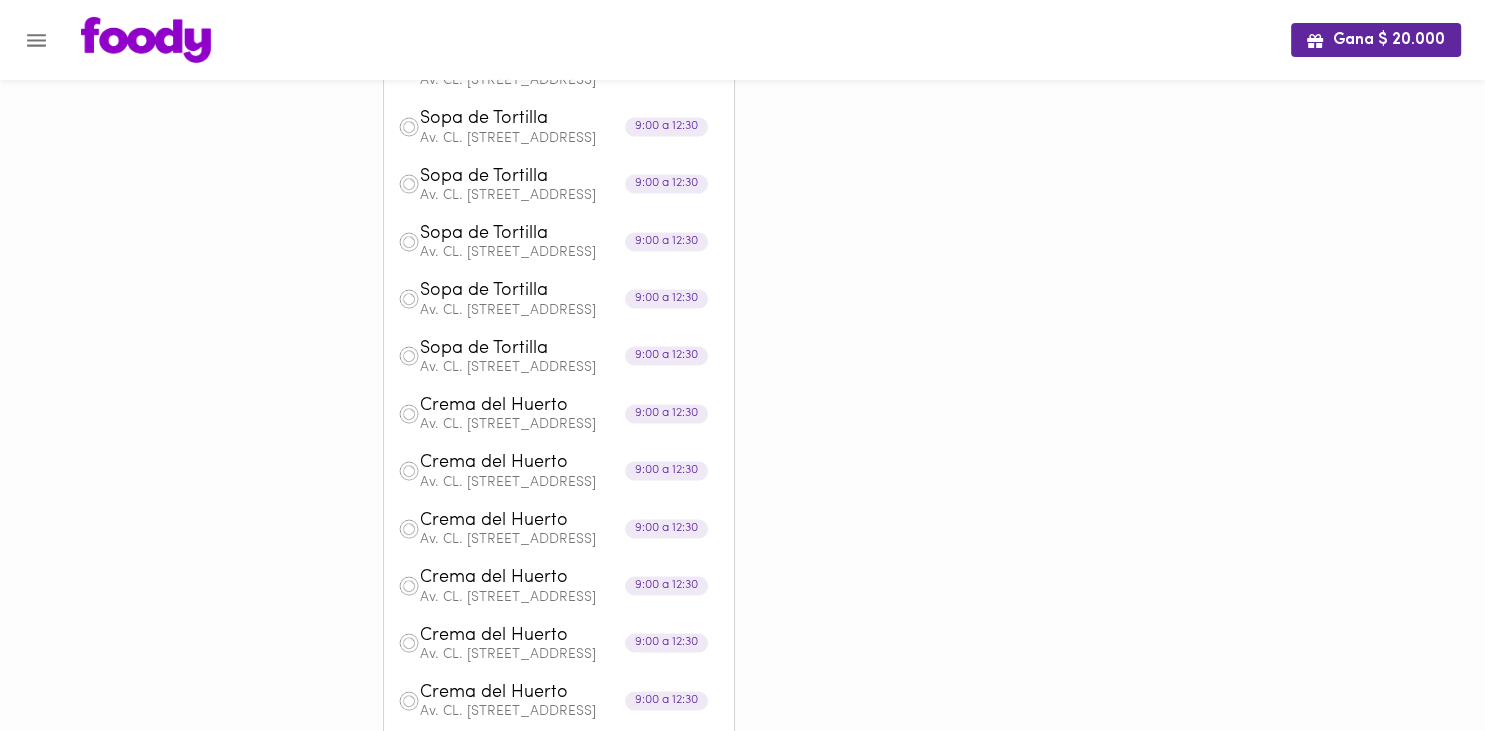 scroll, scrollTop: 0, scrollLeft: 0, axis: both 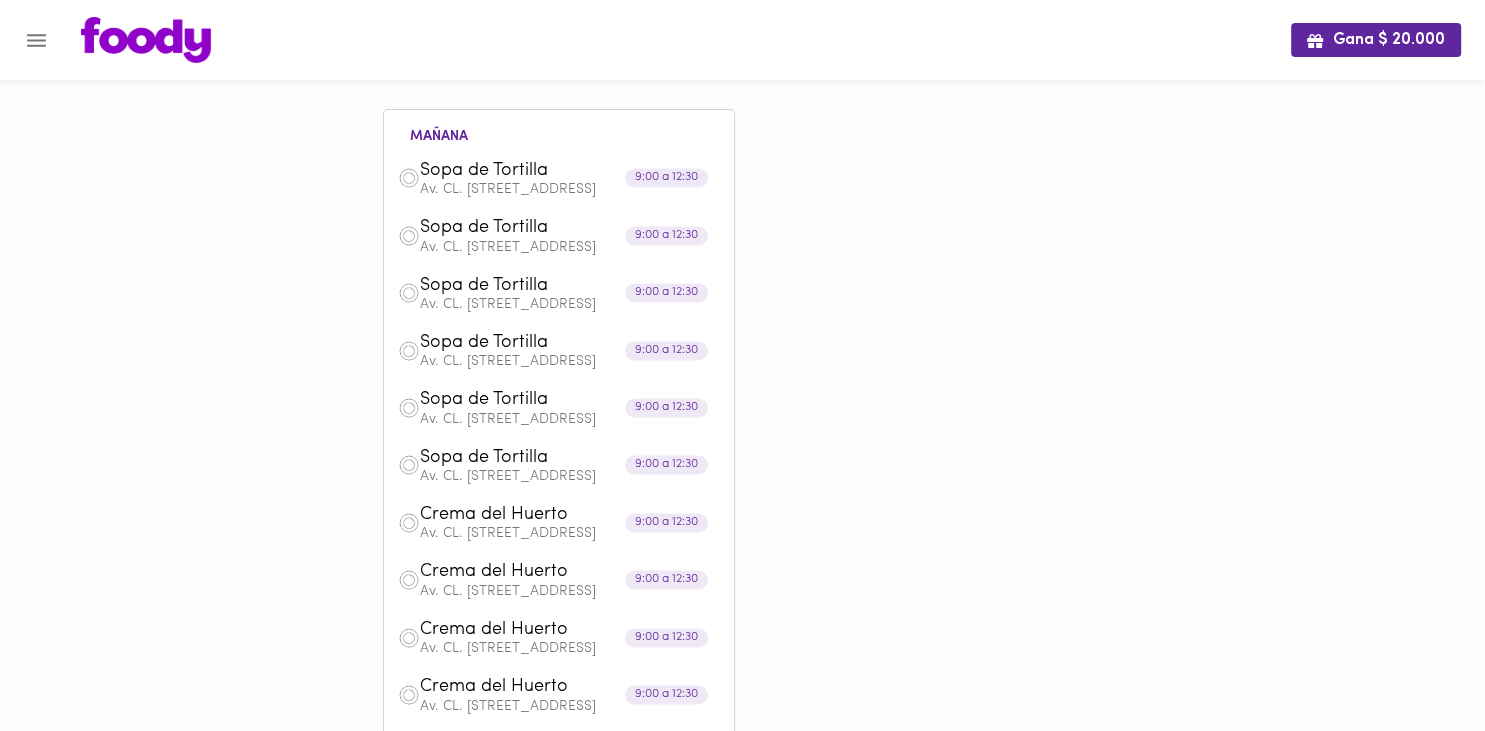 click 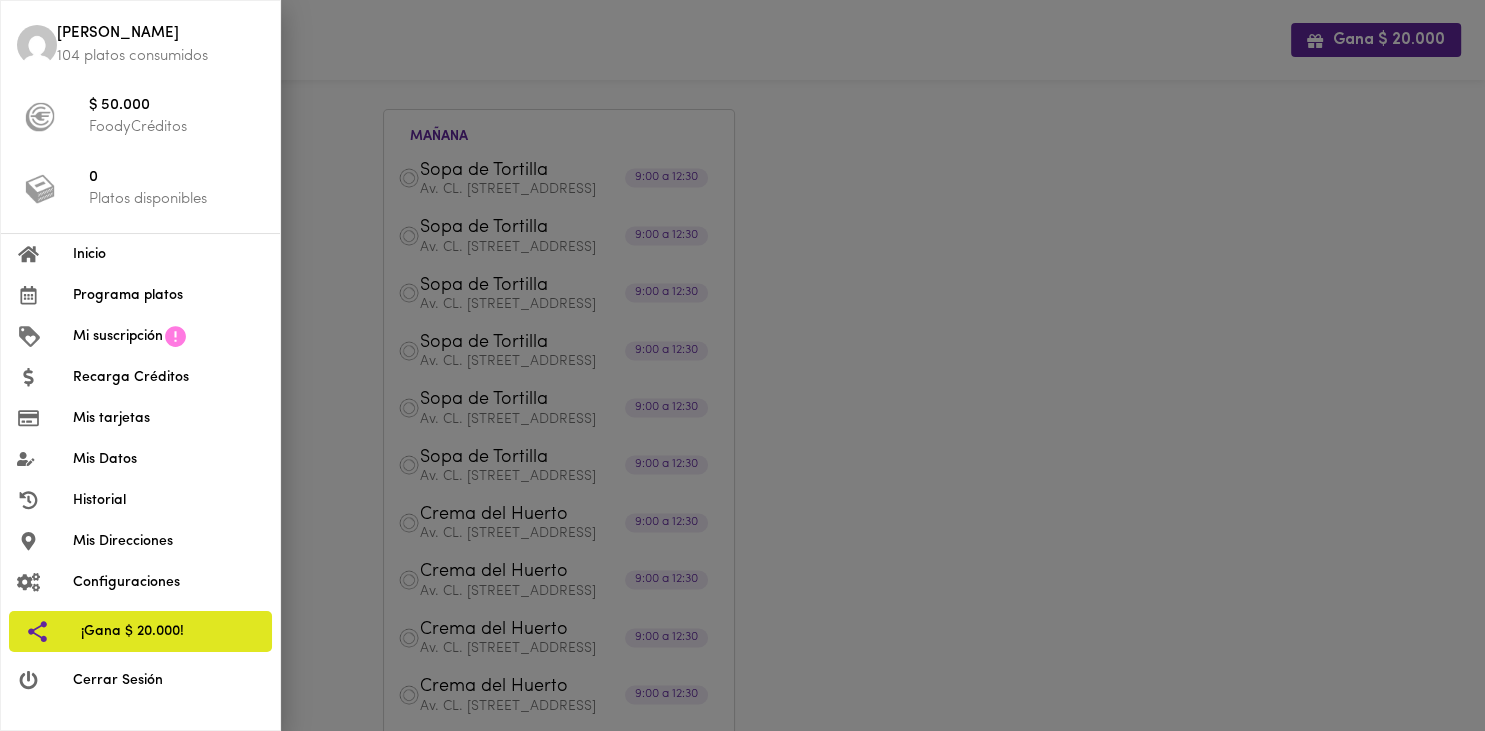 click at bounding box center (742, 365) 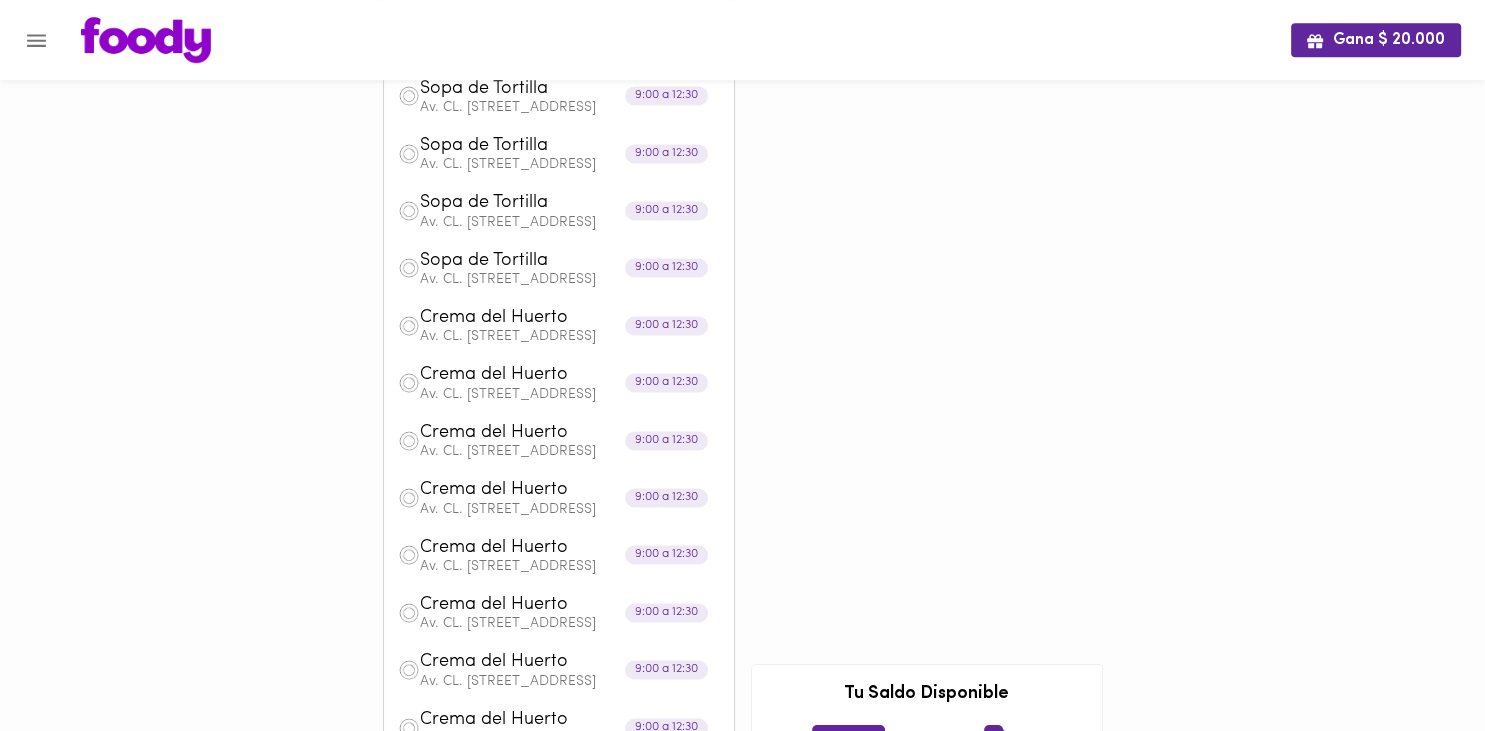 scroll, scrollTop: 0, scrollLeft: 0, axis: both 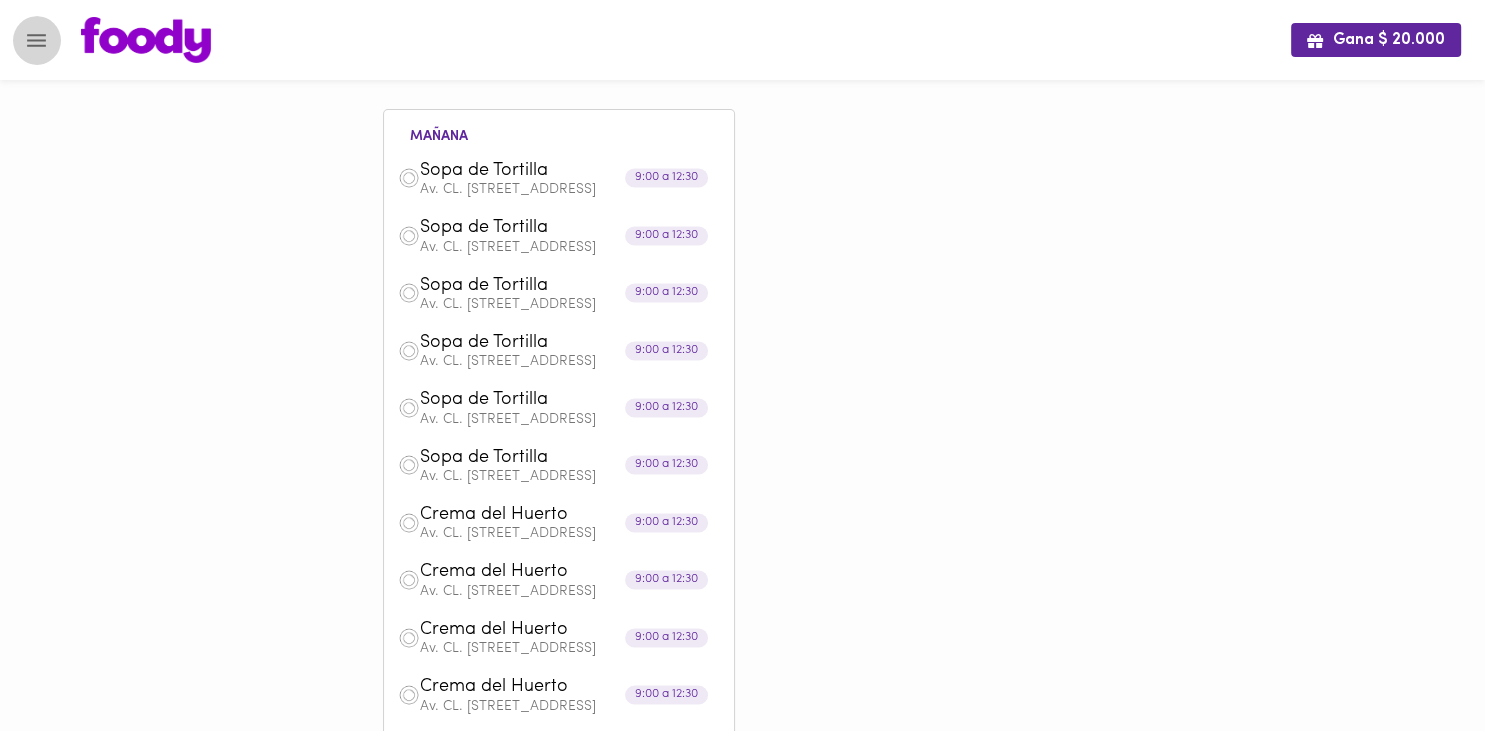 click at bounding box center (36, 40) 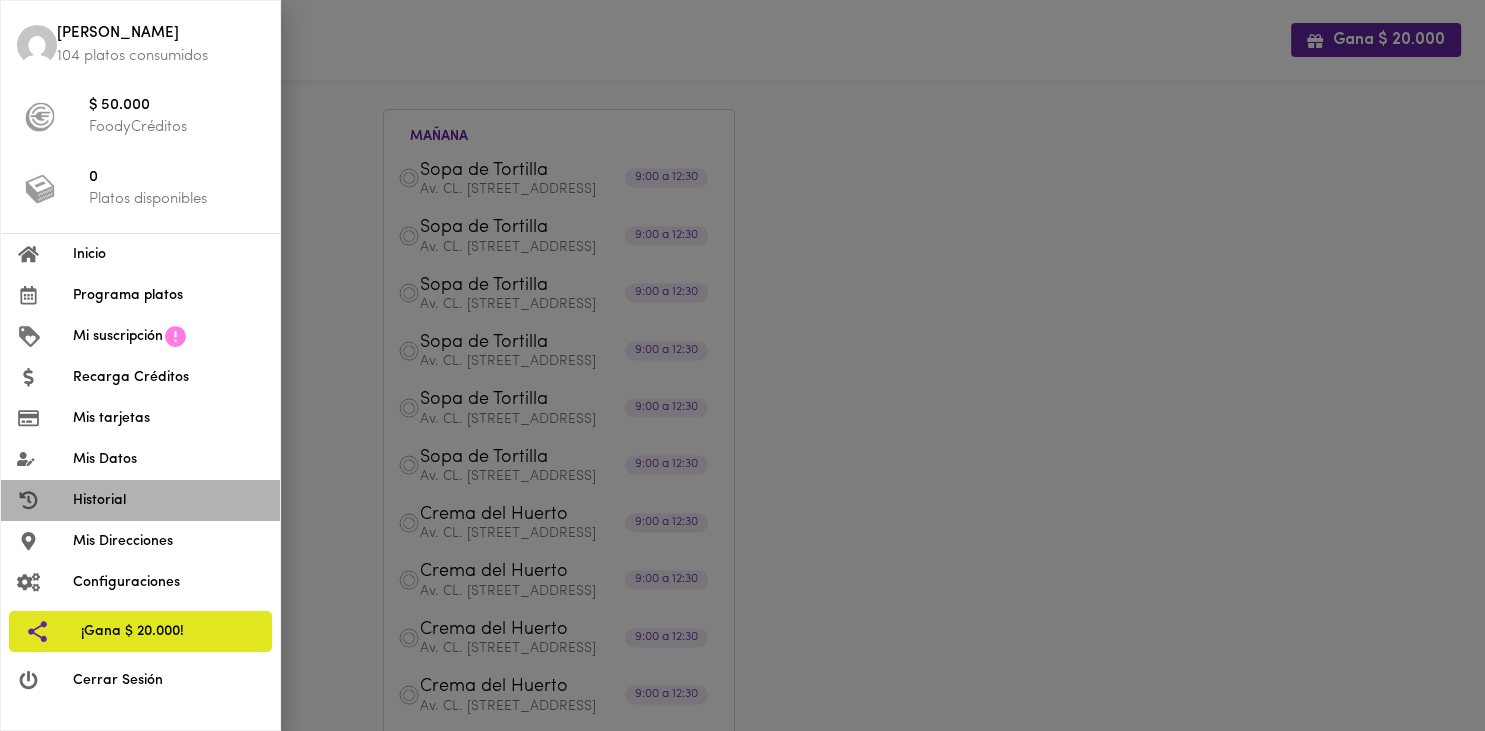 click on "Historial" at bounding box center [140, 500] 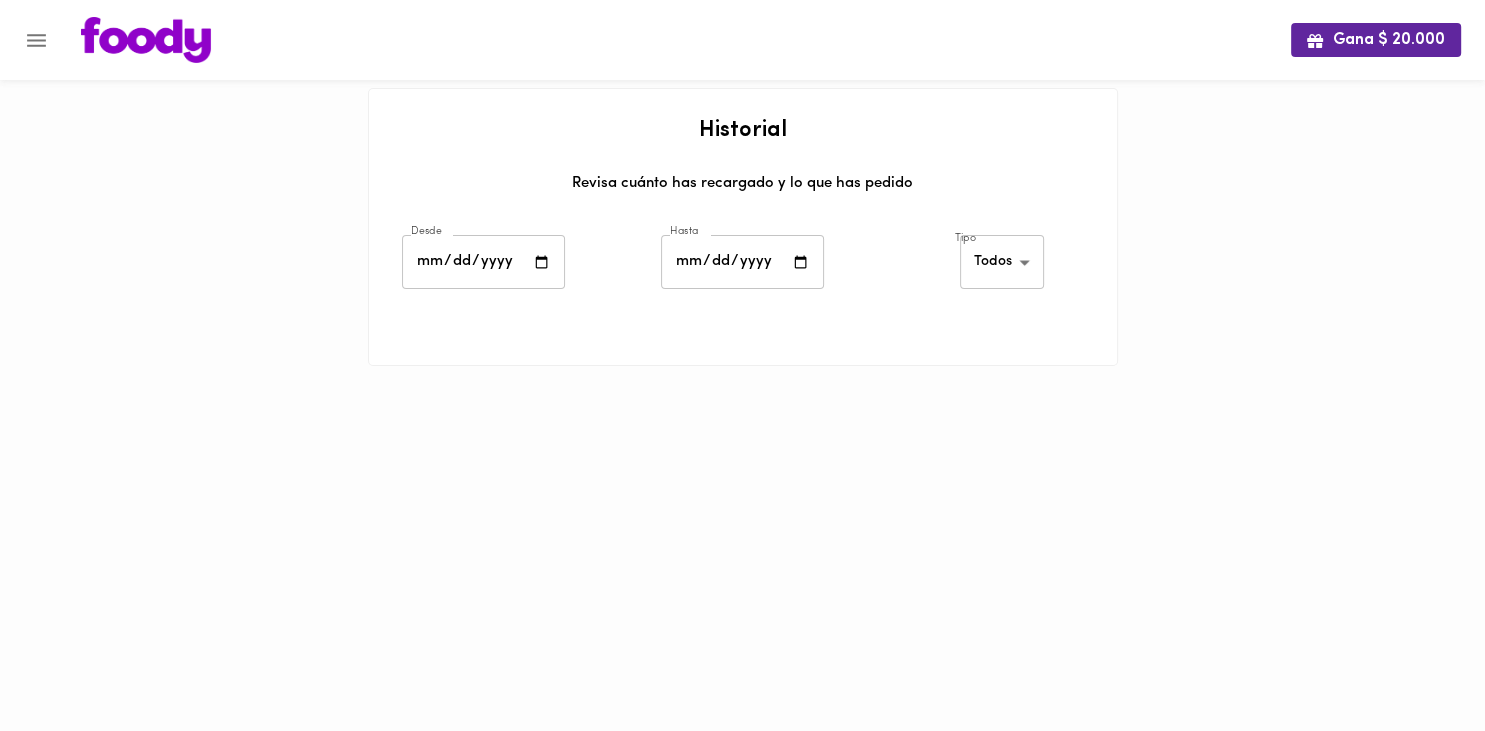 click at bounding box center [483, 262] 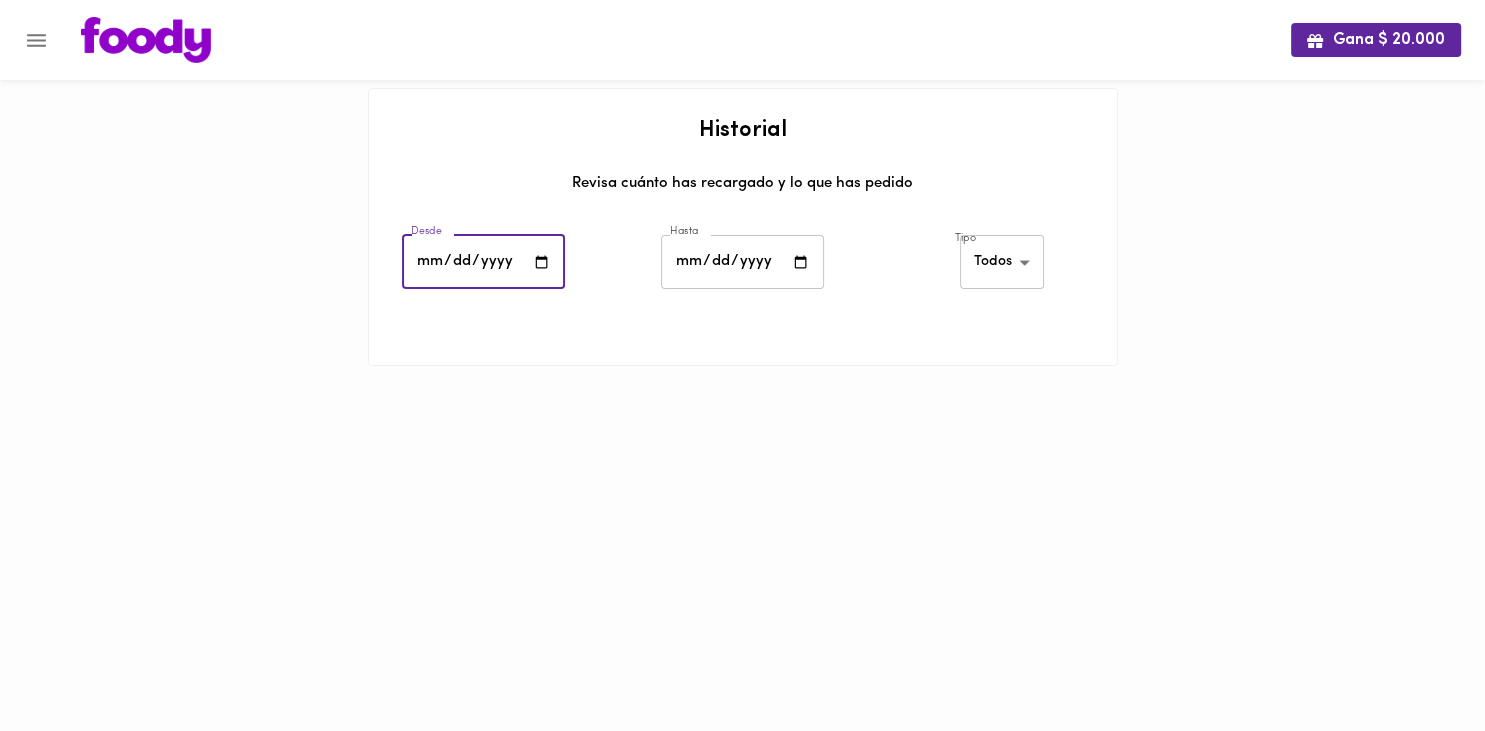 click at bounding box center (483, 262) 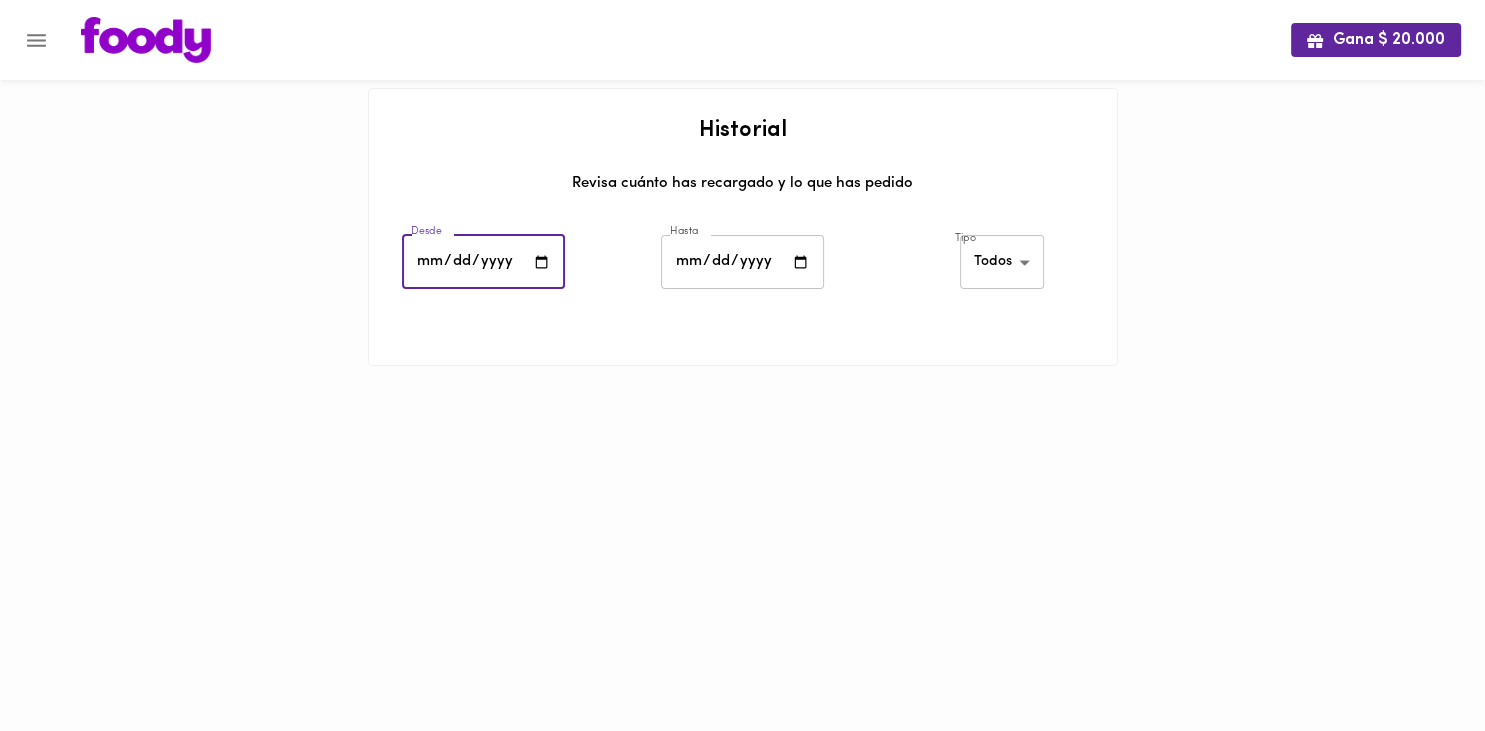 type on "[DATE]" 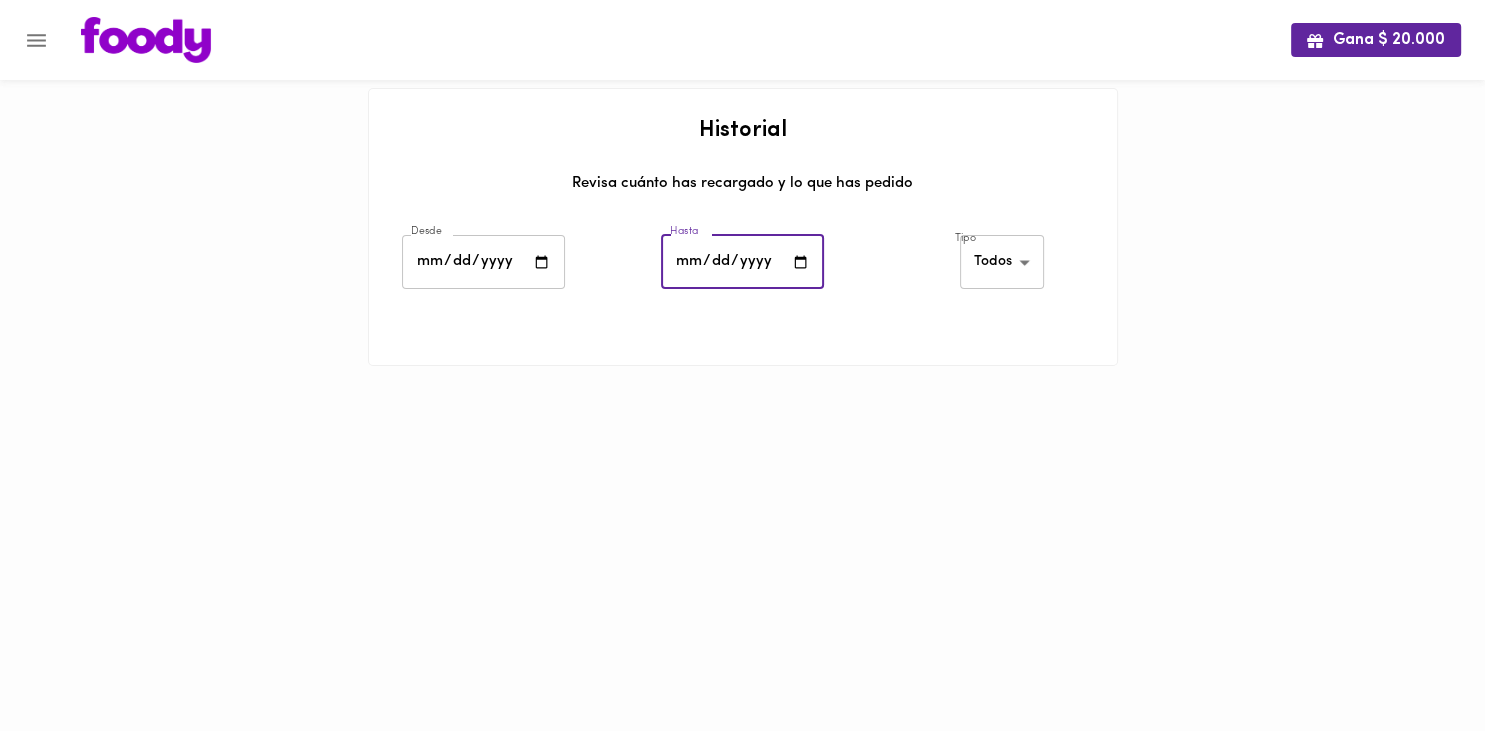 click at bounding box center [742, 262] 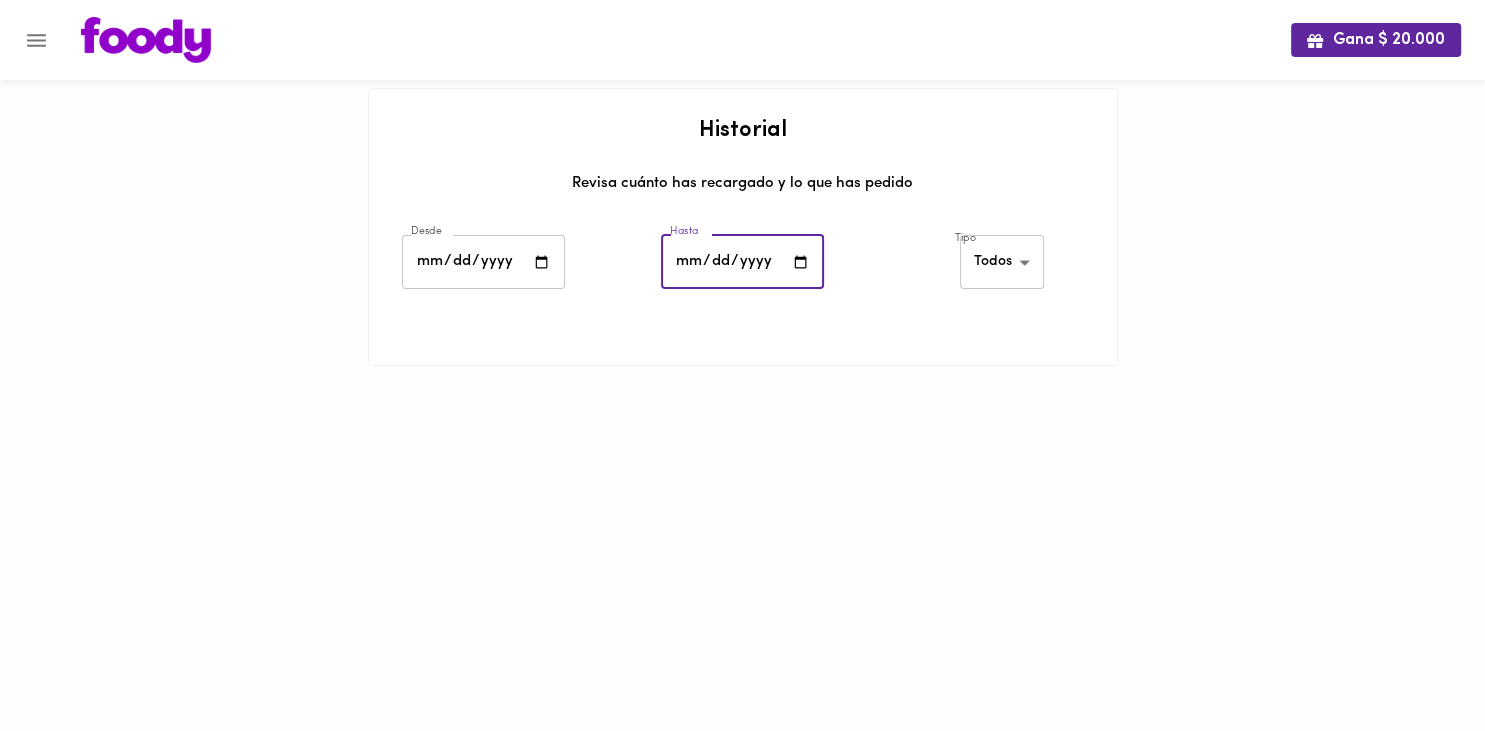 type on "[DATE]" 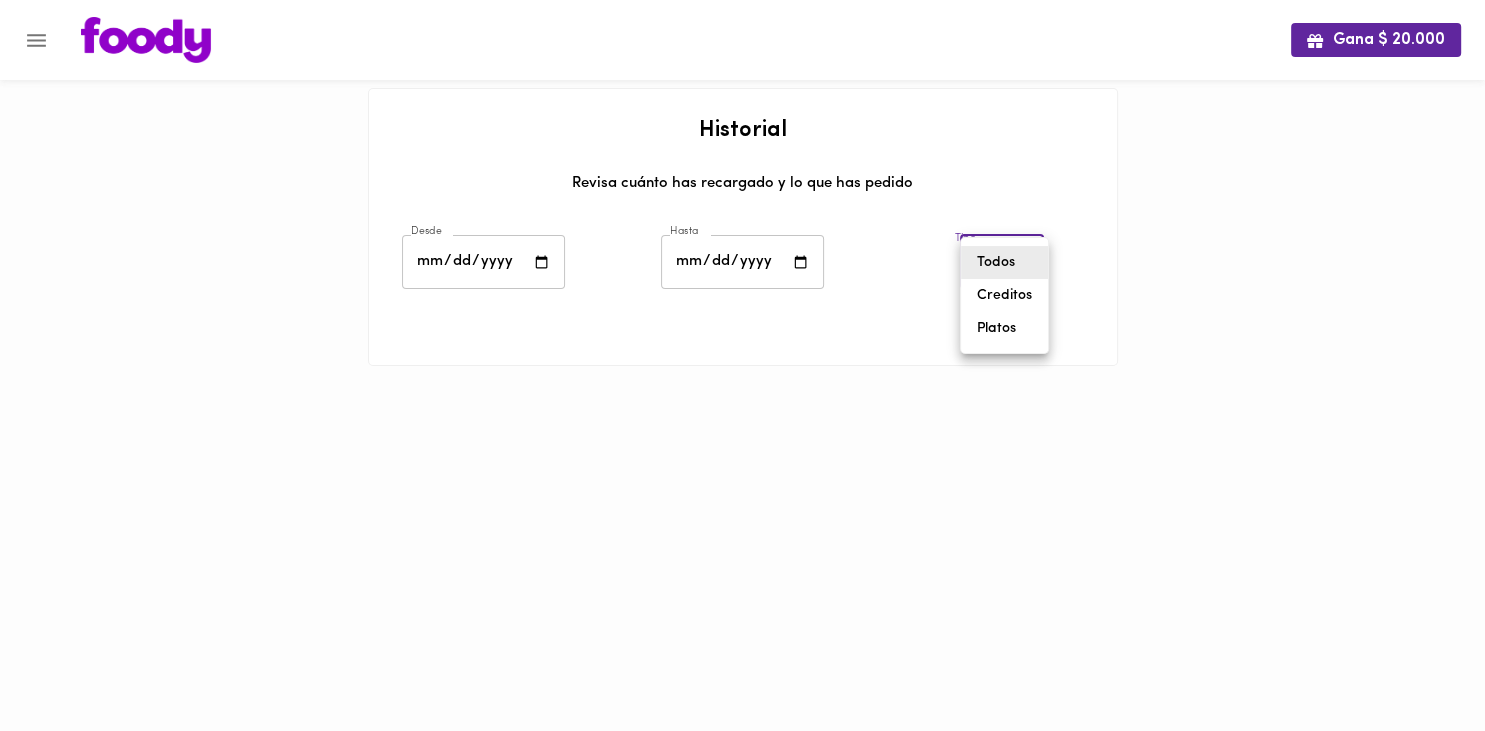 click on "Gana $ 20.000 Historial Revisa cuánto has recargado y lo que has pedido Desde [DATE] Desde Hasta [DATE] Hasta Tipo Todos all ​ Todos Creditos Platos" at bounding box center [742, 208] 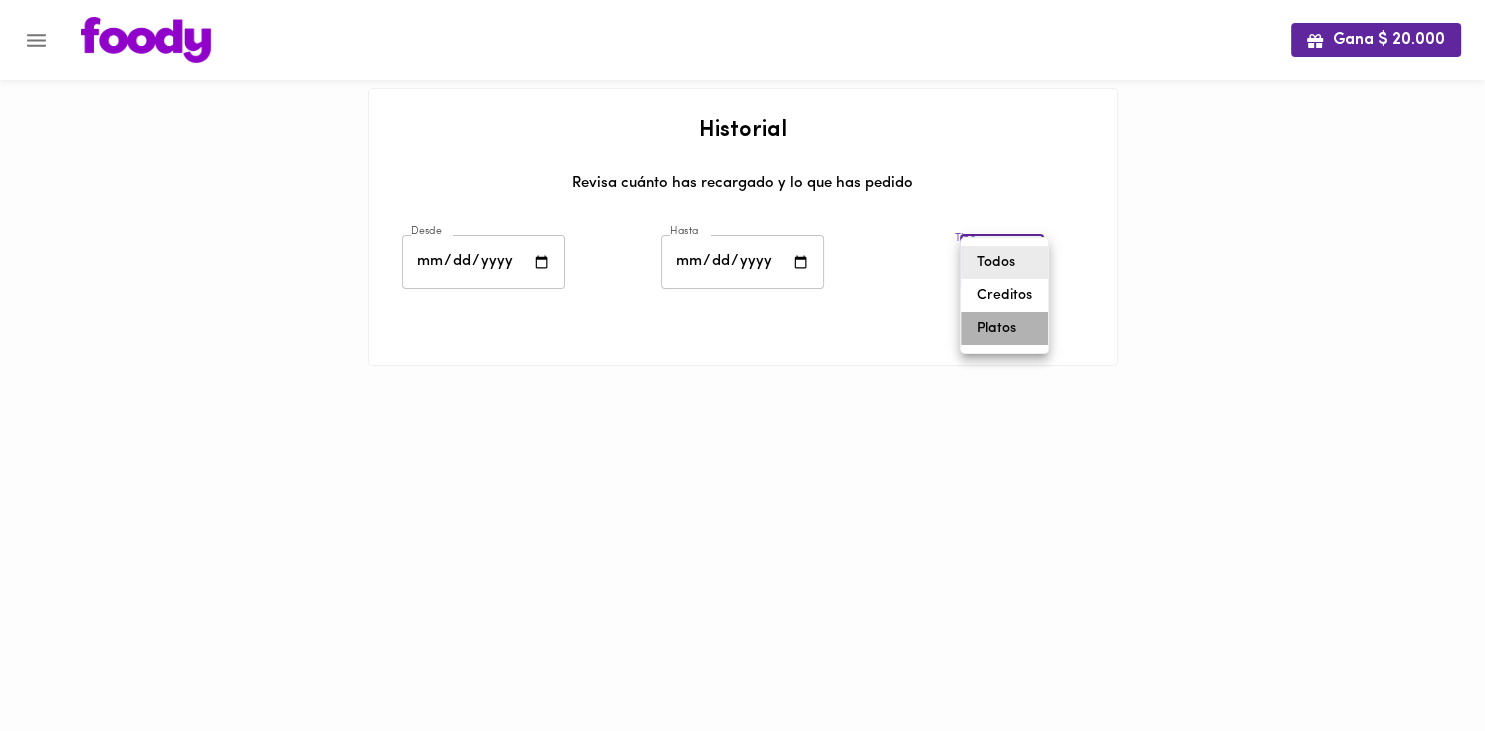 click on "Platos" at bounding box center [1004, 328] 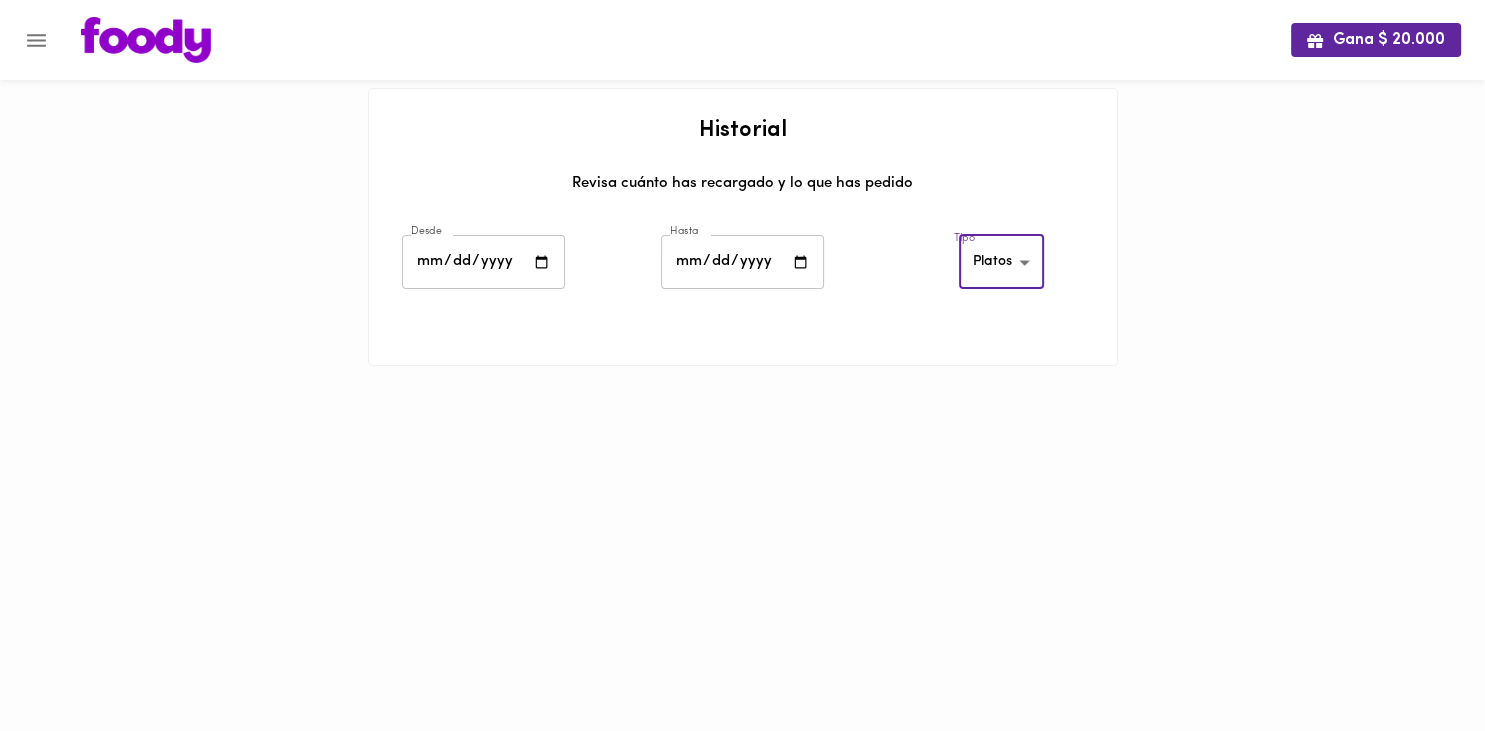 click on "Gana $ 20.000 Historial Revisa cuánto has recargado y lo que has pedido Desde [DATE] Desde Hasta [DATE] Hasta Tipo Platos [PERSON_NAME]-dishes ​" at bounding box center [742, 208] 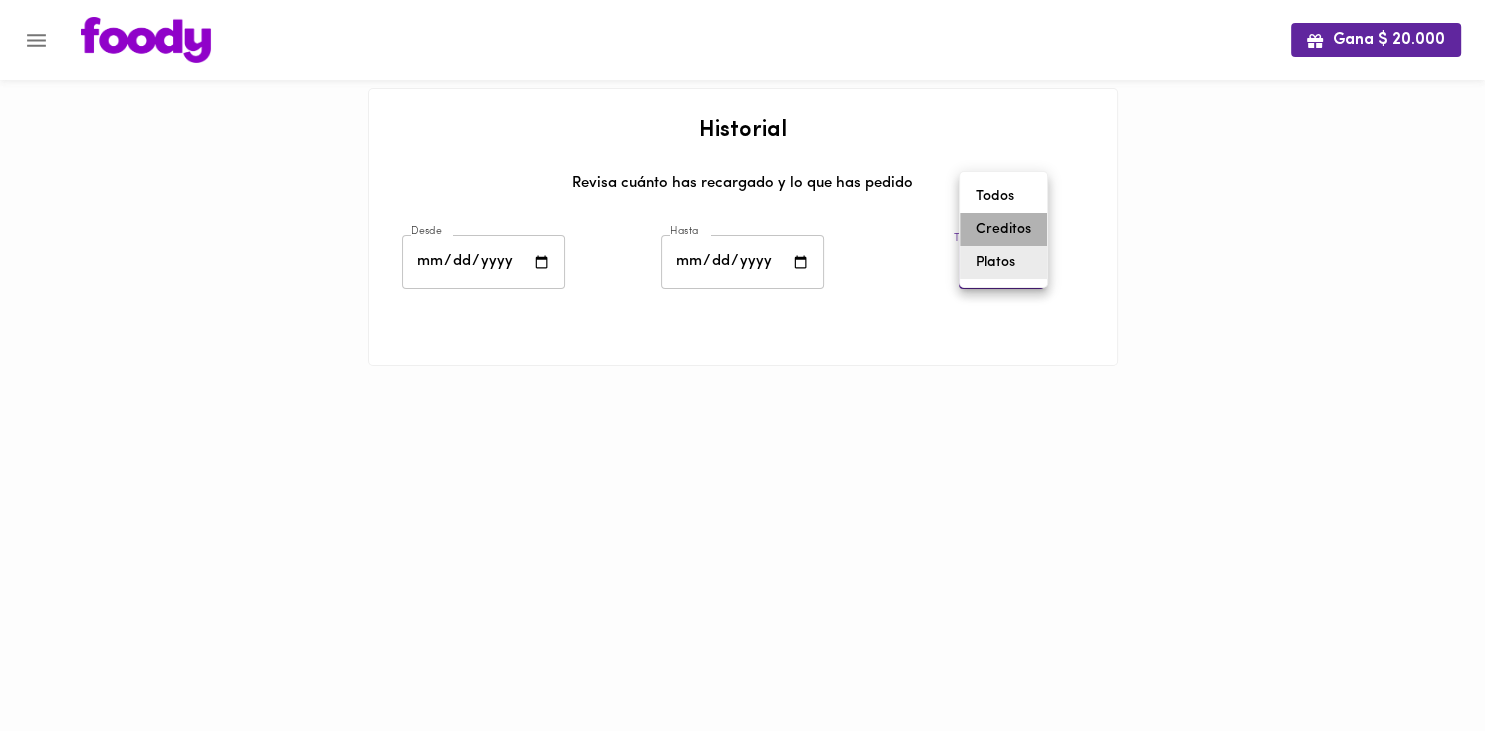click on "Creditos" at bounding box center (1003, 229) 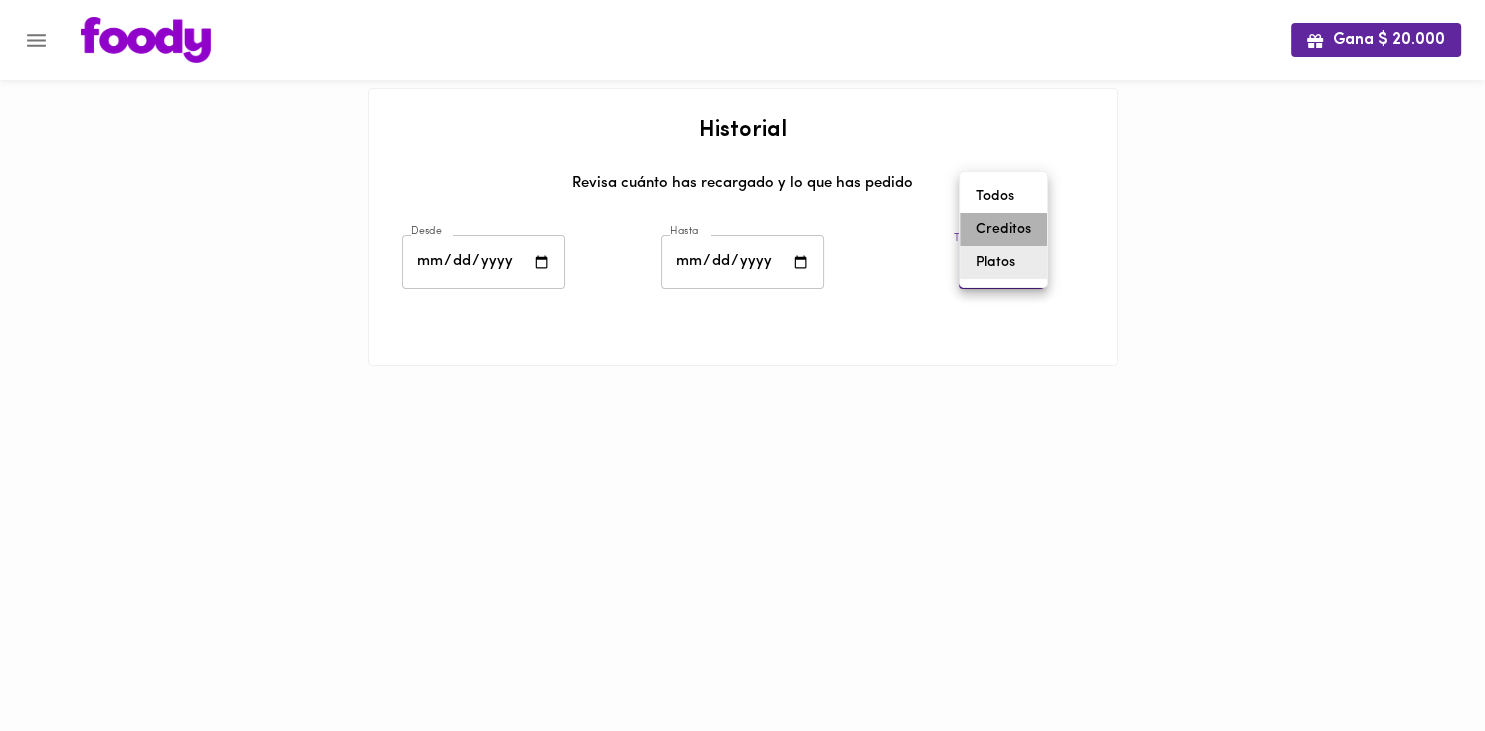type on "[PERSON_NAME]-credits" 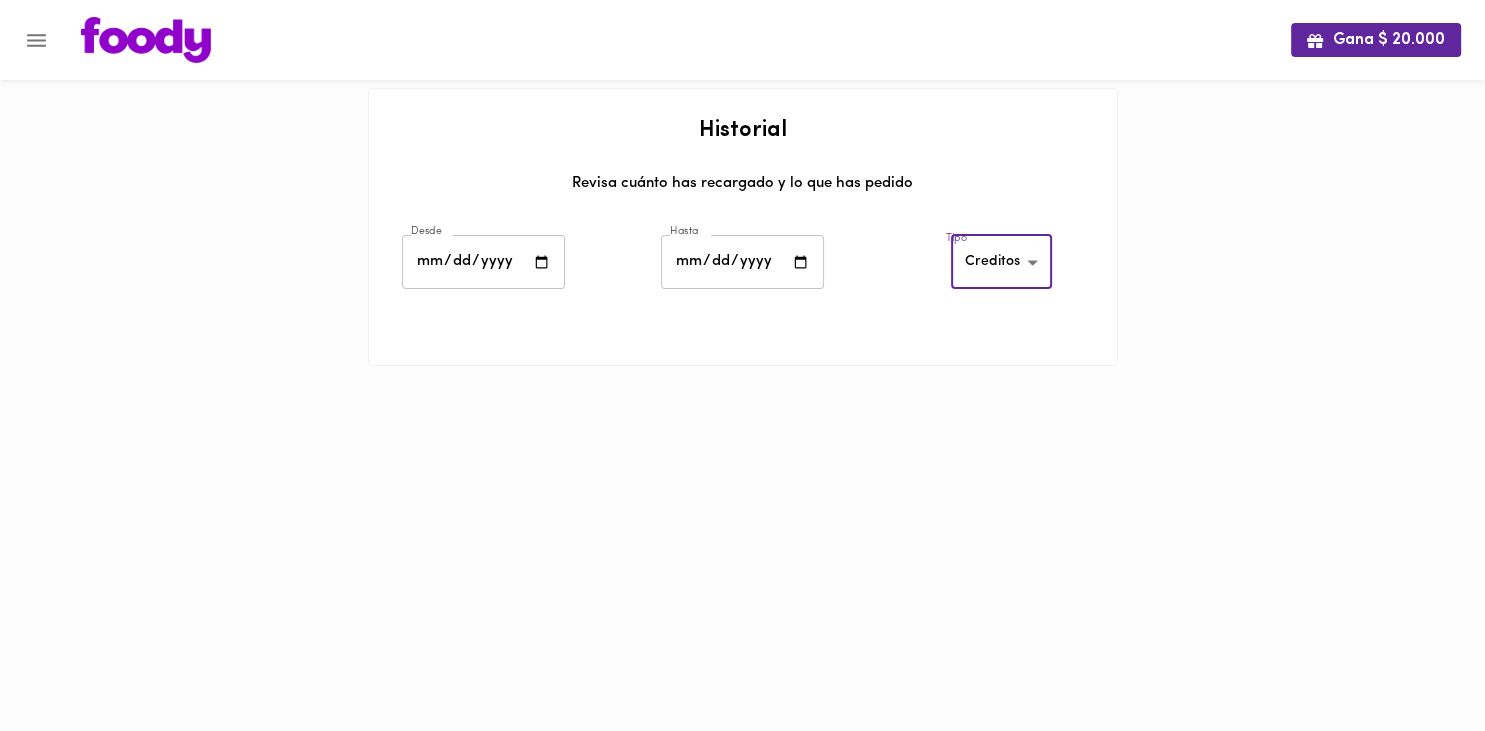 click on "[DATE]" at bounding box center [483, 262] 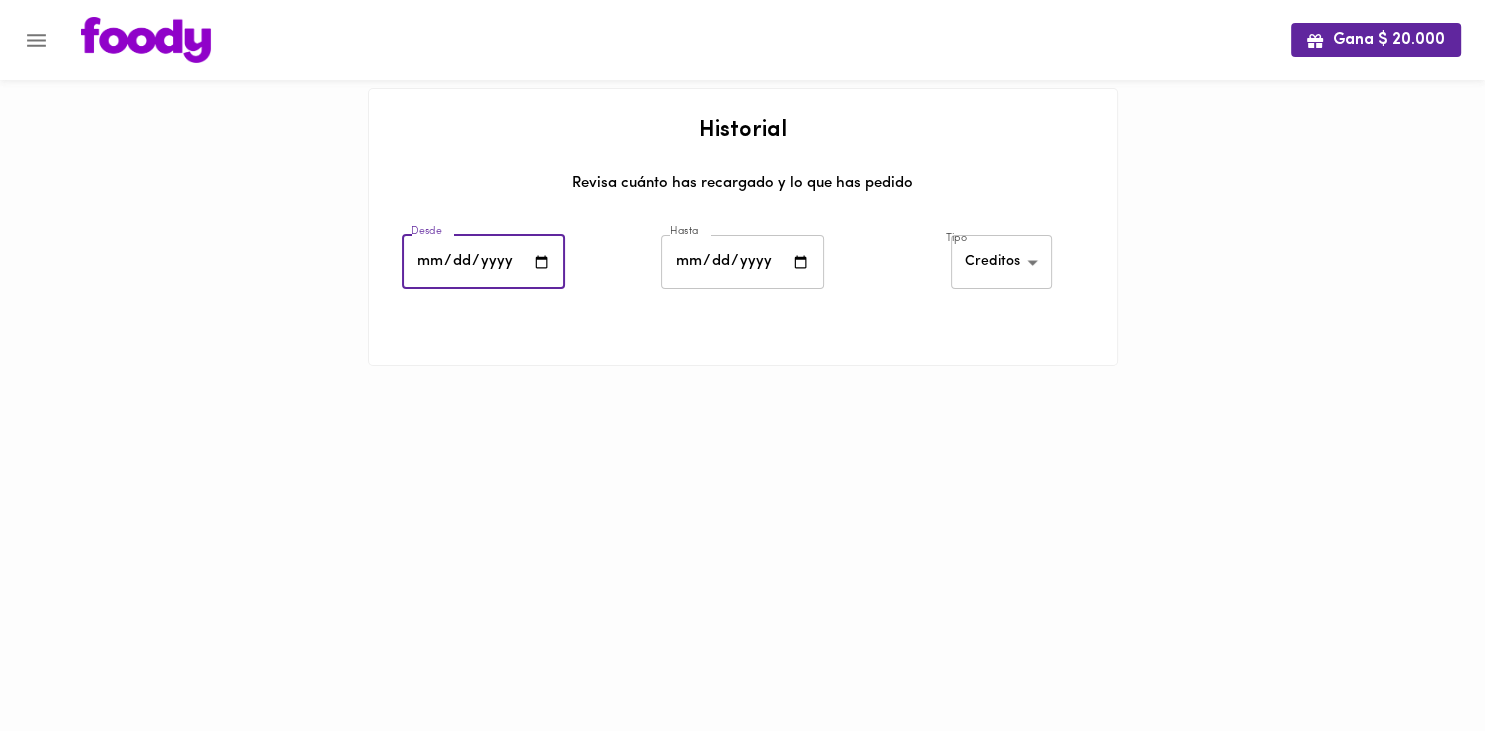 click on "[DATE]" at bounding box center (483, 262) 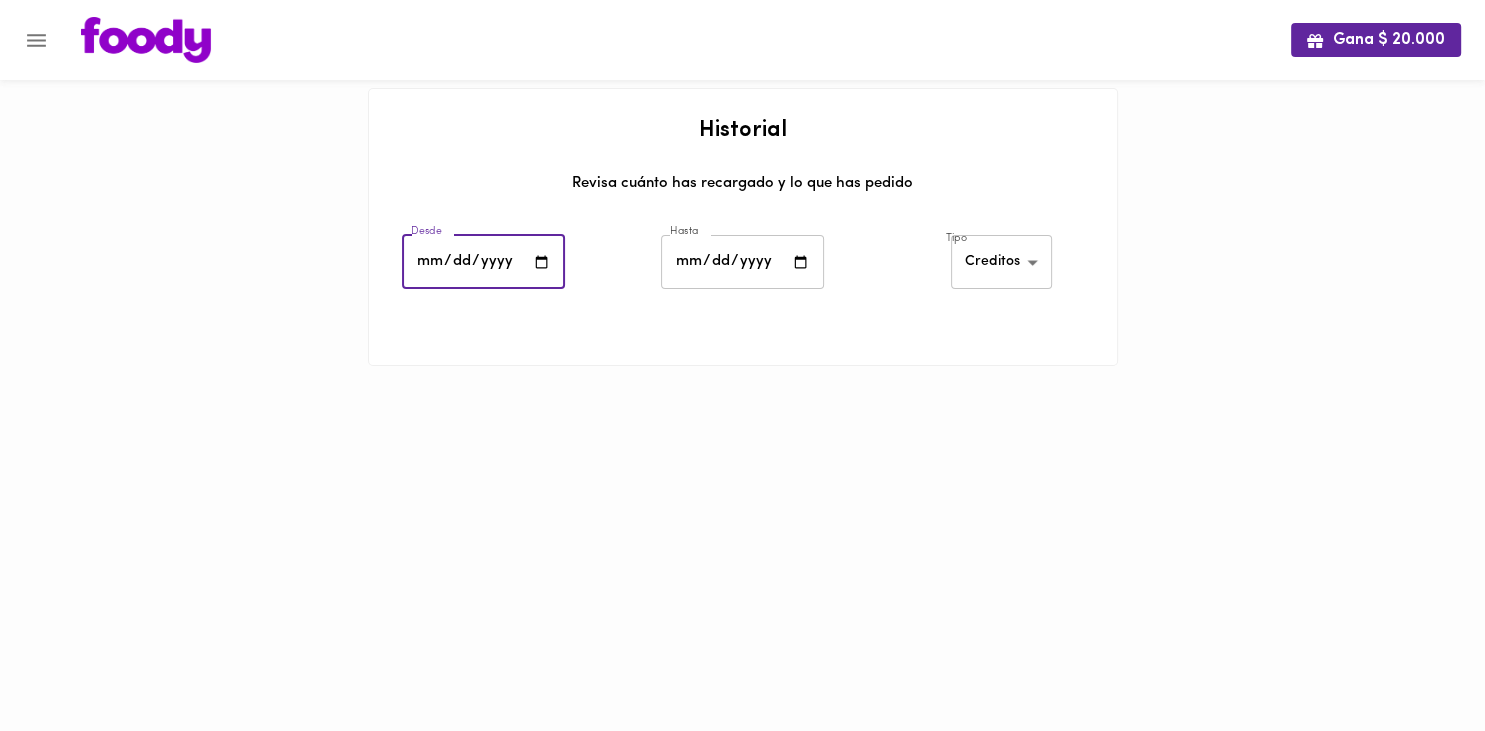 type on "[DATE]" 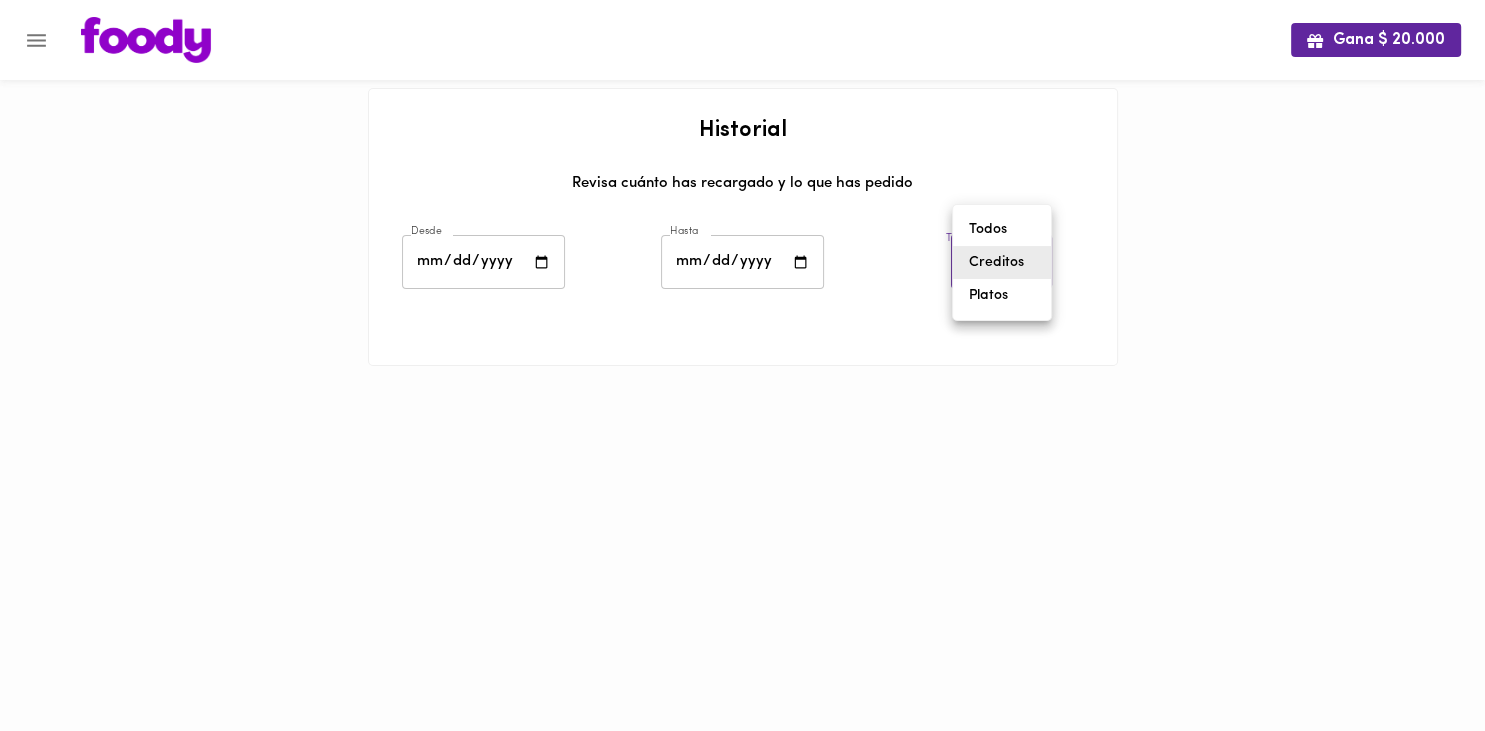 click on "Gana $ 20.000 Historial Revisa cuánto has recargado y lo que has pedido Desde [DATE] Desde Hasta [DATE] Hasta Tipo Creditos [PERSON_NAME]-credits ​ Todos Creditos Platos" at bounding box center [742, 208] 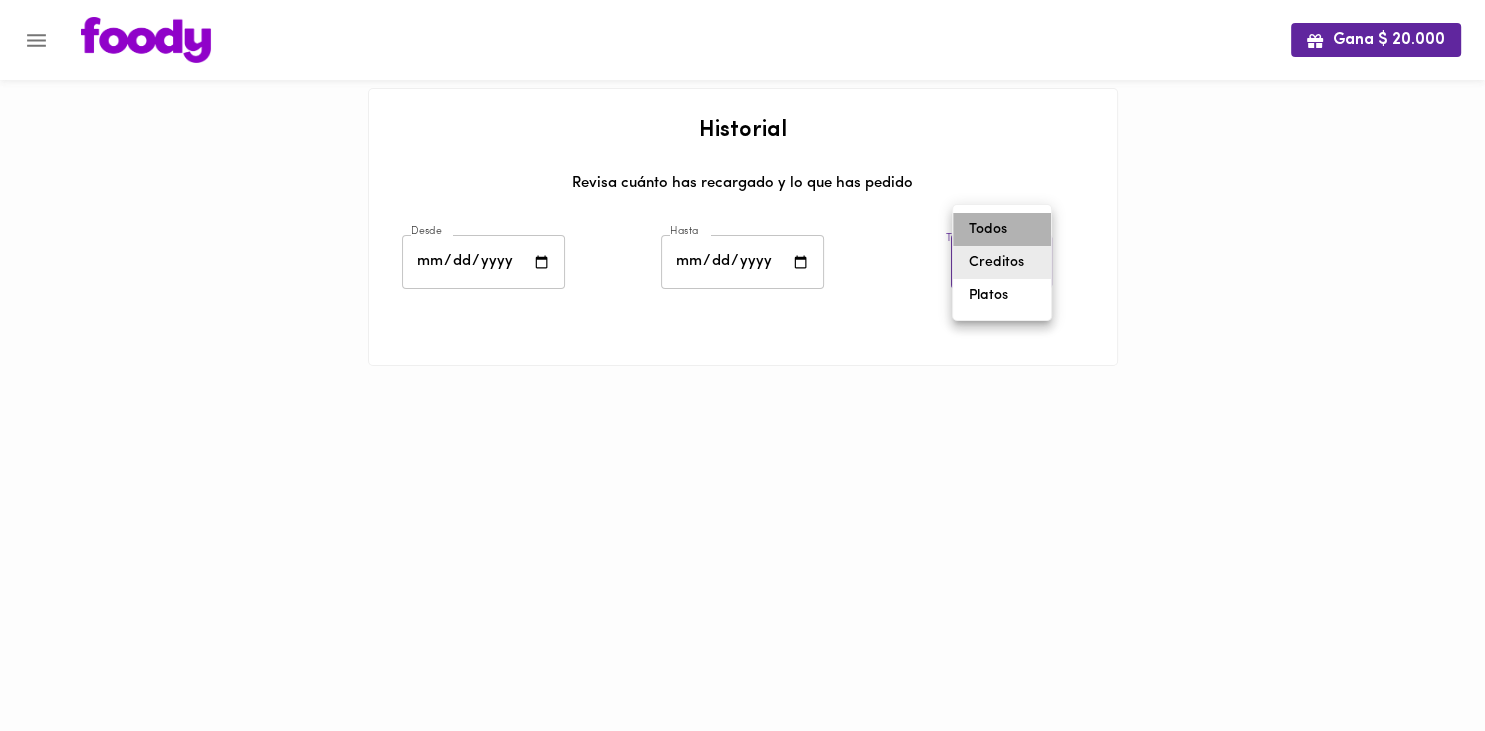 click on "Todos" at bounding box center [1002, 229] 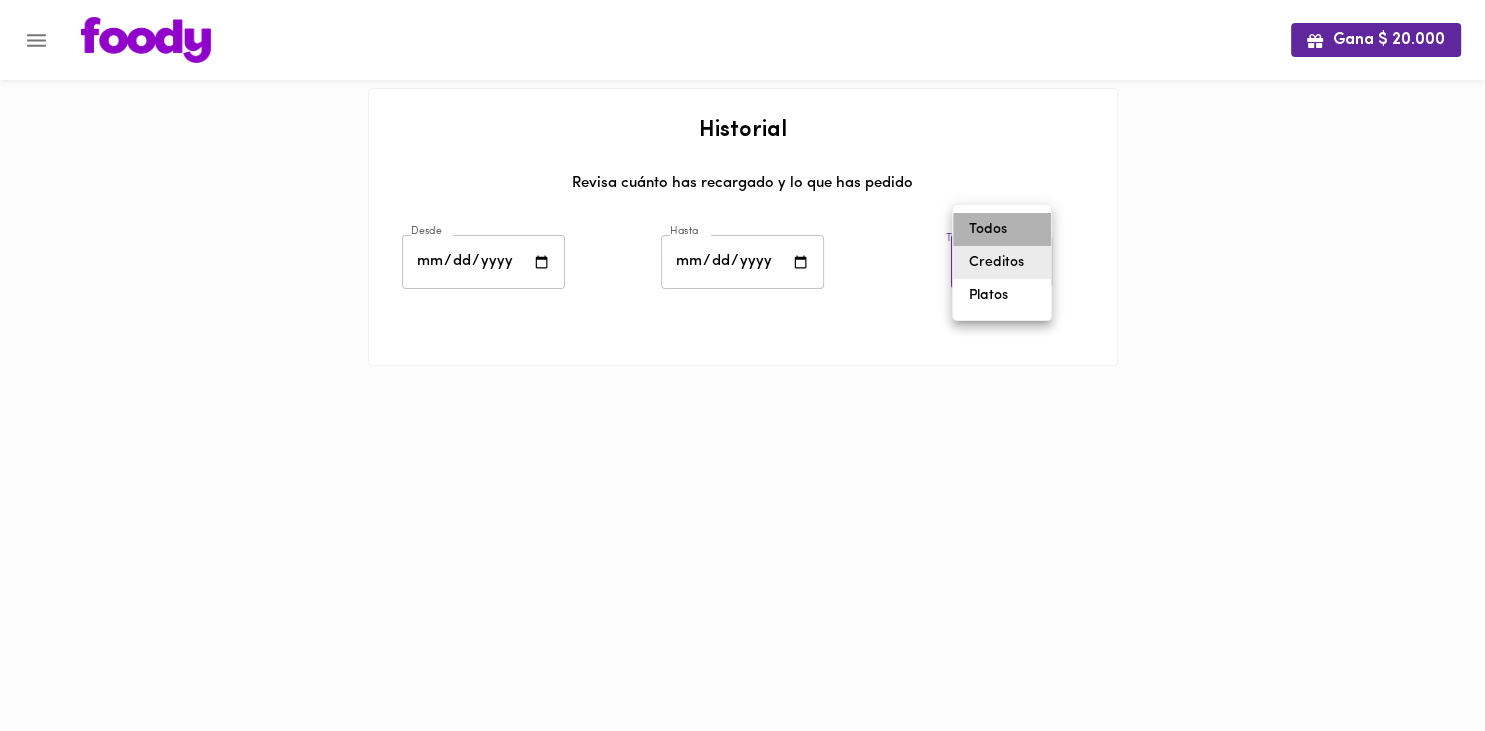 type on "all" 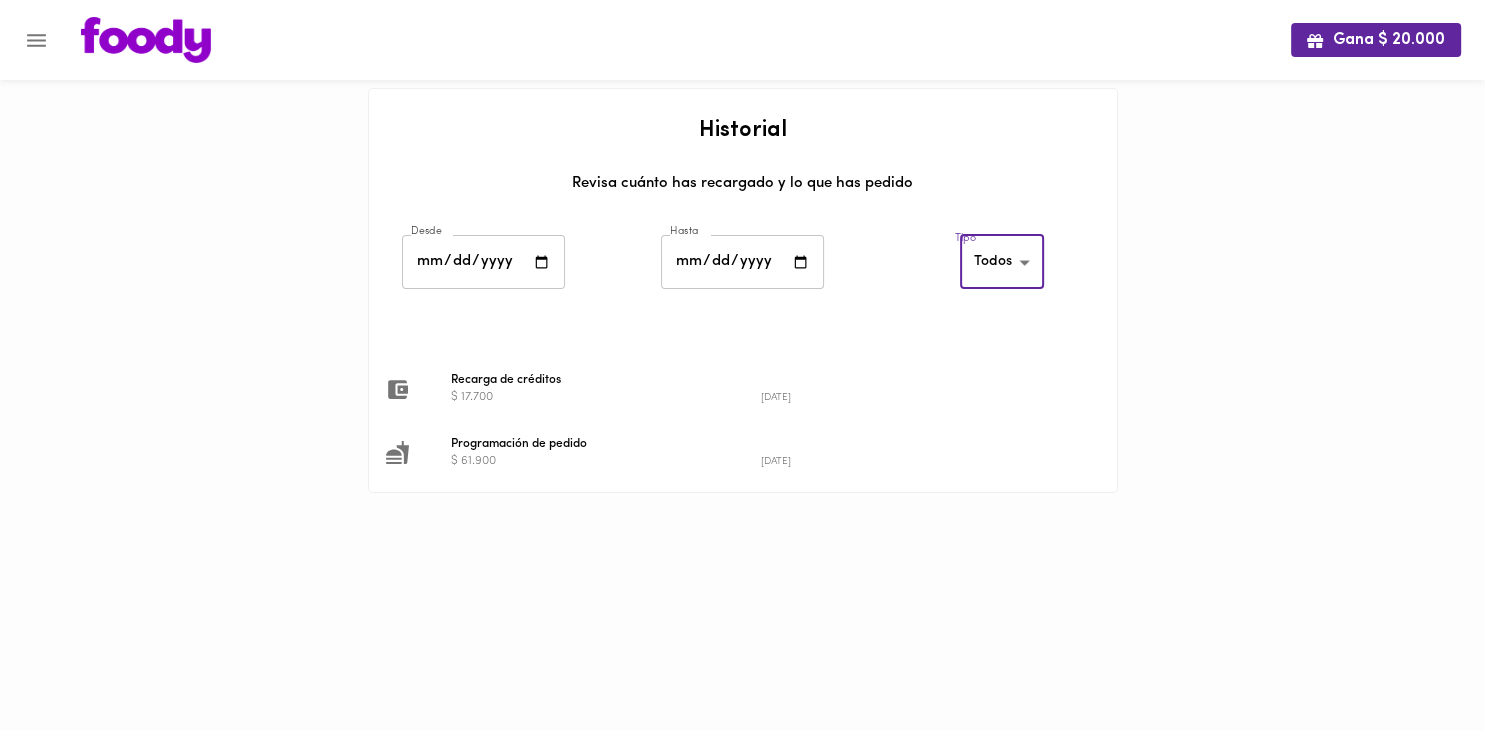 click on "$ 17.700" at bounding box center [606, 397] 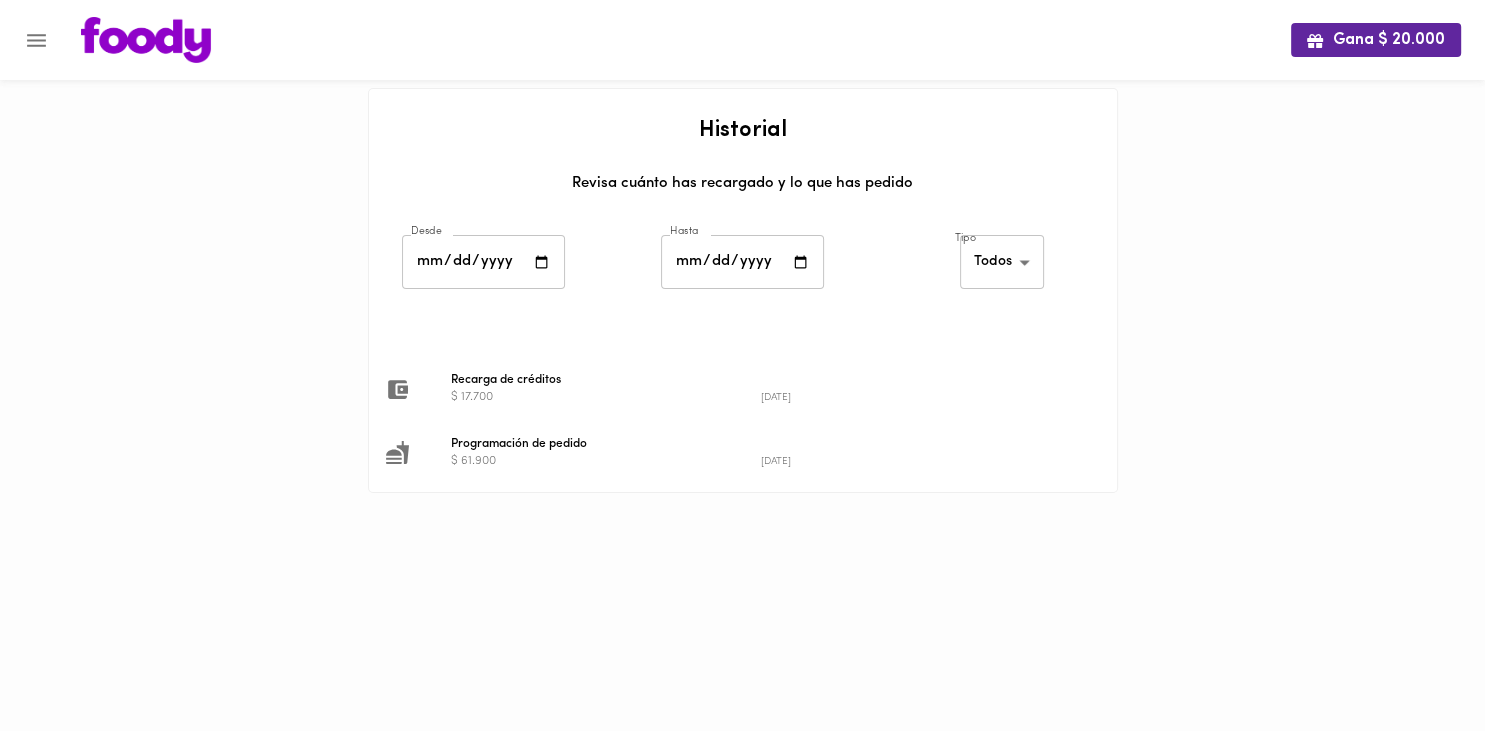 click 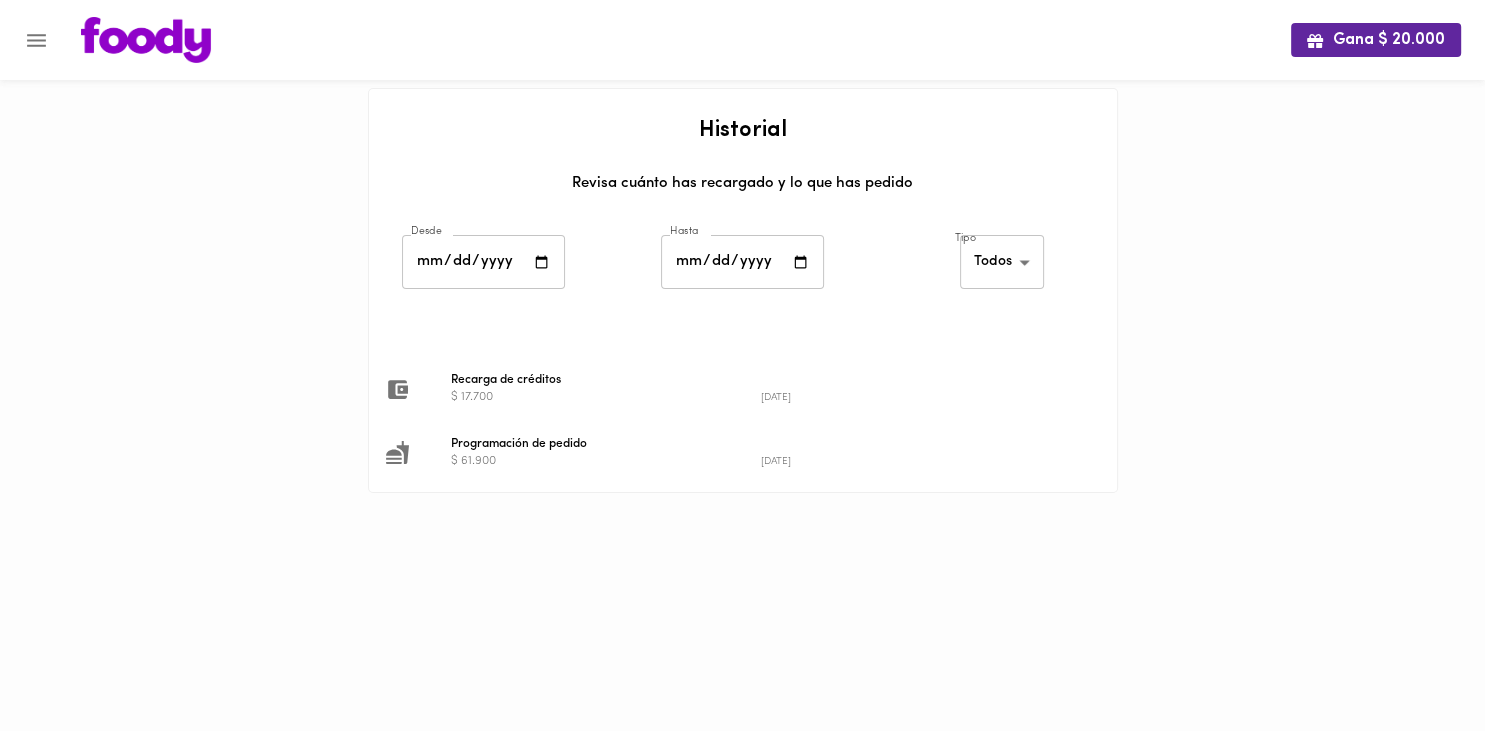 click on "Recarga de créditos" at bounding box center [761, 380] 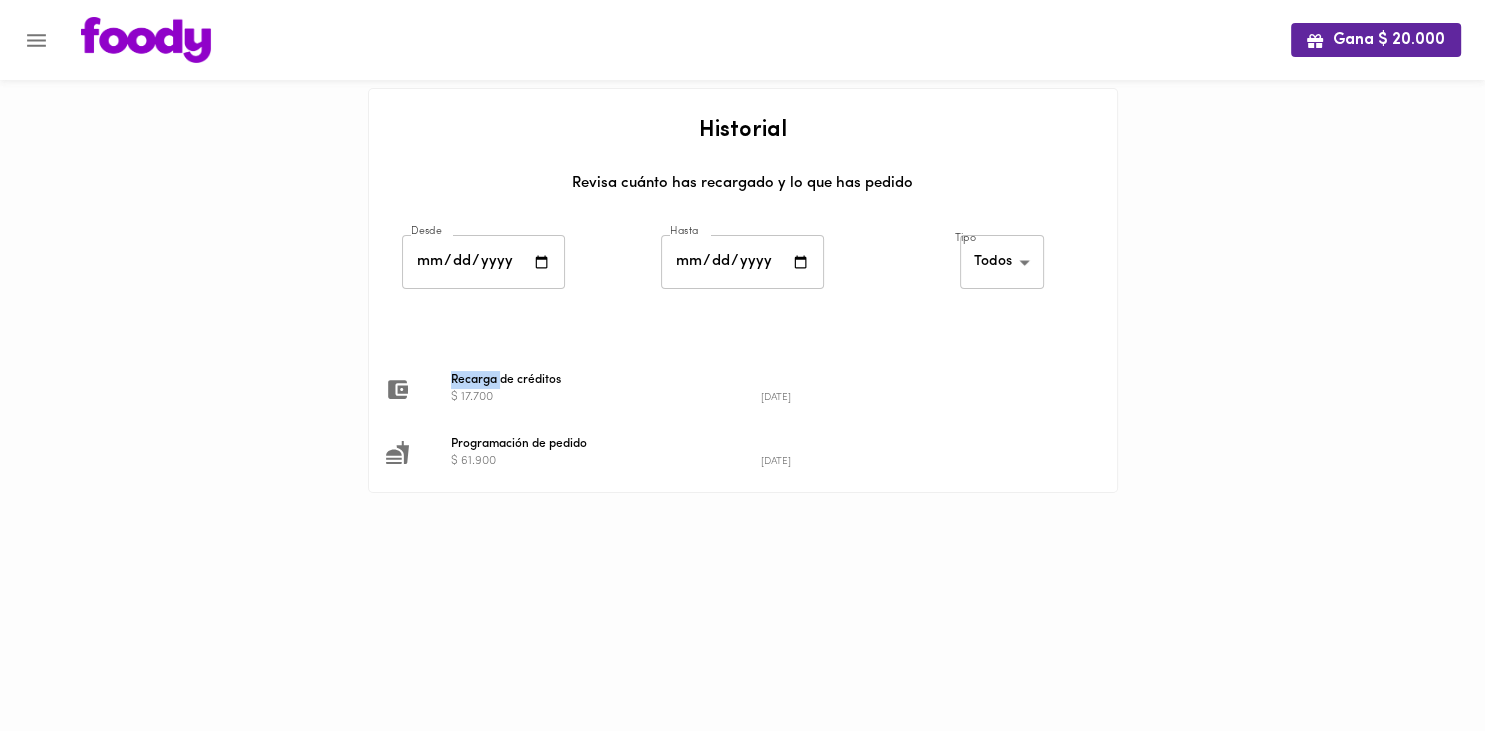 click on "Recarga de créditos" at bounding box center (761, 380) 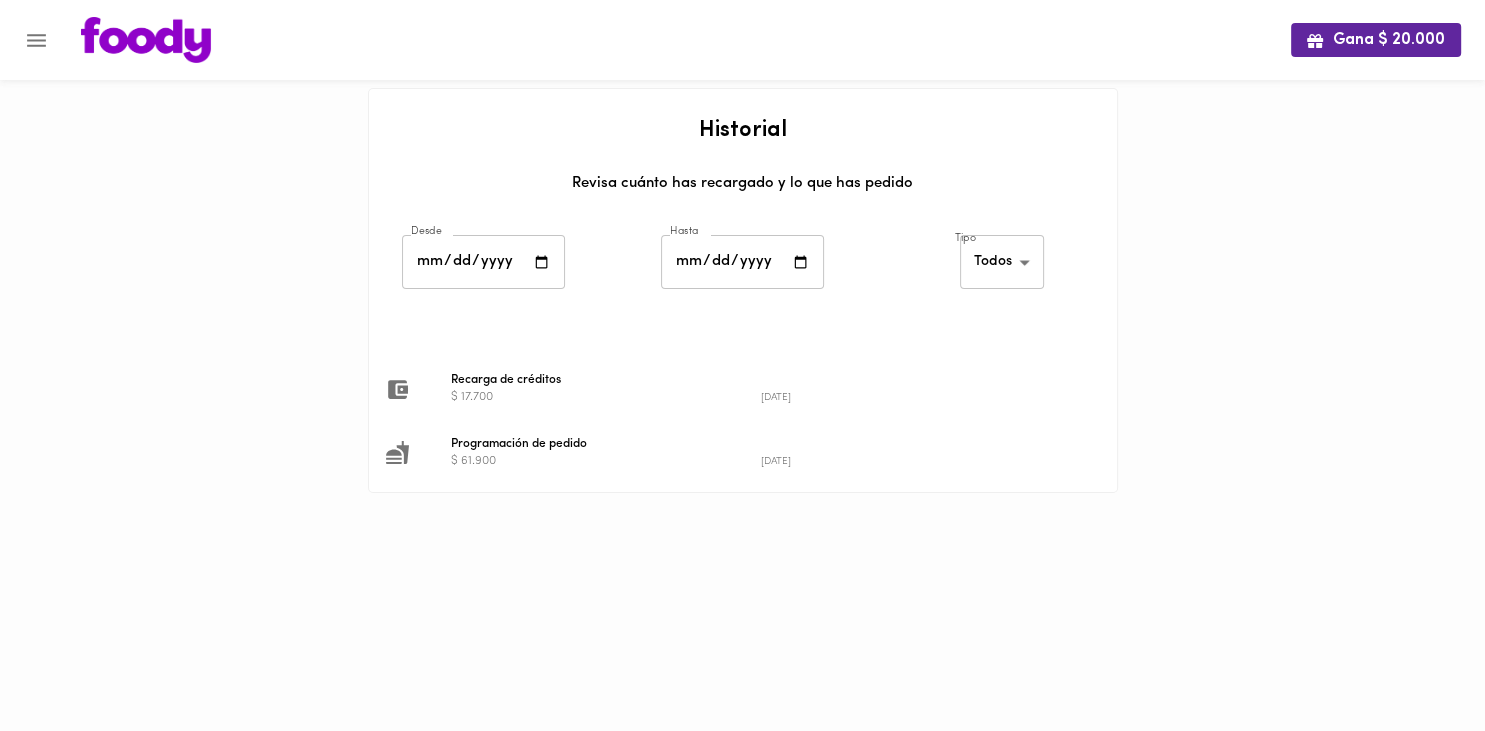 click on "Recarga de créditos" at bounding box center [761, 380] 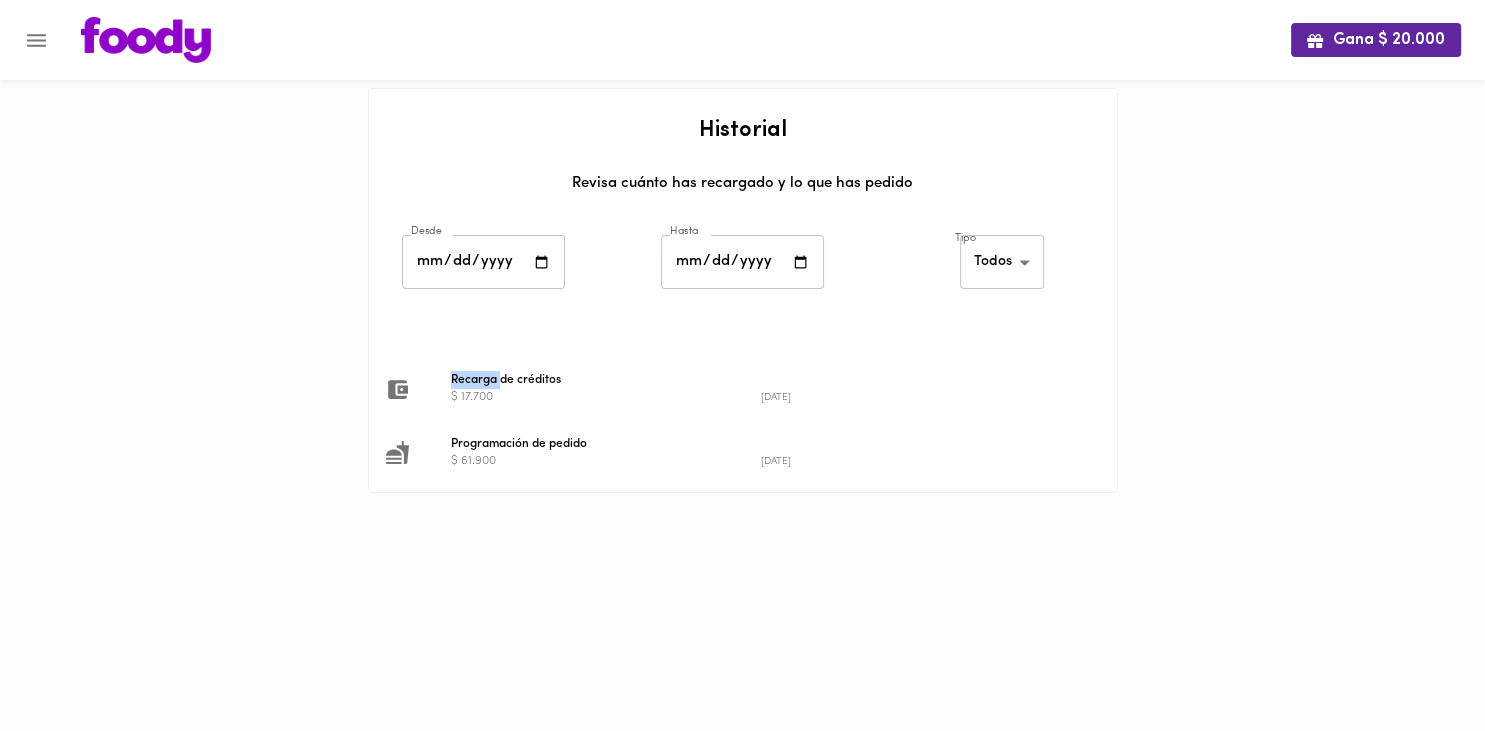 click on "Recarga de créditos" at bounding box center (761, 380) 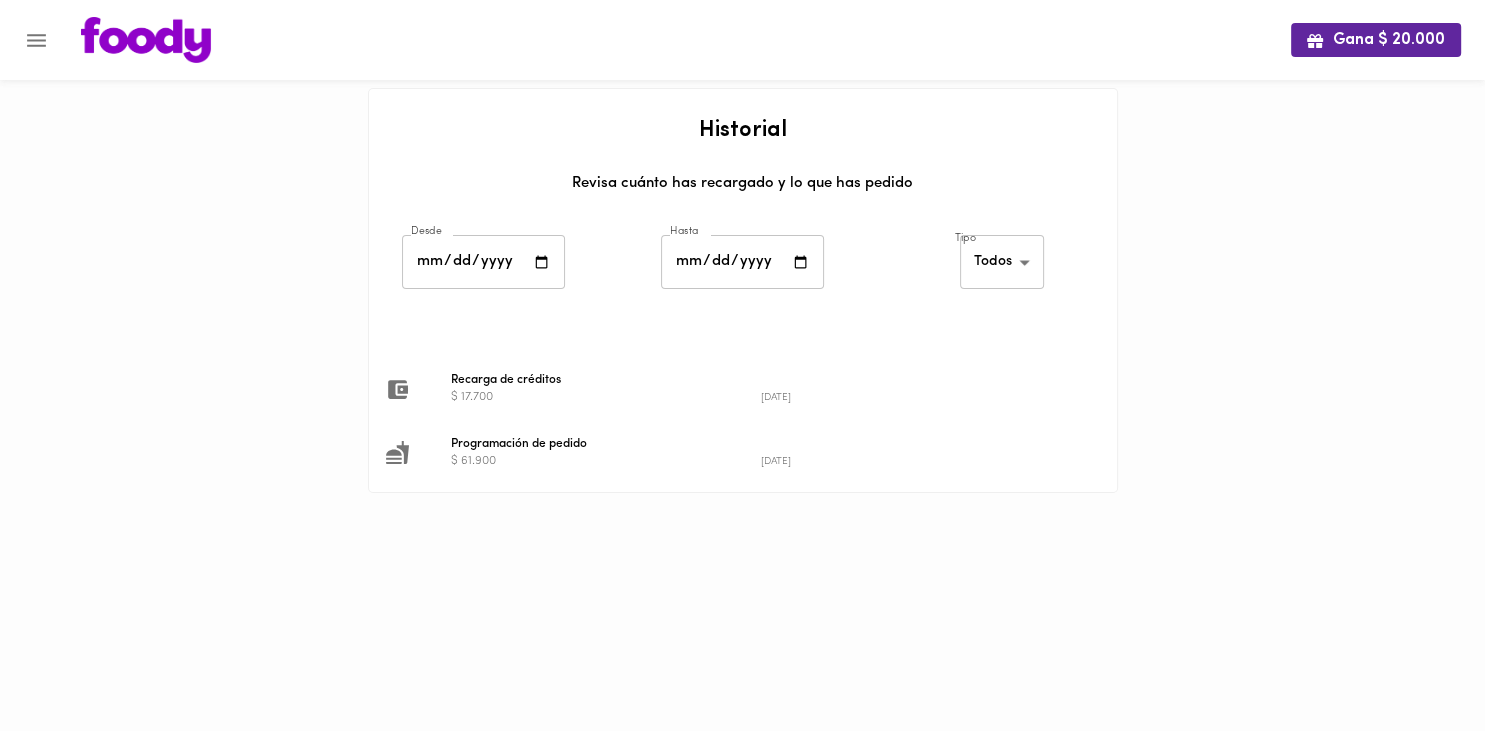 click on "Recarga de créditos" at bounding box center (761, 380) 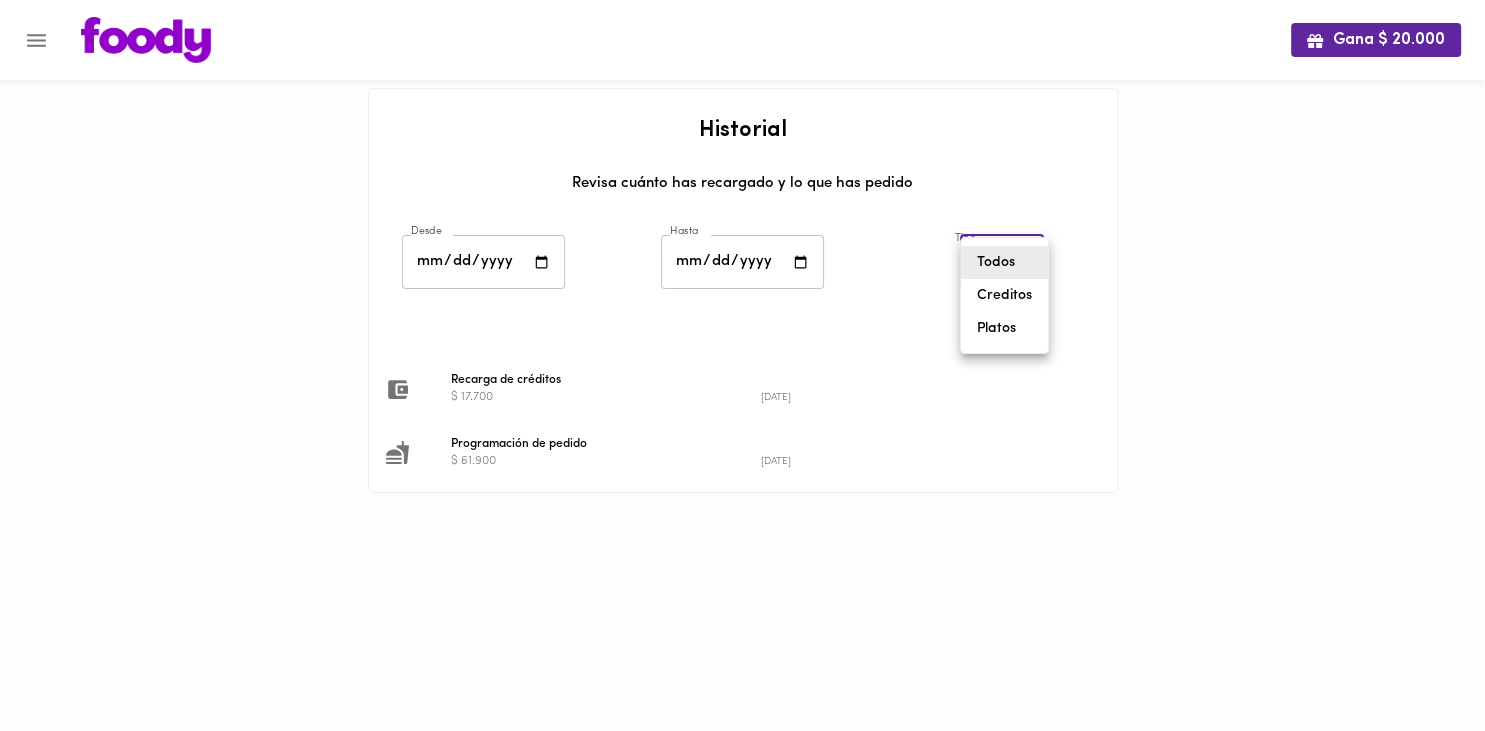 click on "Gana $ 20.000 Historial Revisa cuánto has recargado y lo que has pedido Desde [DATE] Desde Hasta [DATE] Hasta Tipo Todos all ​ Recarga de créditos $ 17.700 [DATE] Programación de pedido $ 61.900 [DATE] Todos Creditos Platos" at bounding box center [742, 271] 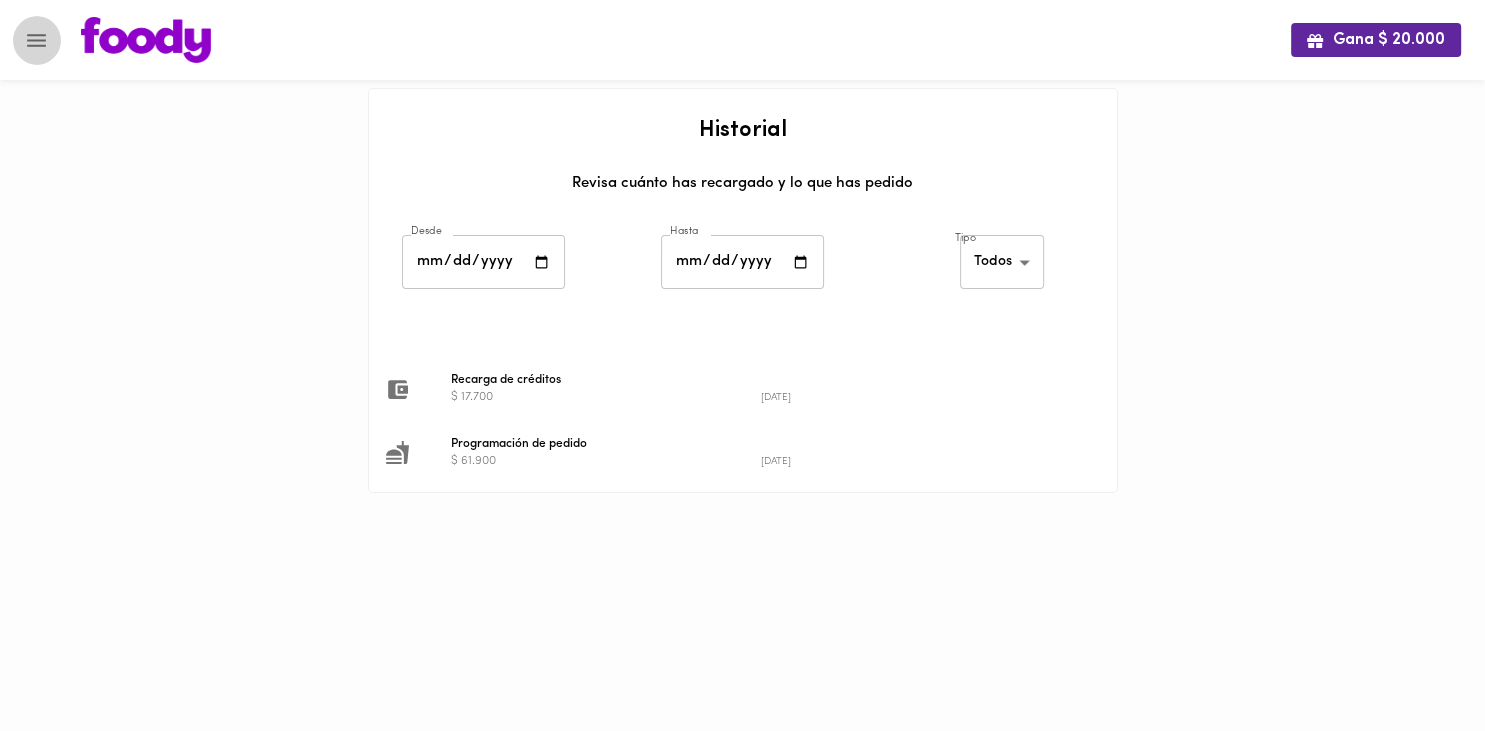 click at bounding box center (36, 40) 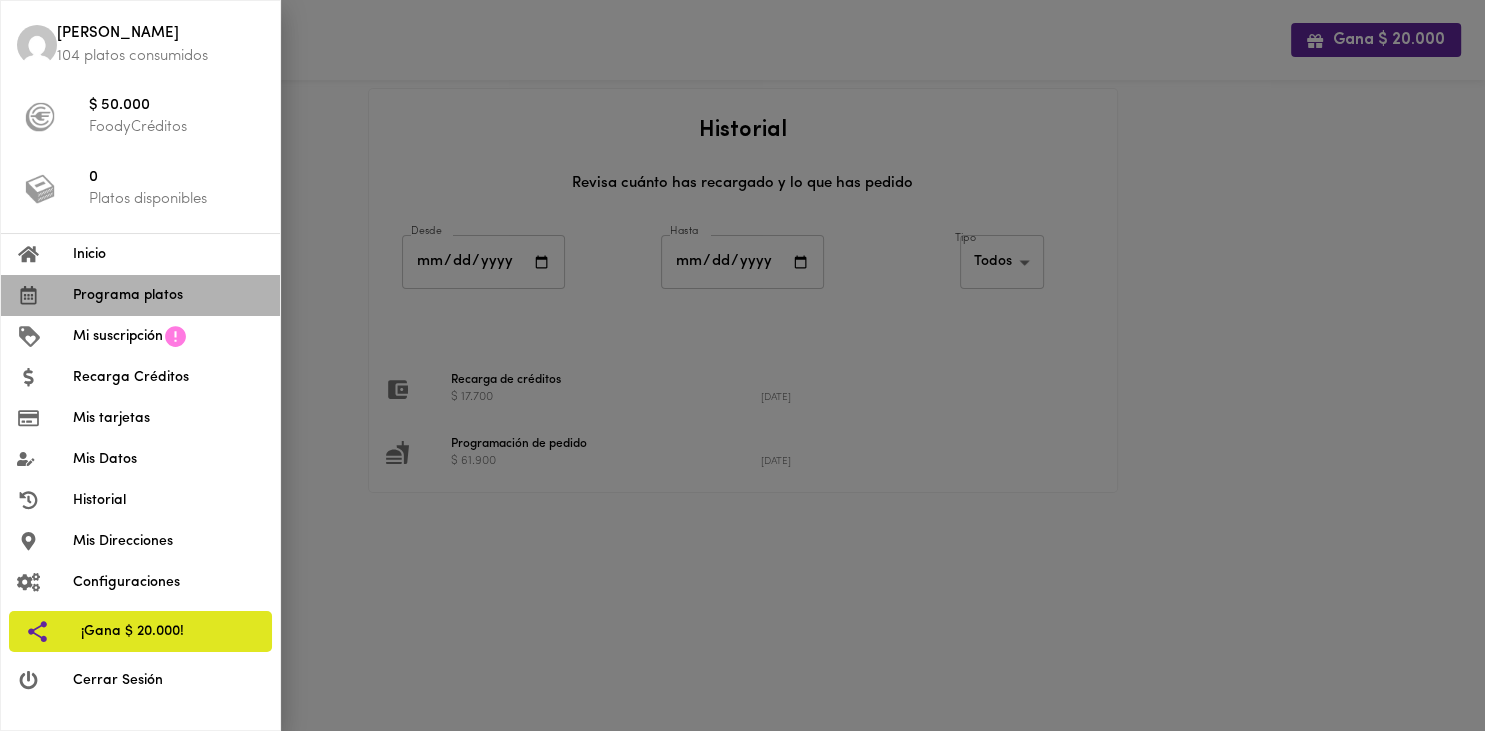click on "Programa platos" at bounding box center (140, 295) 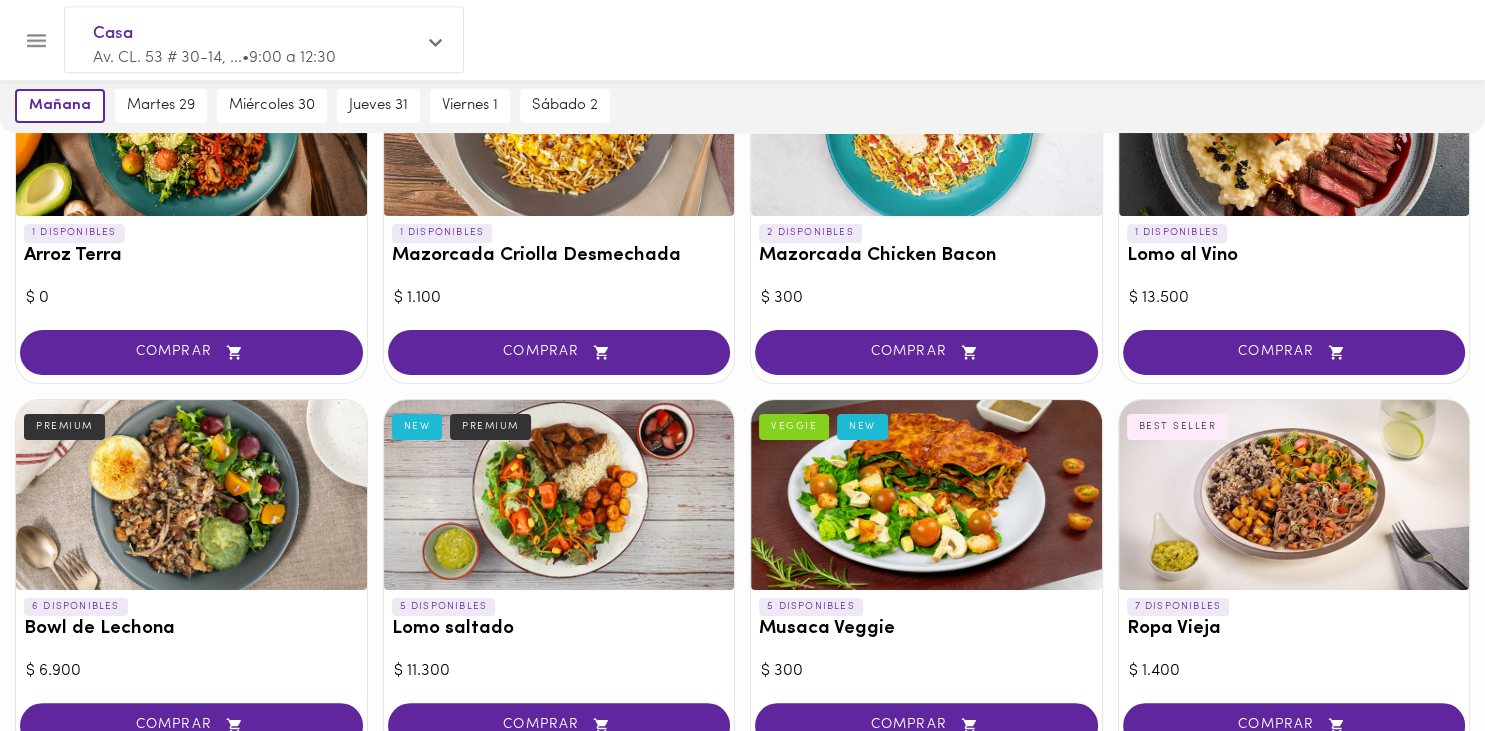 scroll, scrollTop: 0, scrollLeft: 0, axis: both 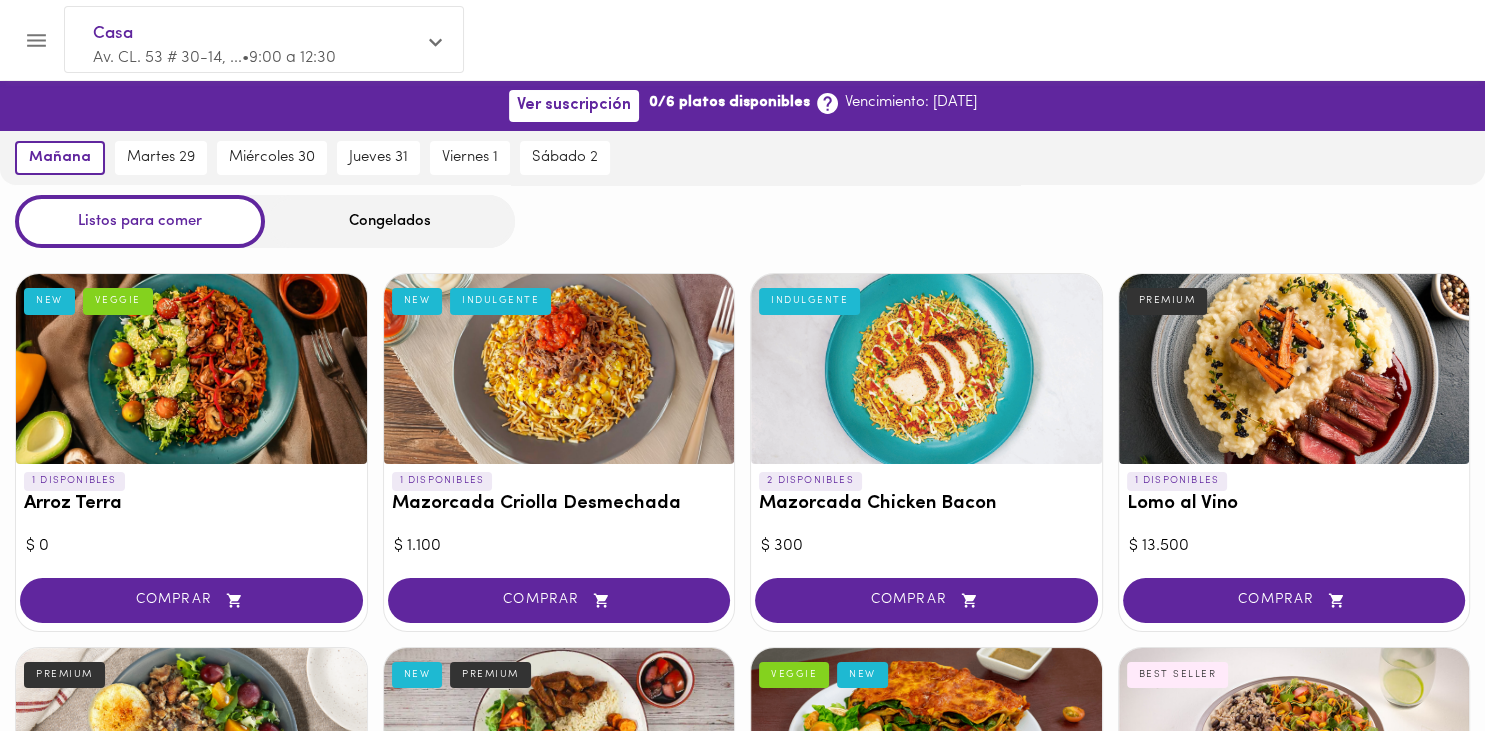 click on "Congelados" at bounding box center (390, 221) 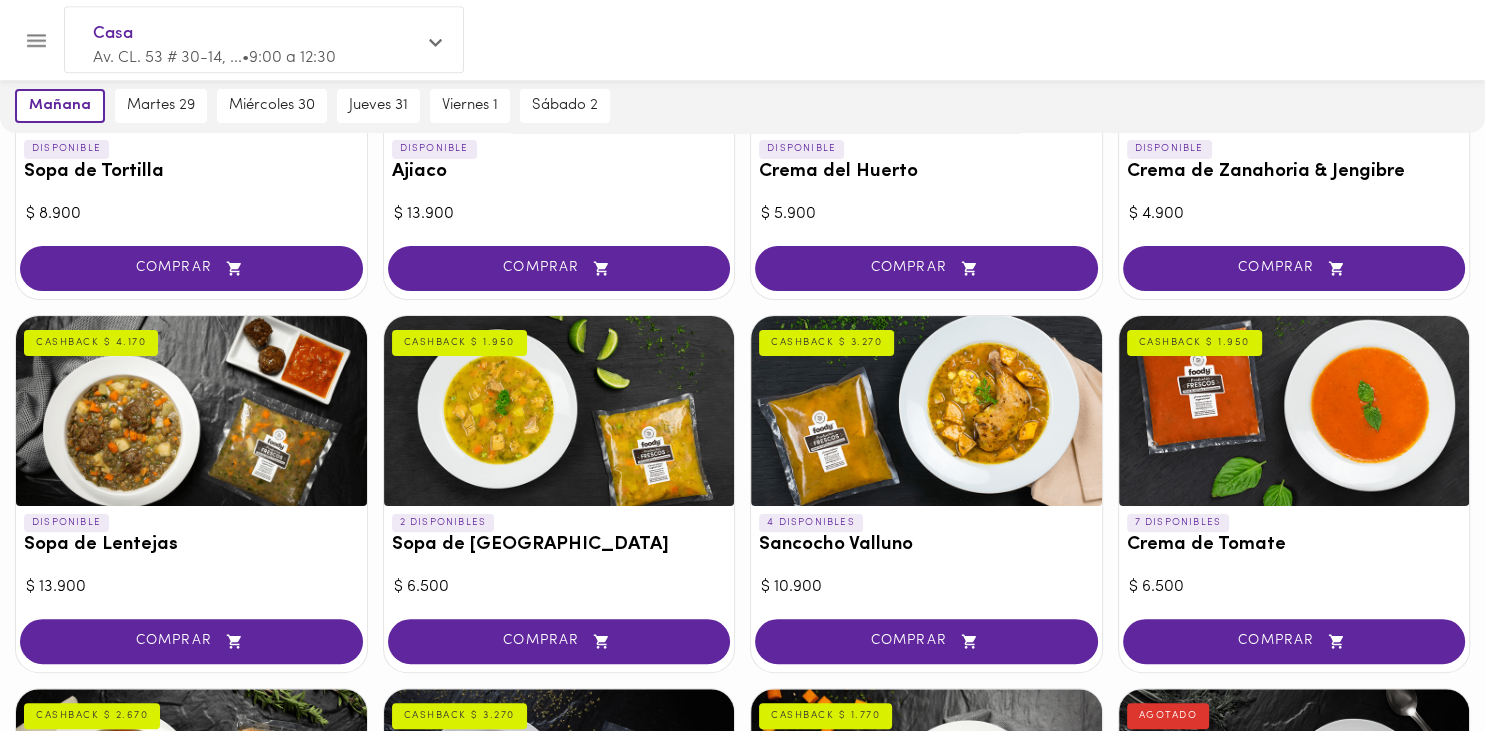 scroll, scrollTop: 442, scrollLeft: 0, axis: vertical 